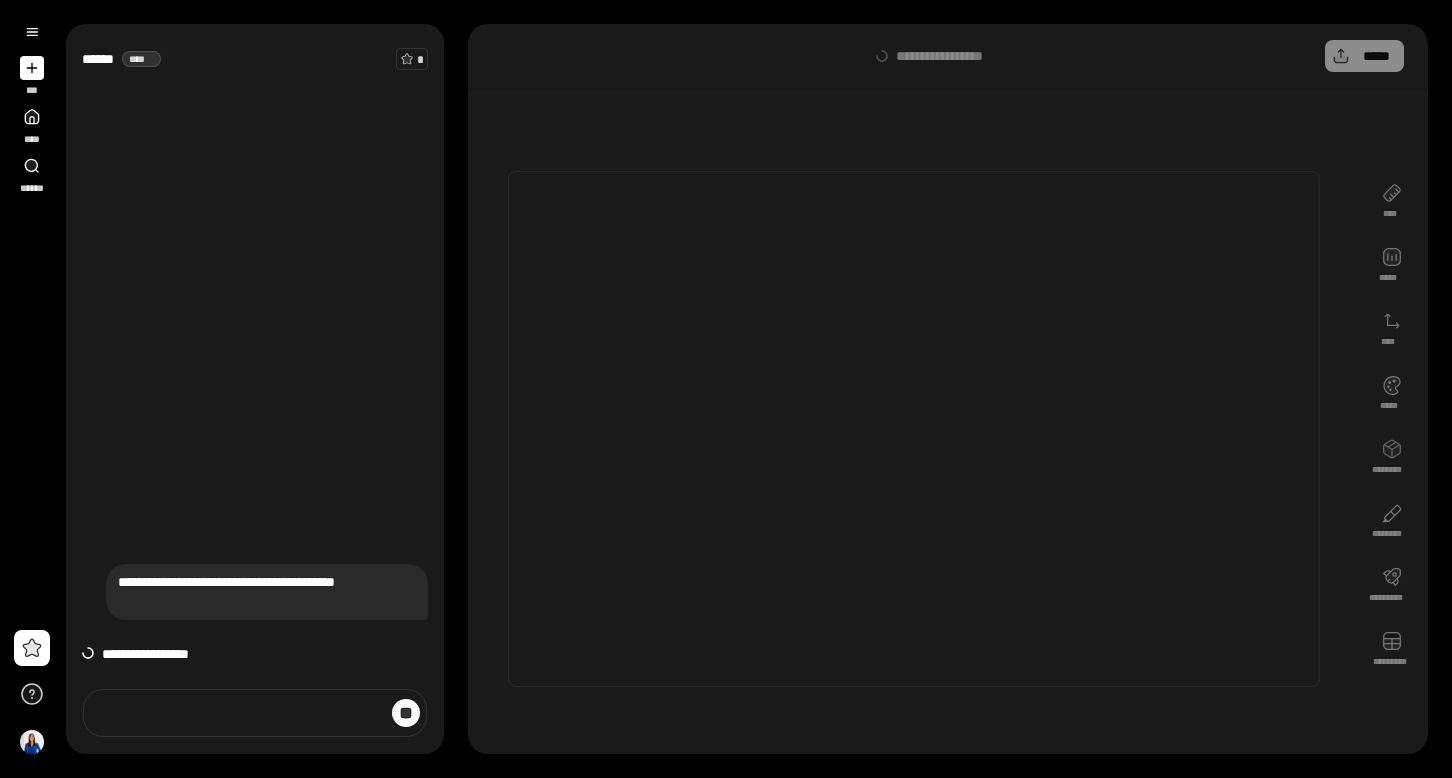 scroll, scrollTop: 0, scrollLeft: 0, axis: both 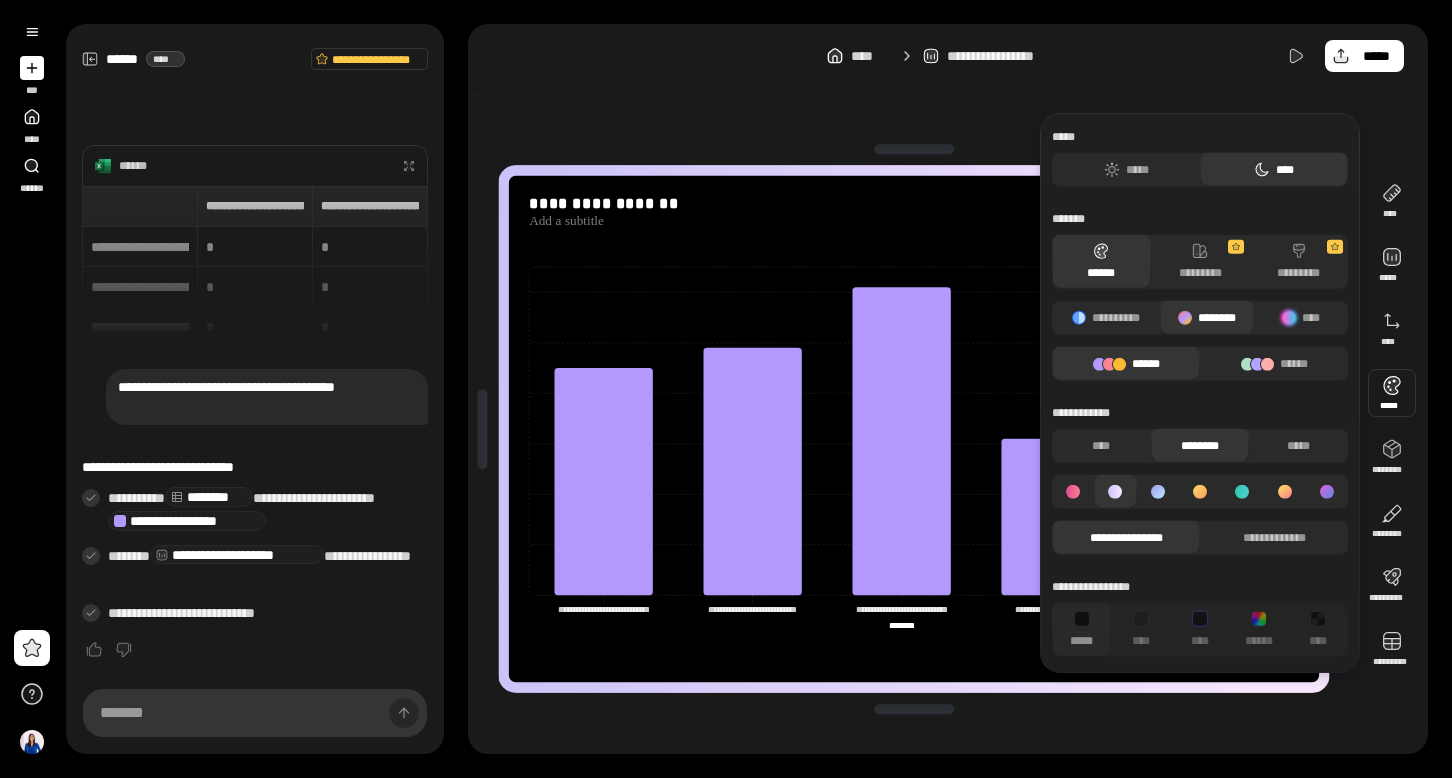 click at bounding box center (1392, 393) 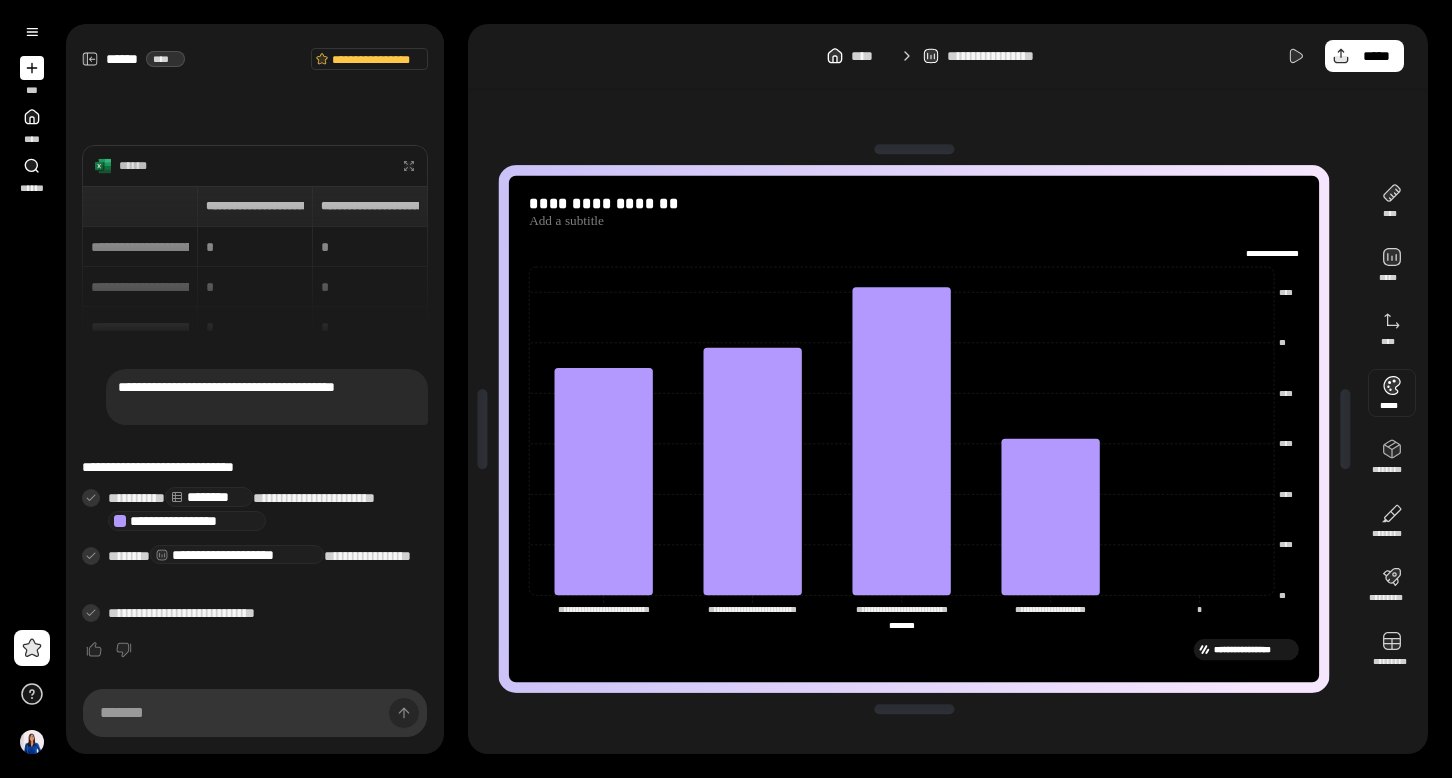 click at bounding box center [1392, 393] 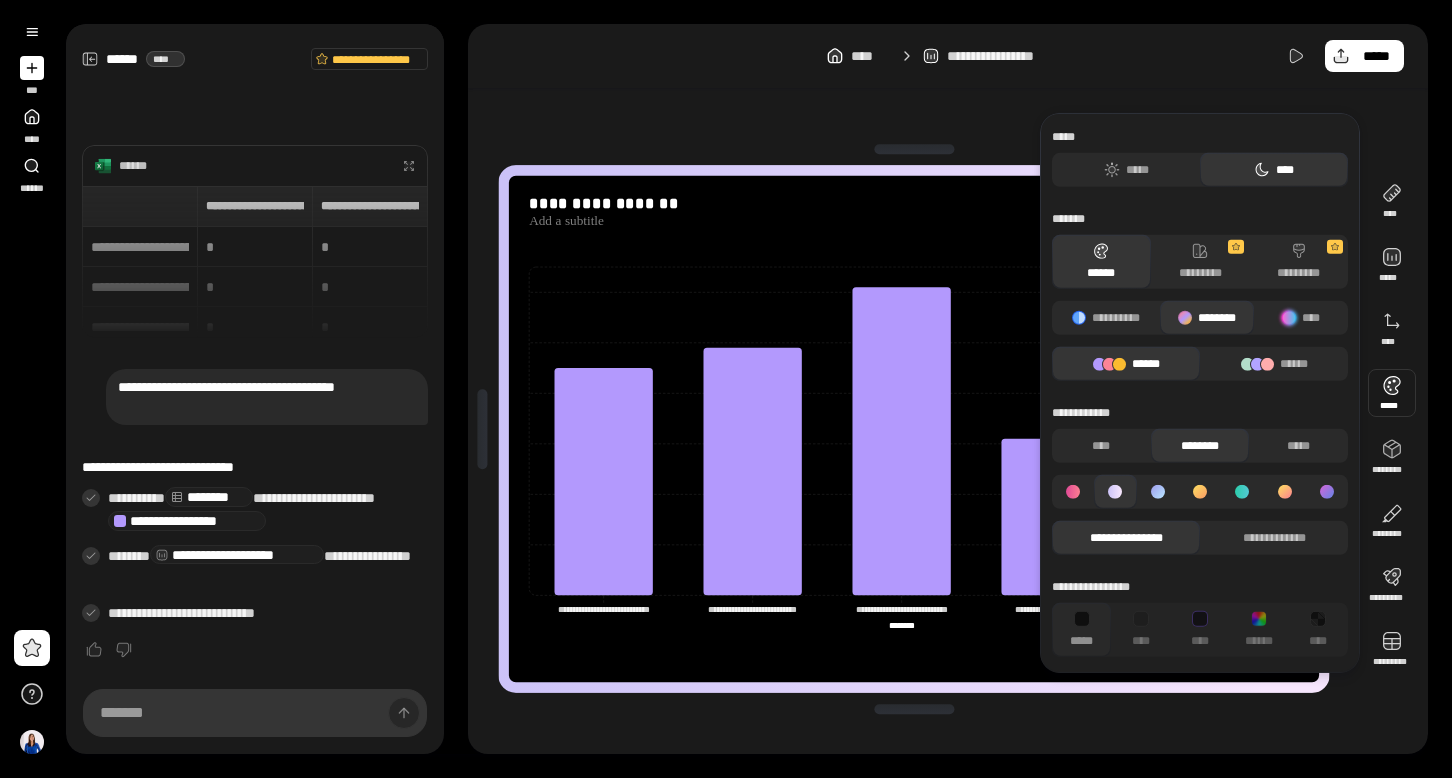 click at bounding box center [1207, 318] 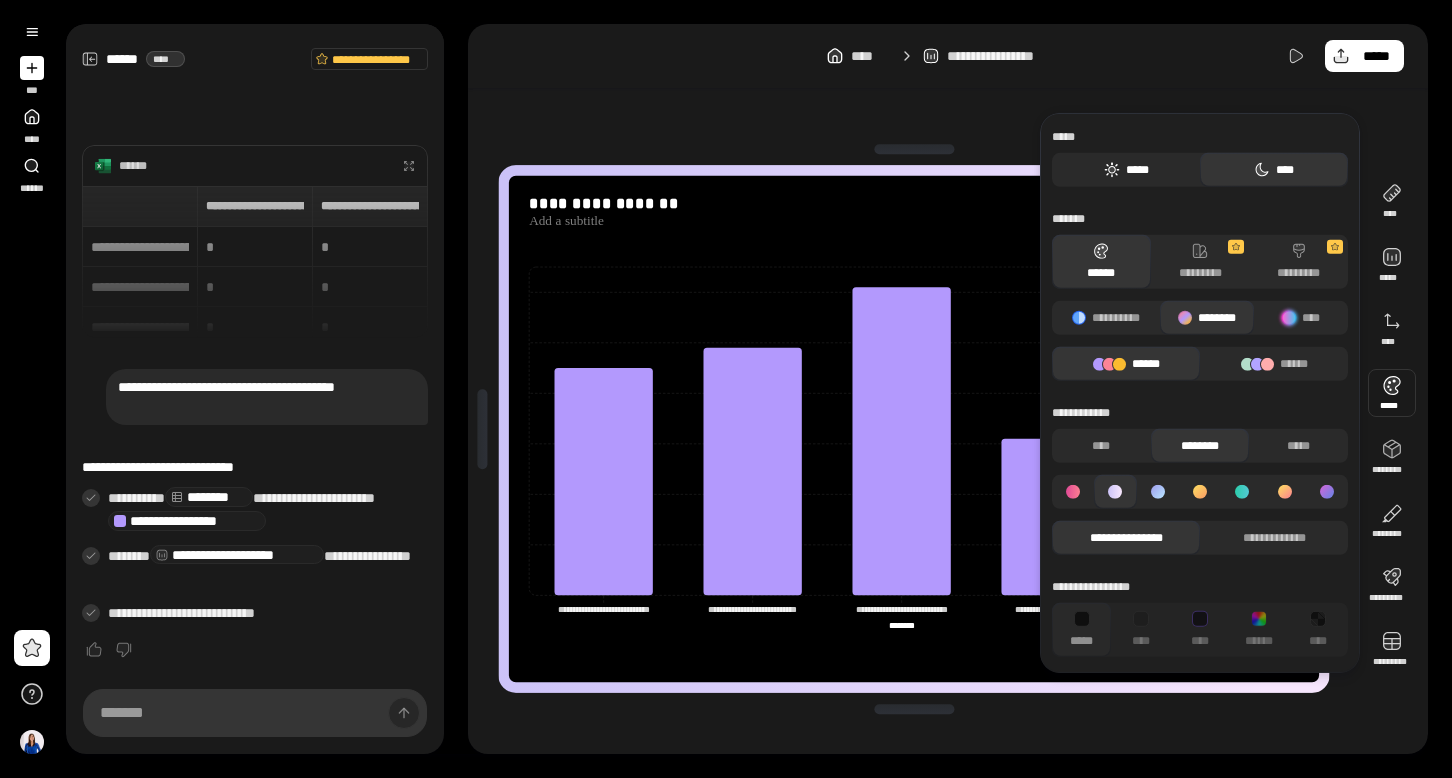 click on "*****" at bounding box center (1126, 170) 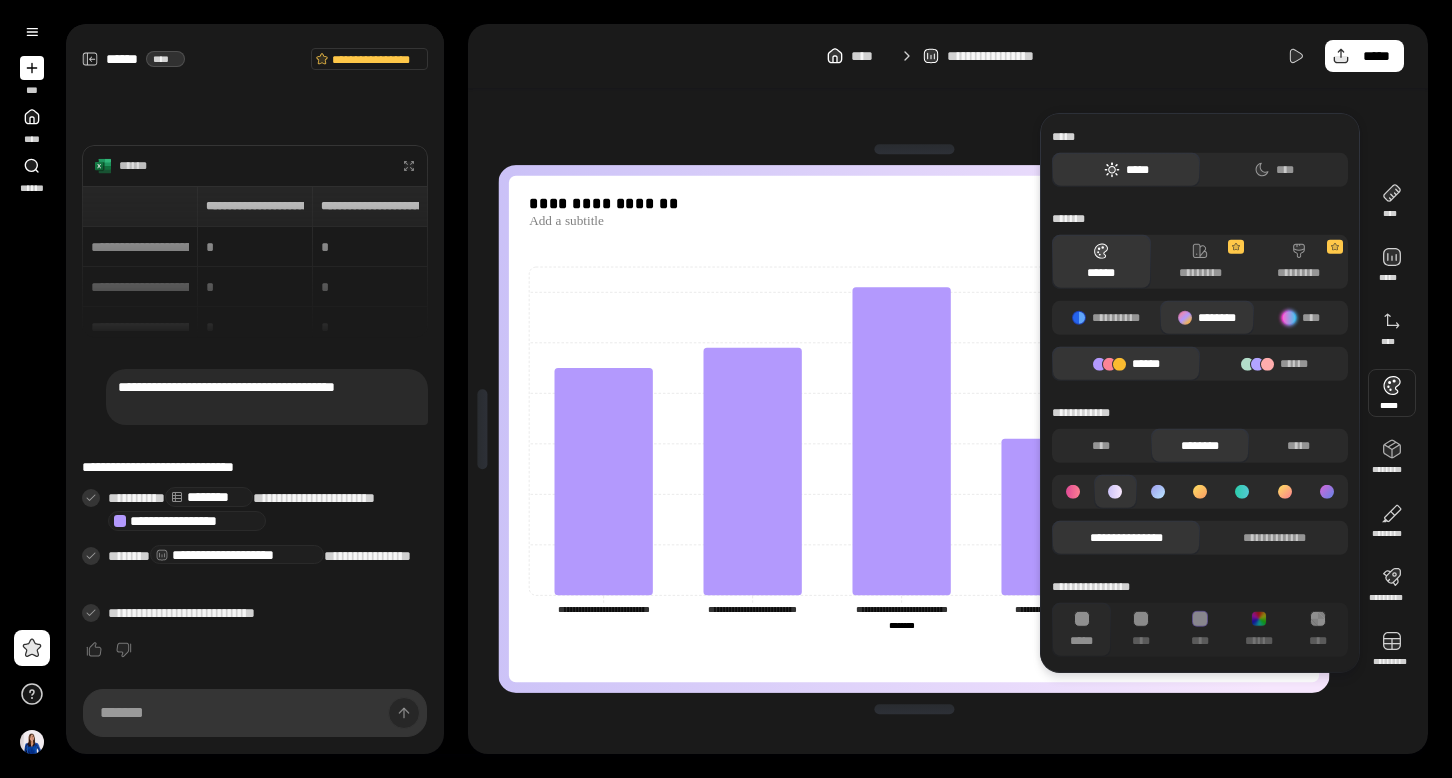 click on "*****" at bounding box center (1126, 170) 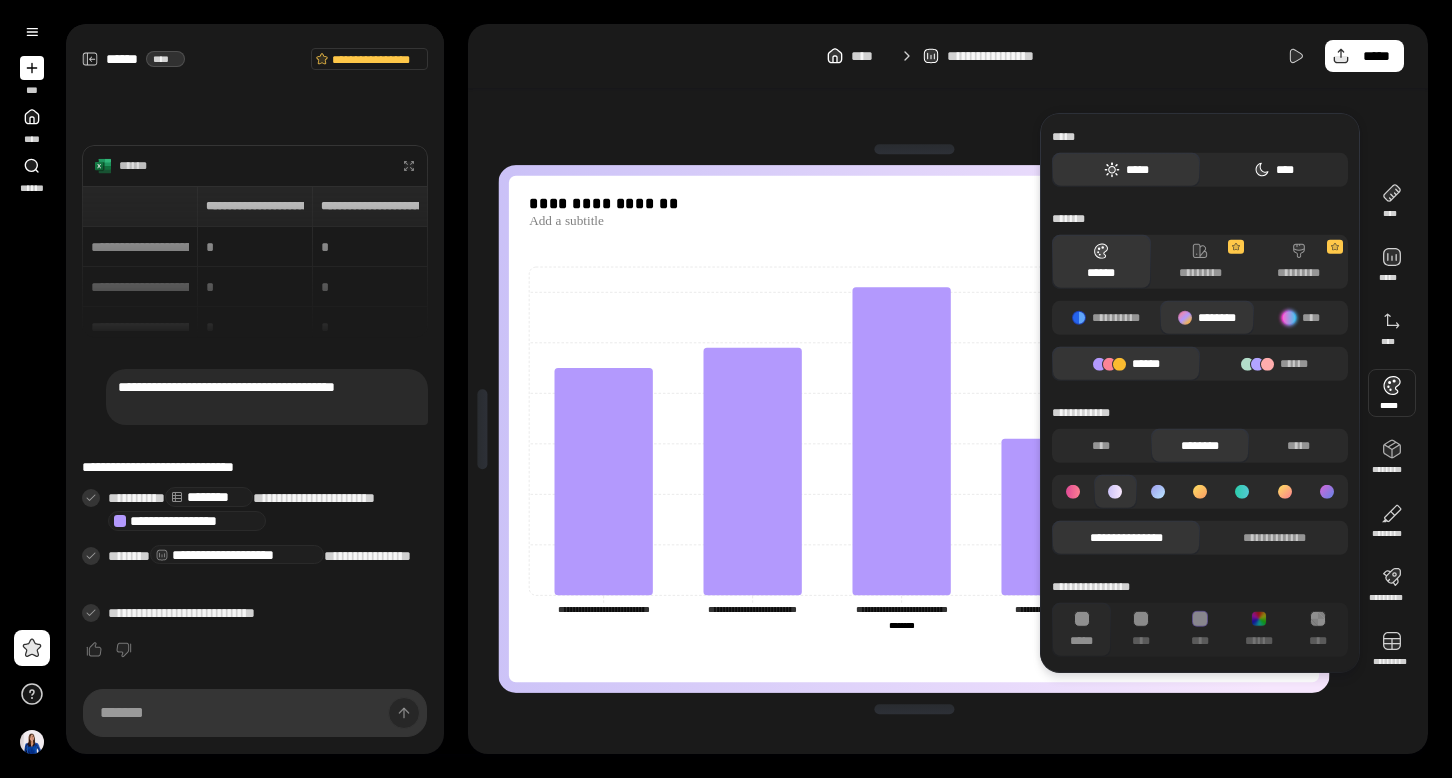 click 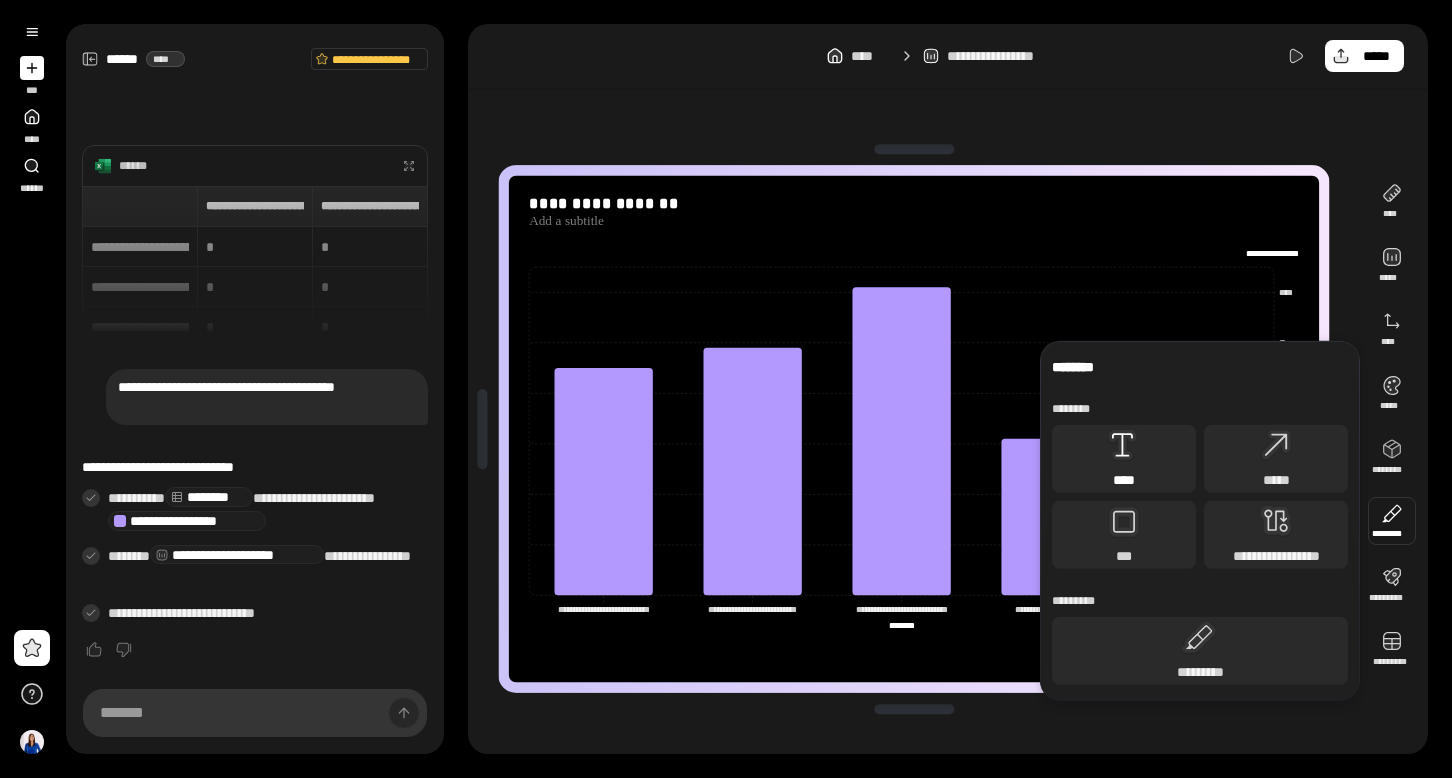click 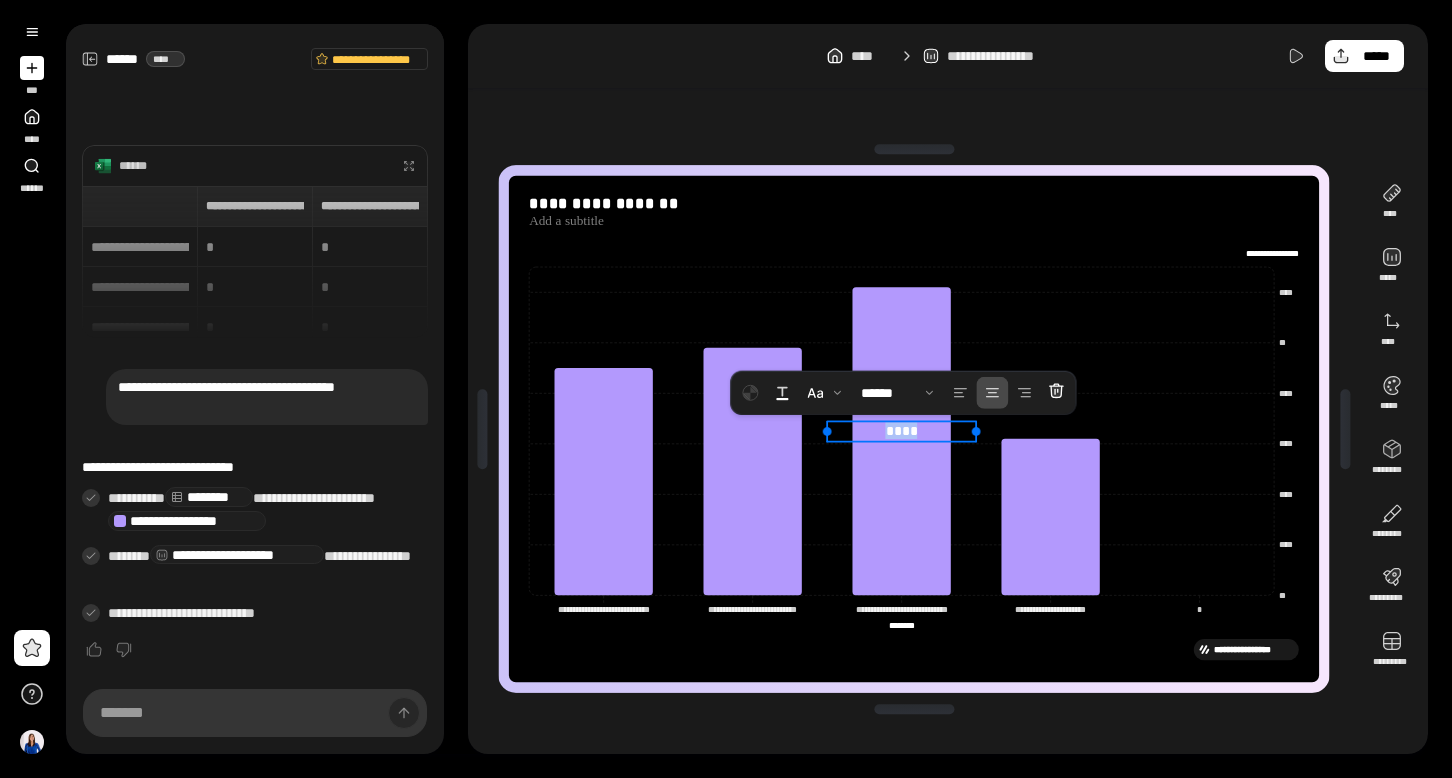 click on "****" at bounding box center (902, 430) 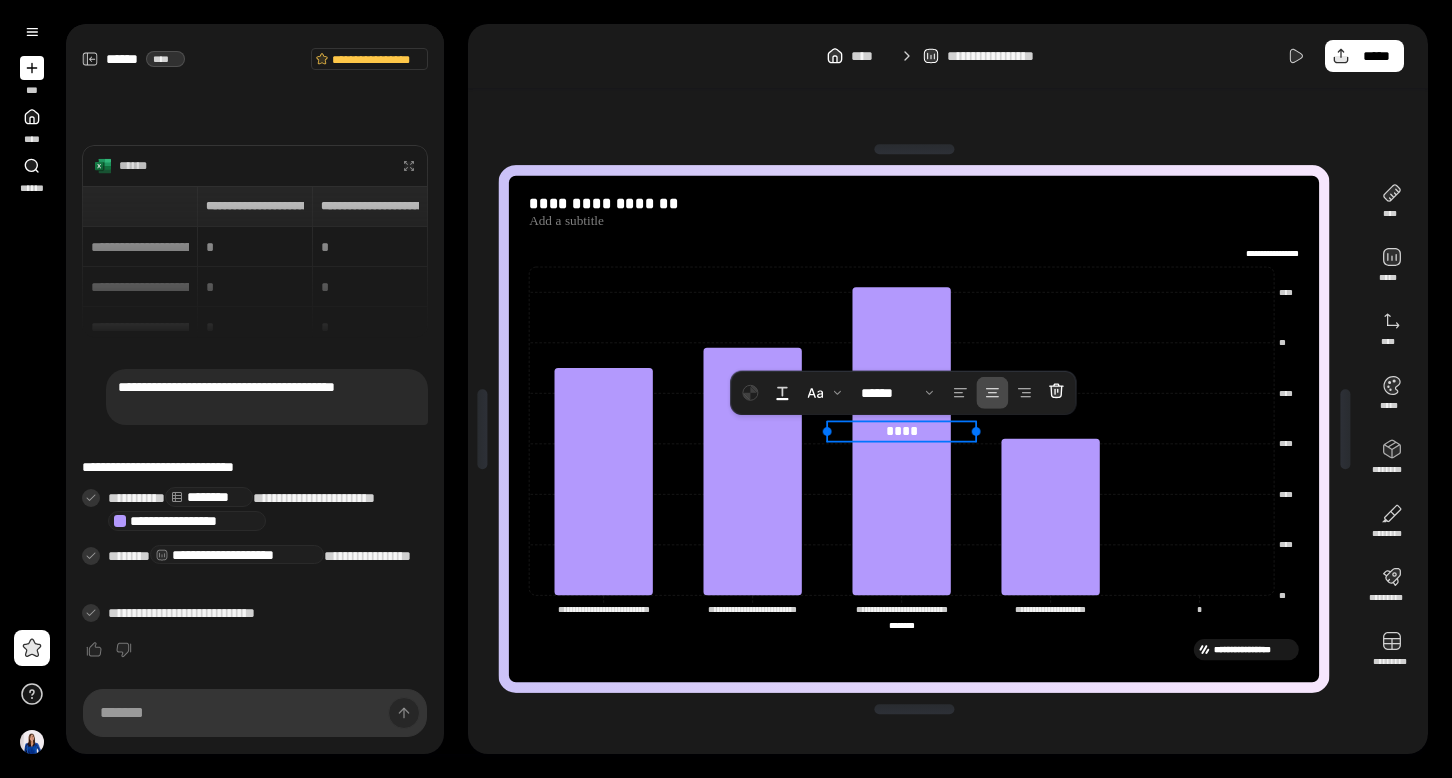 type 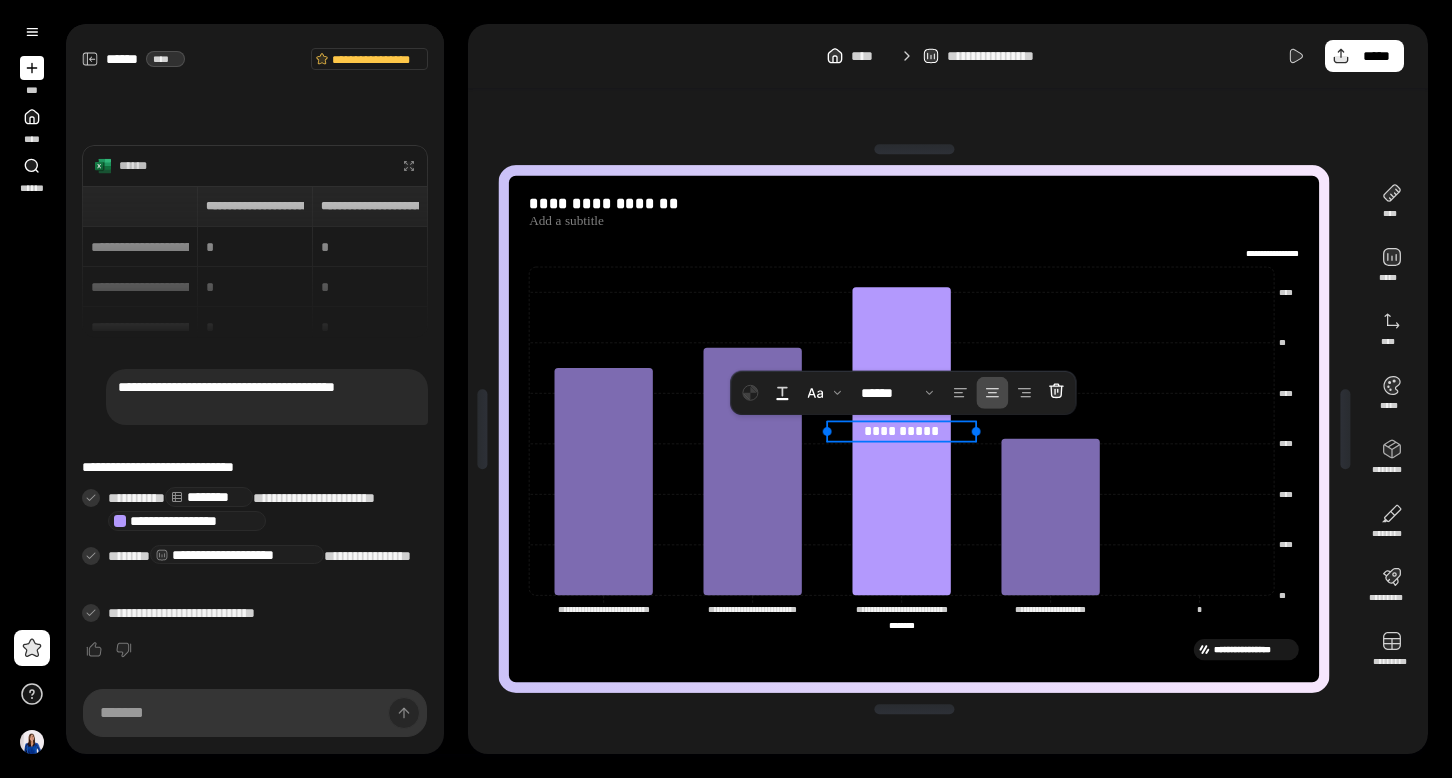 click 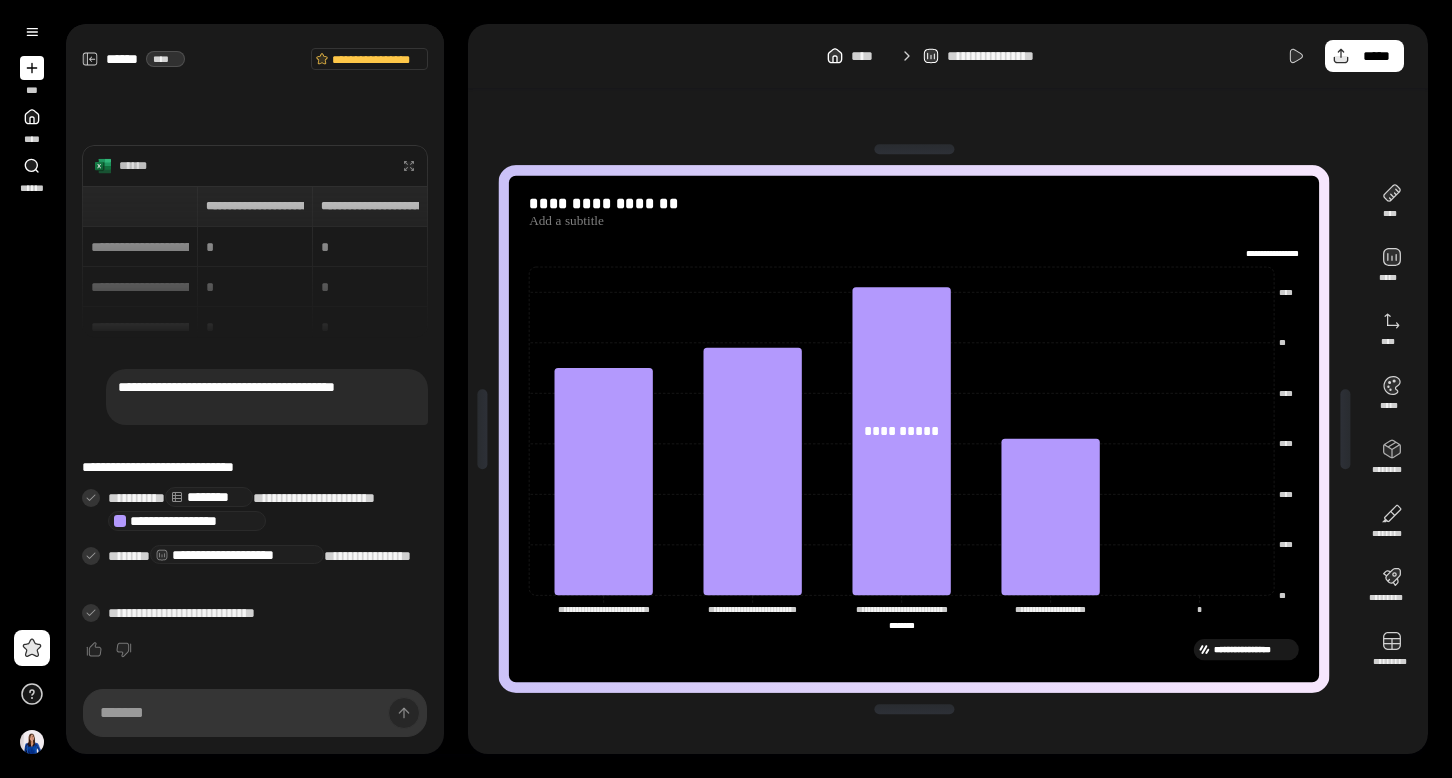 click 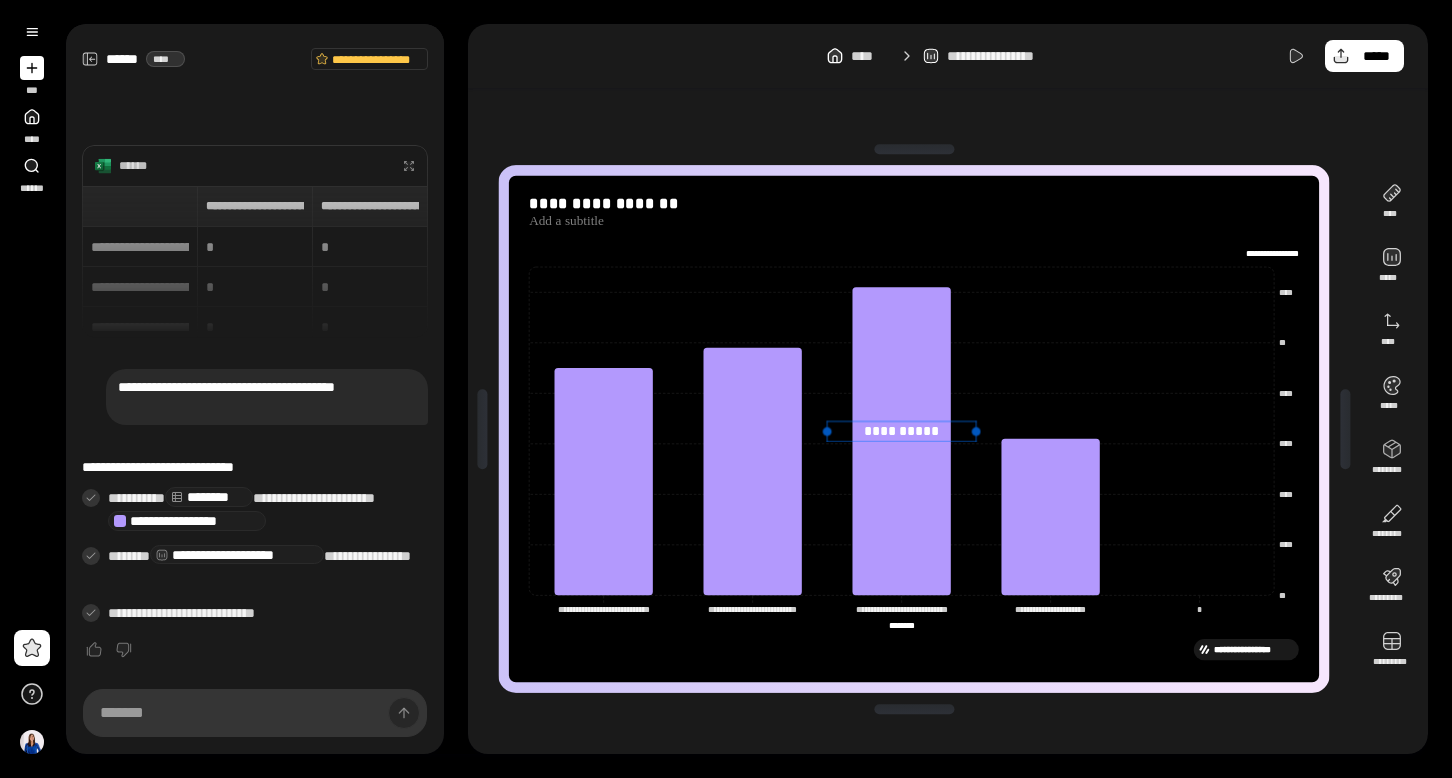 click on "**********" at bounding box center (901, 431) 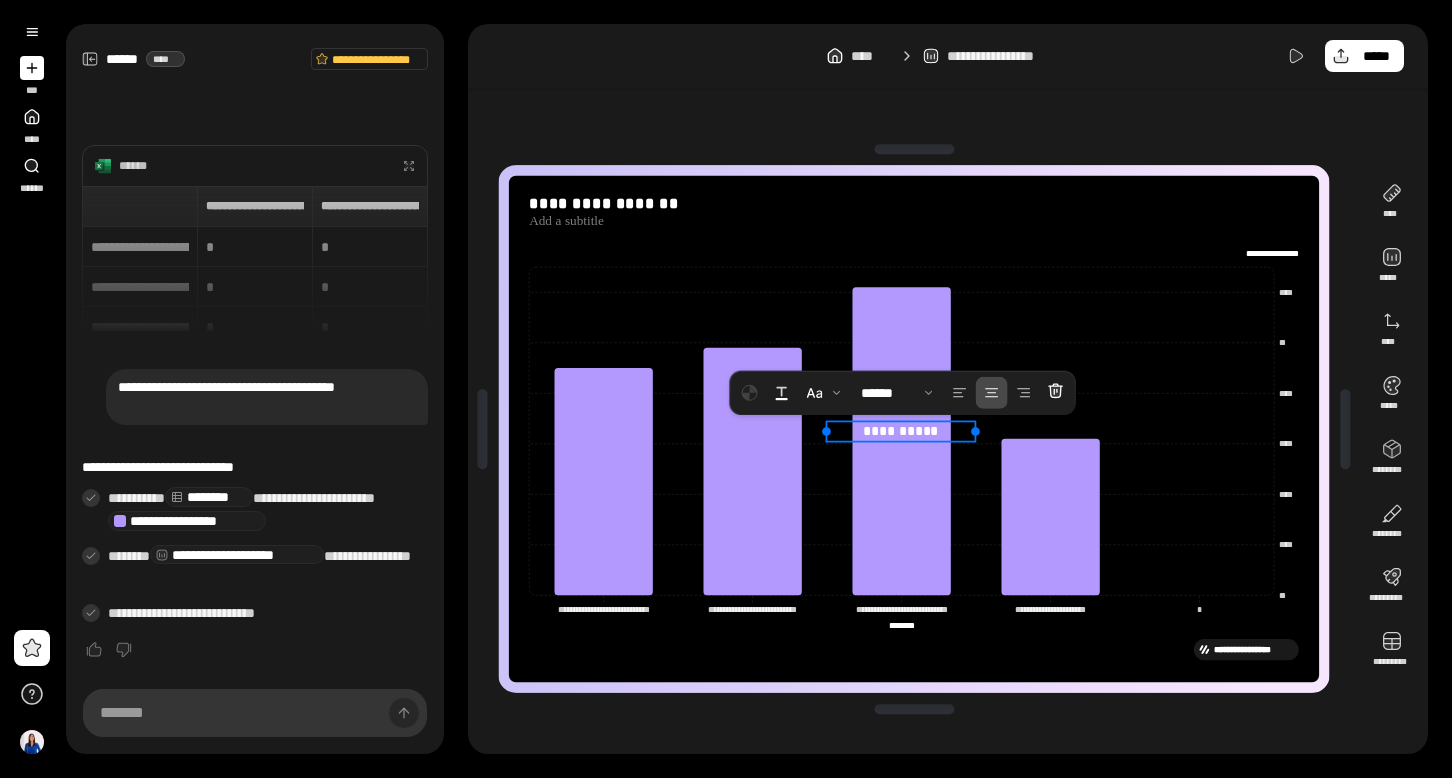 drag, startPoint x: 913, startPoint y: 440, endPoint x: 880, endPoint y: 429, distance: 34.785053 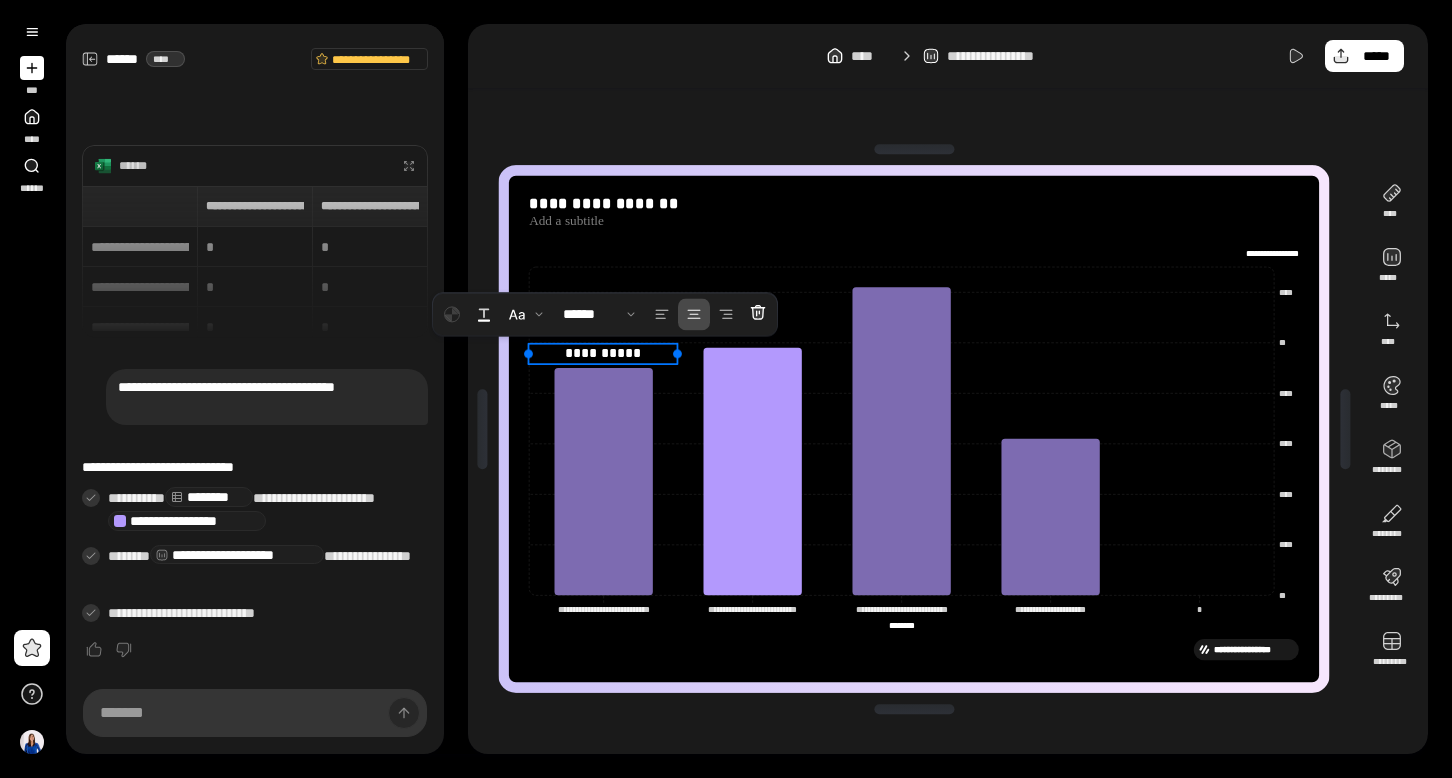 click 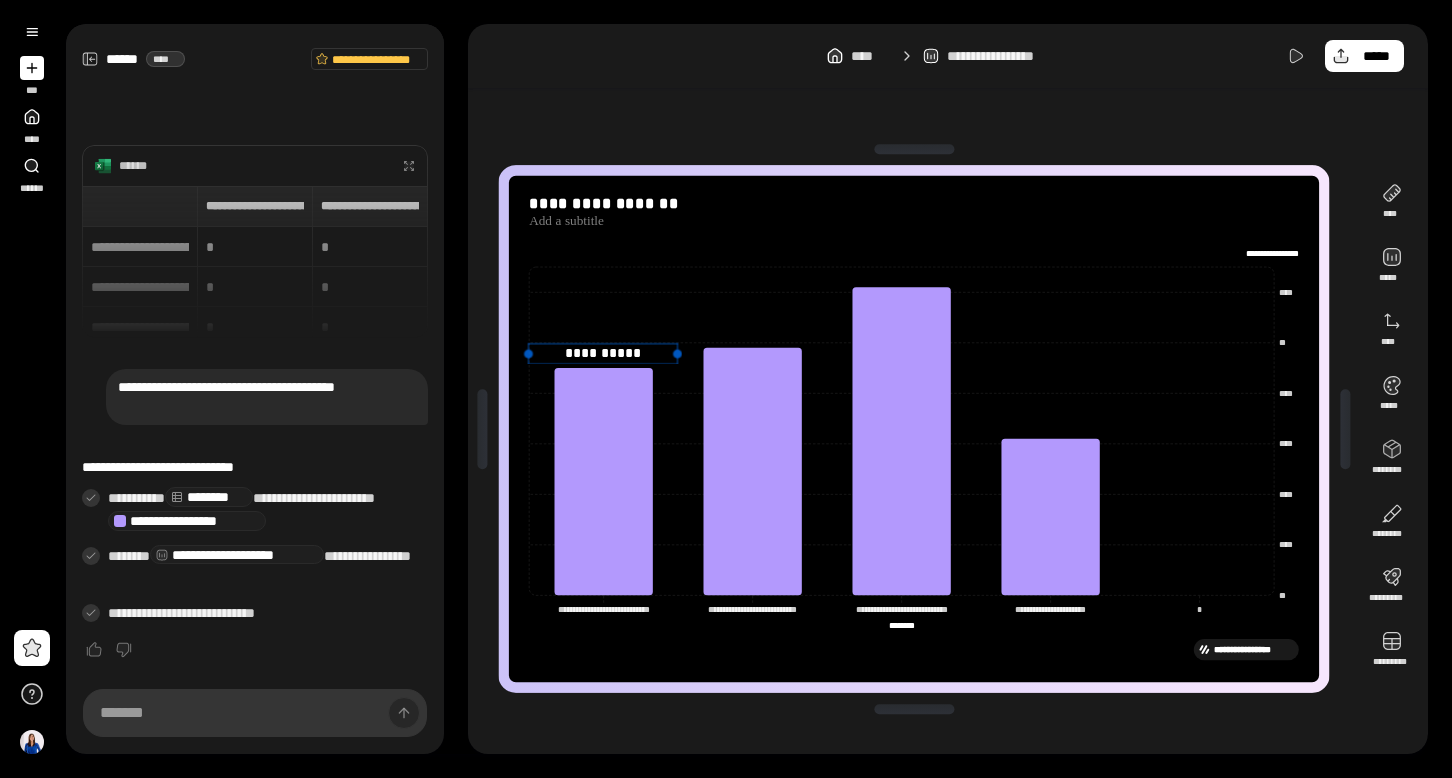 click on "**********" at bounding box center (603, 354) 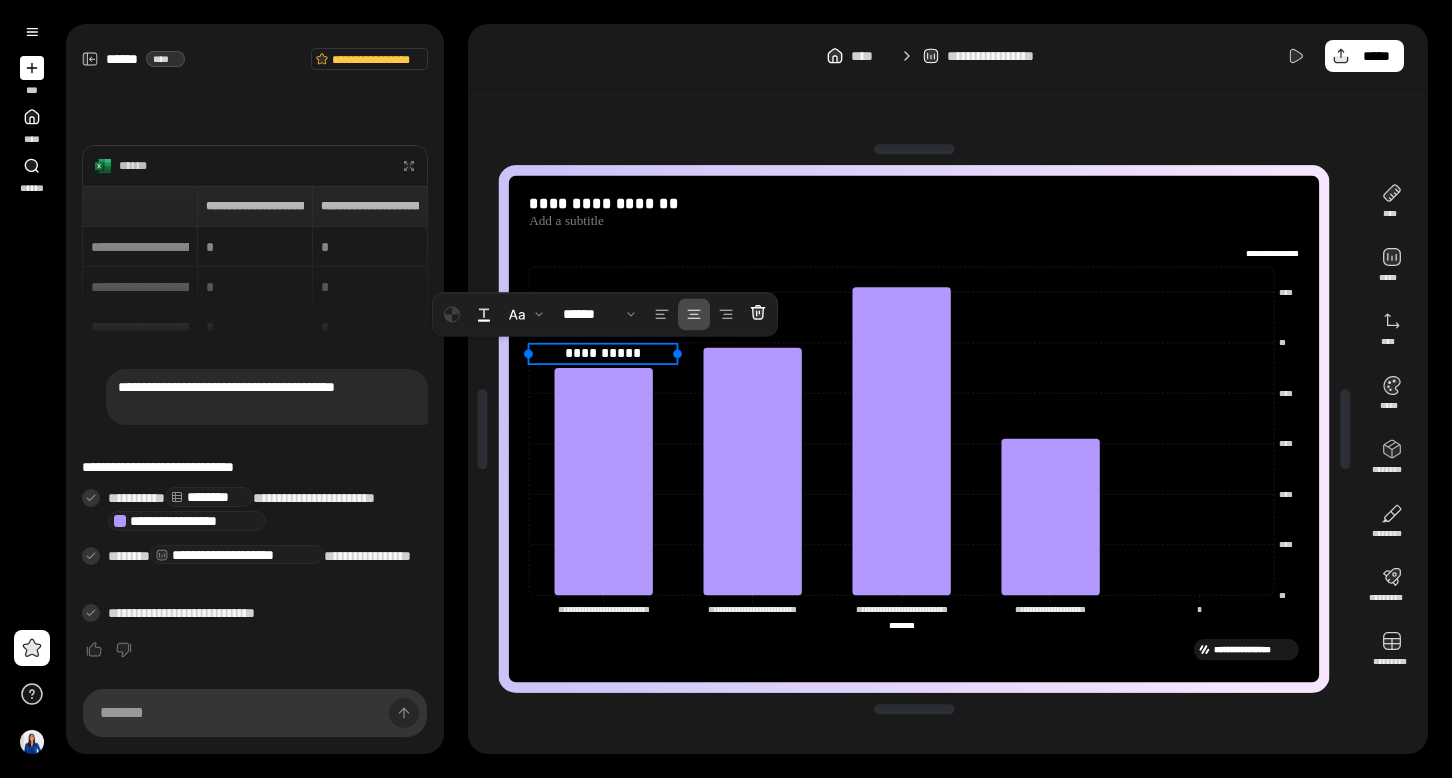 click on "**********" at bounding box center (603, 353) 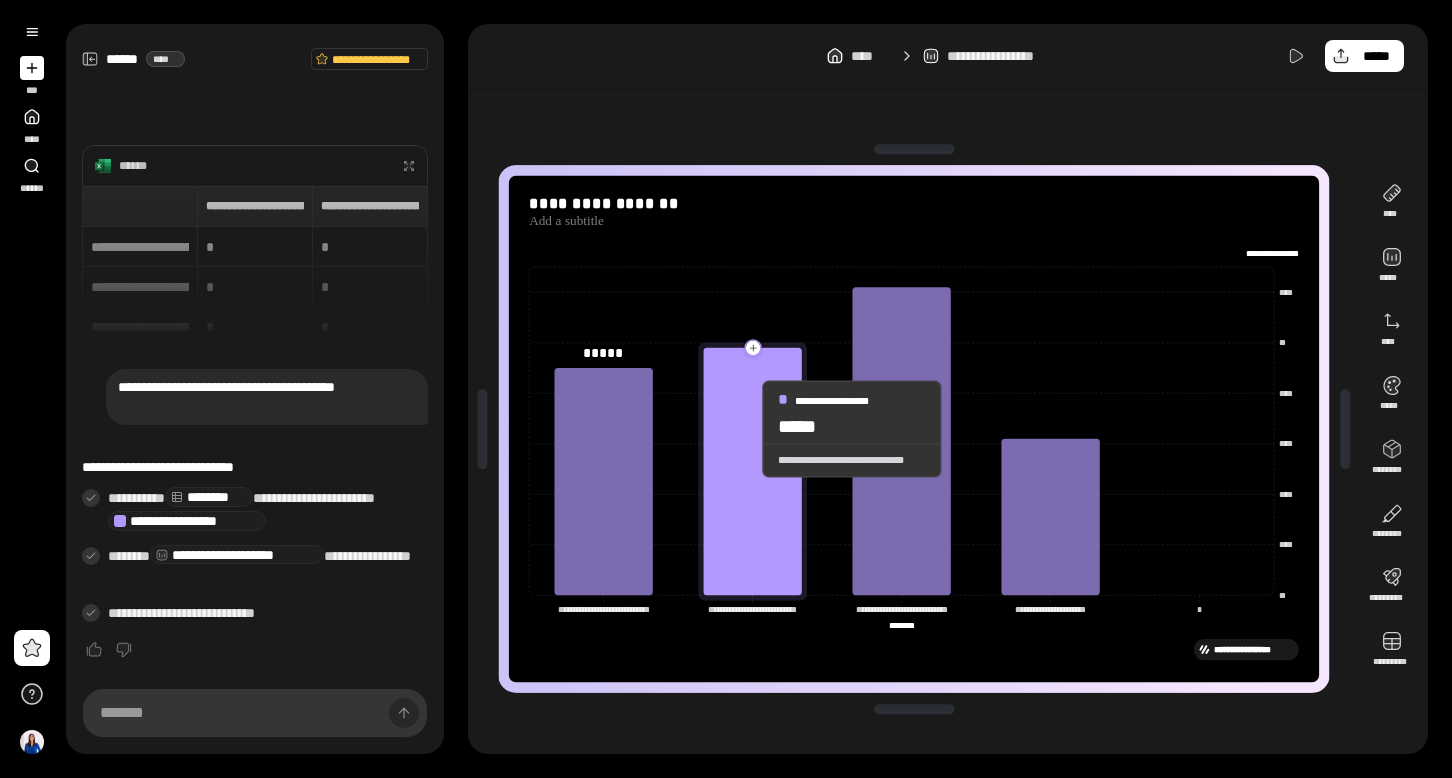 click 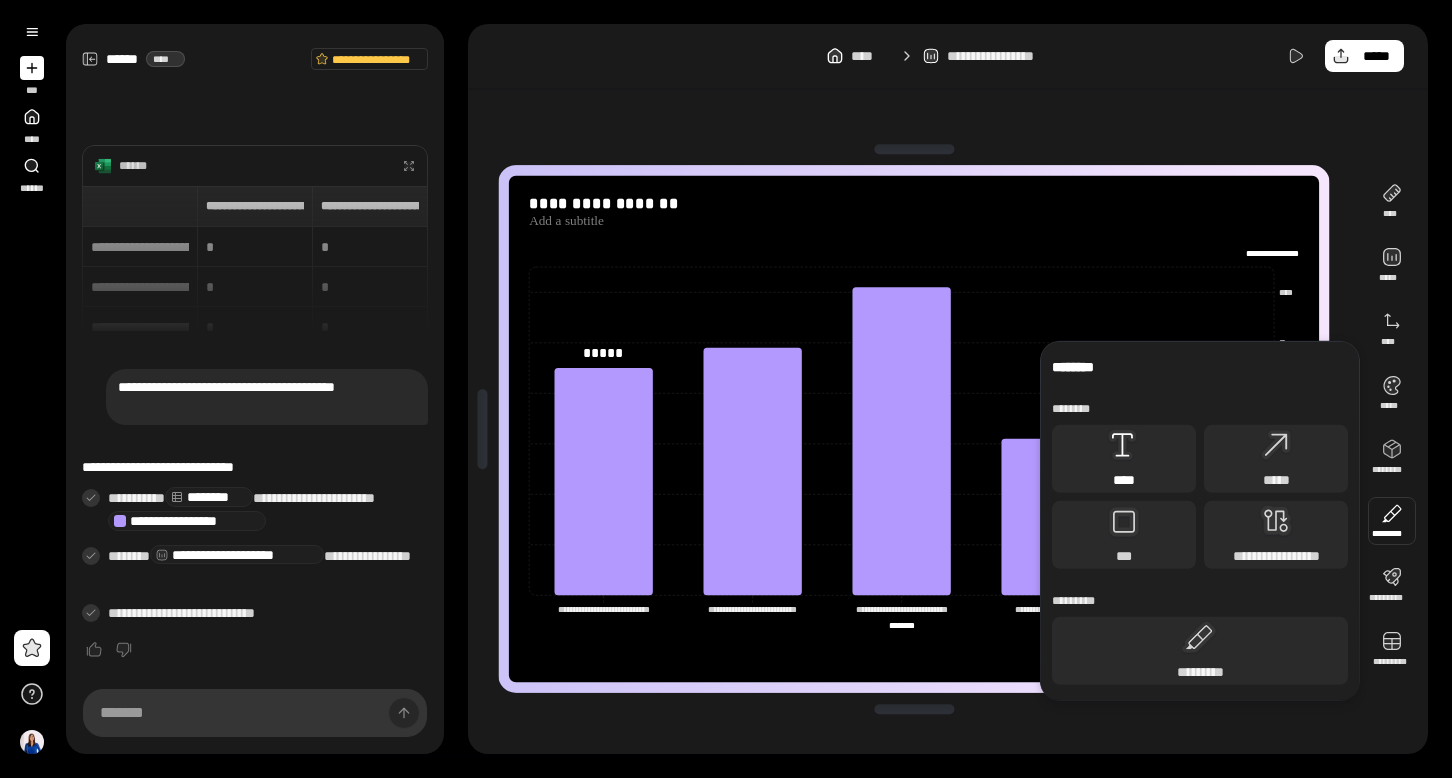 click 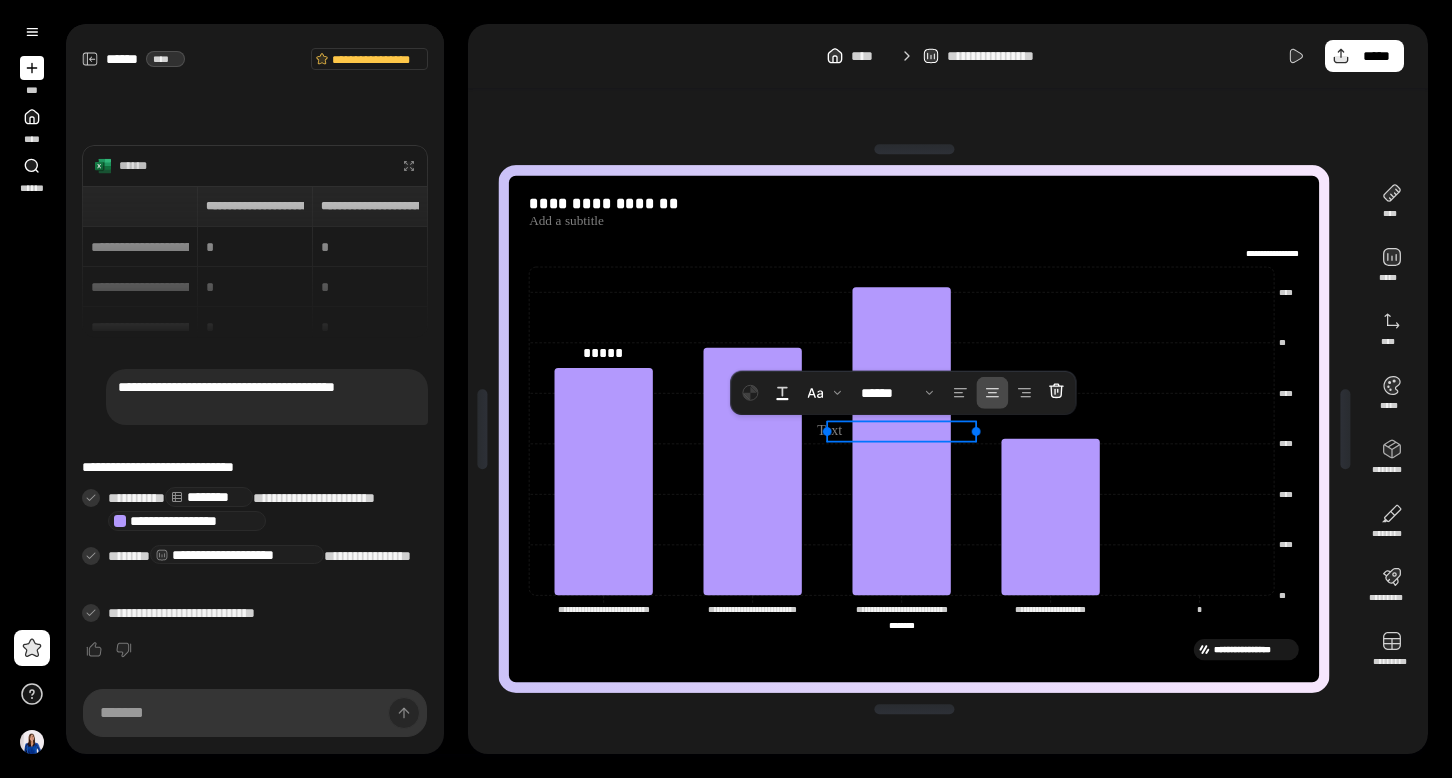 type 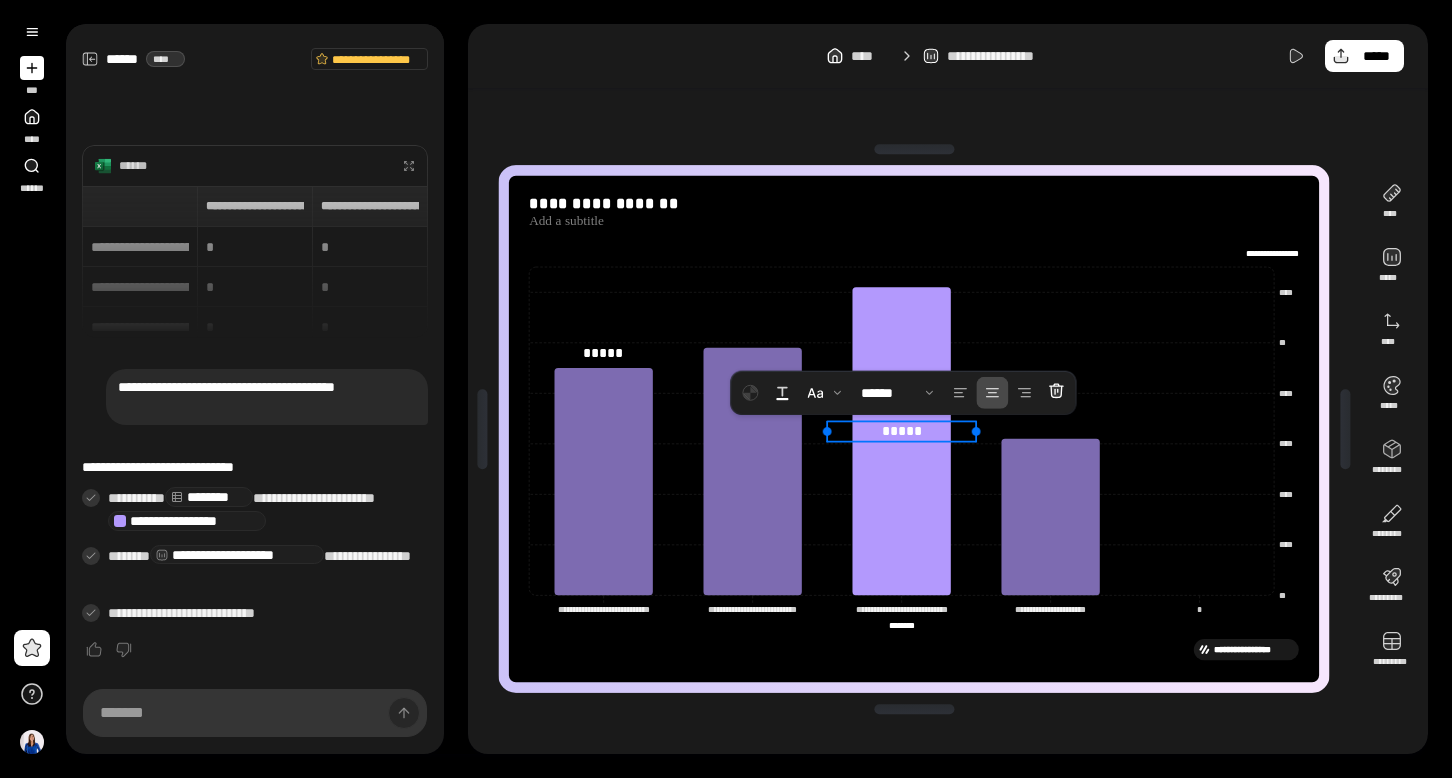 click 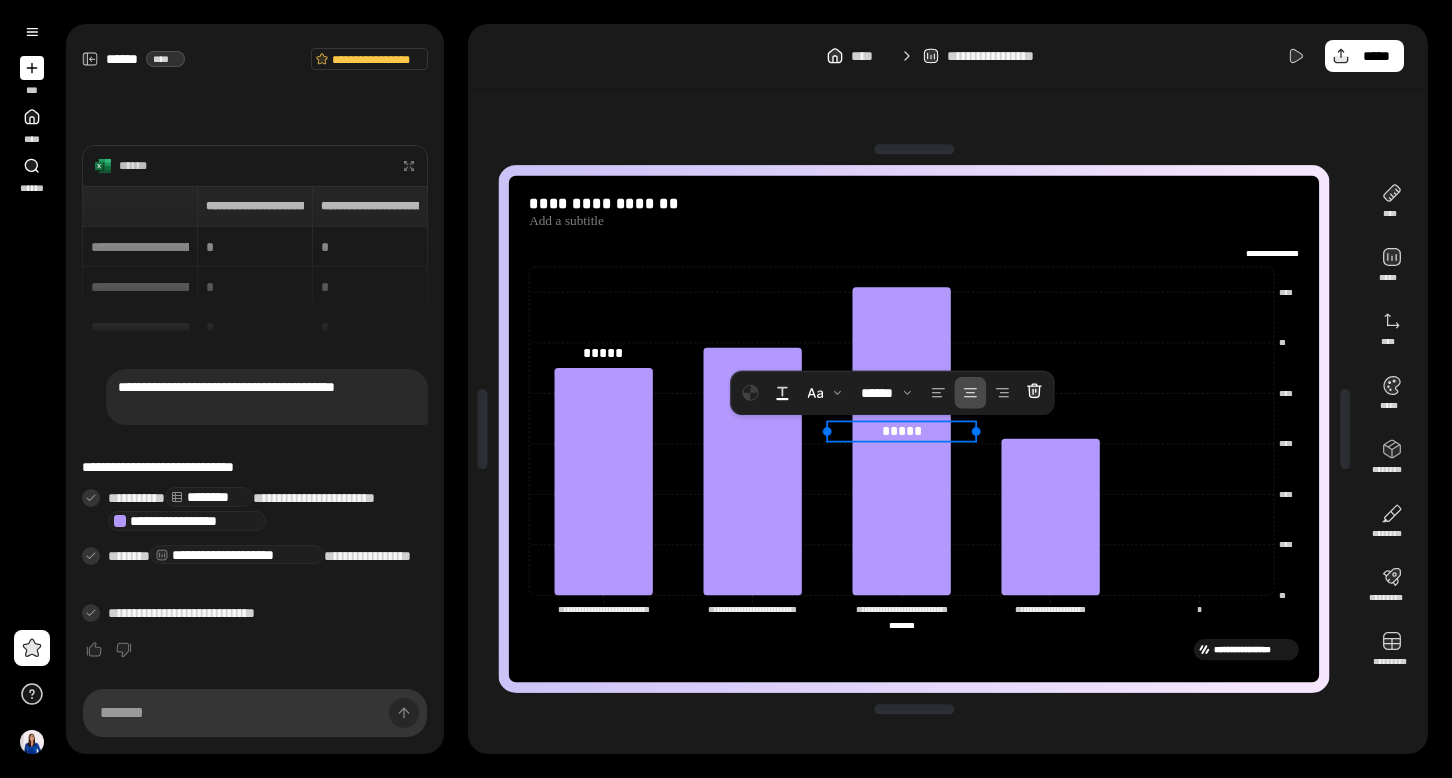 click on "*****" at bounding box center (901, 431) 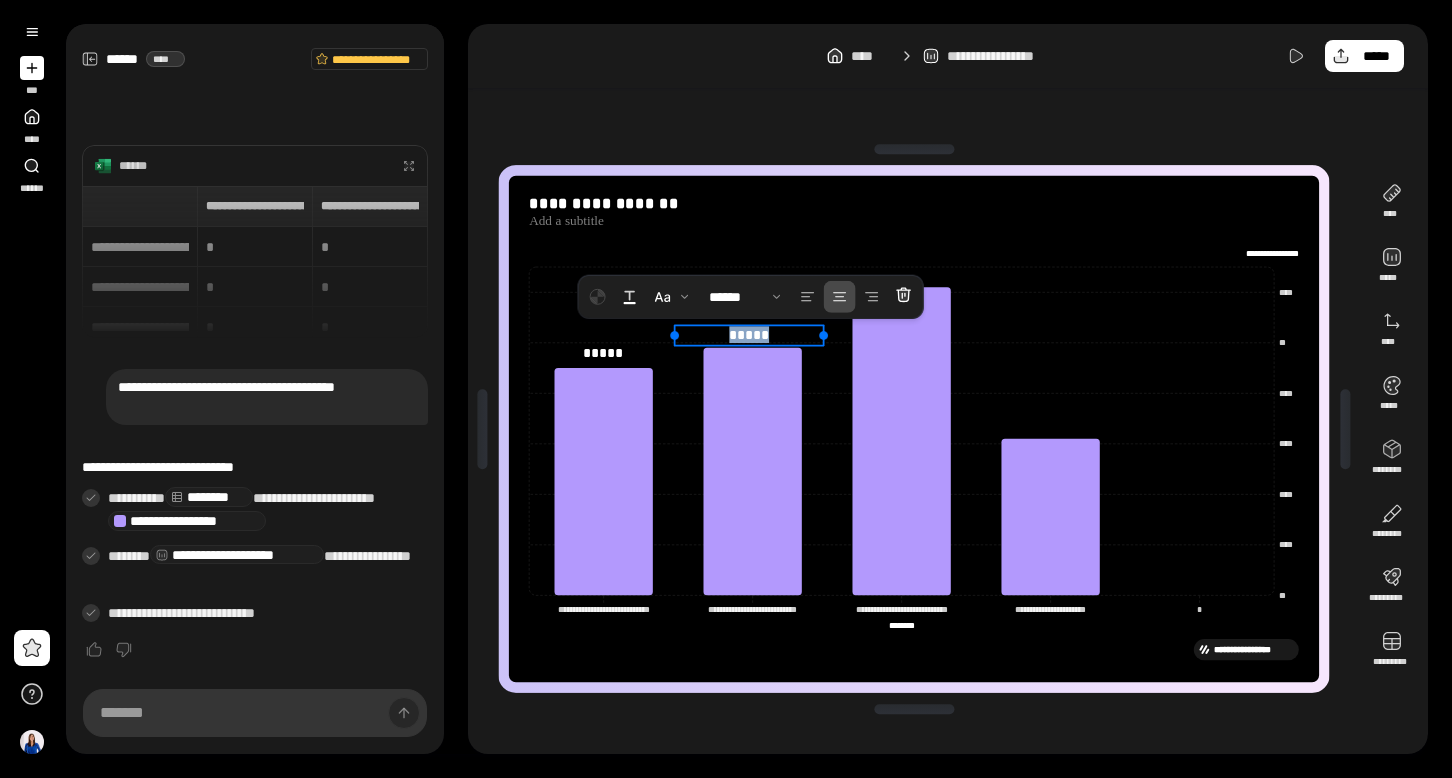 click on "*****" at bounding box center (749, 334) 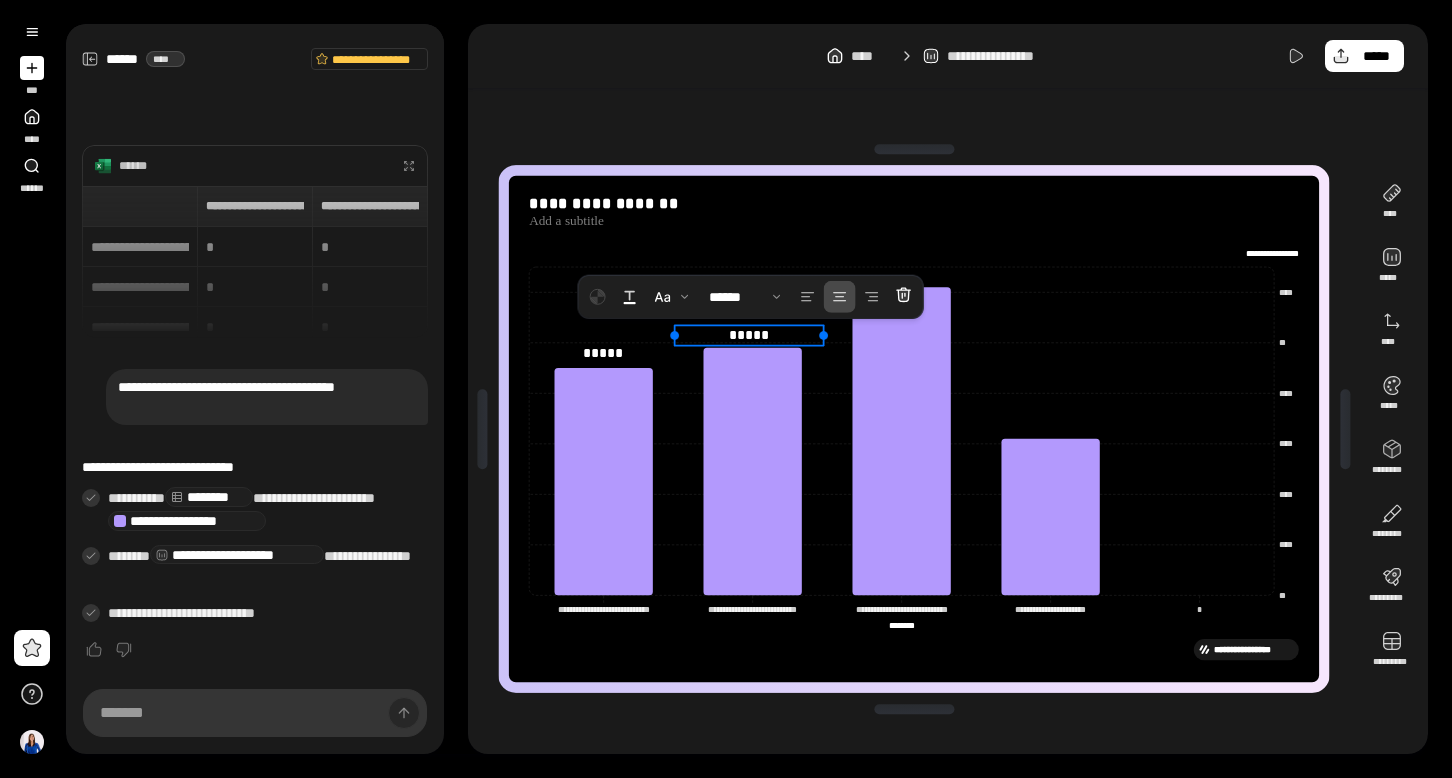 click on "**********" at bounding box center [914, 429] 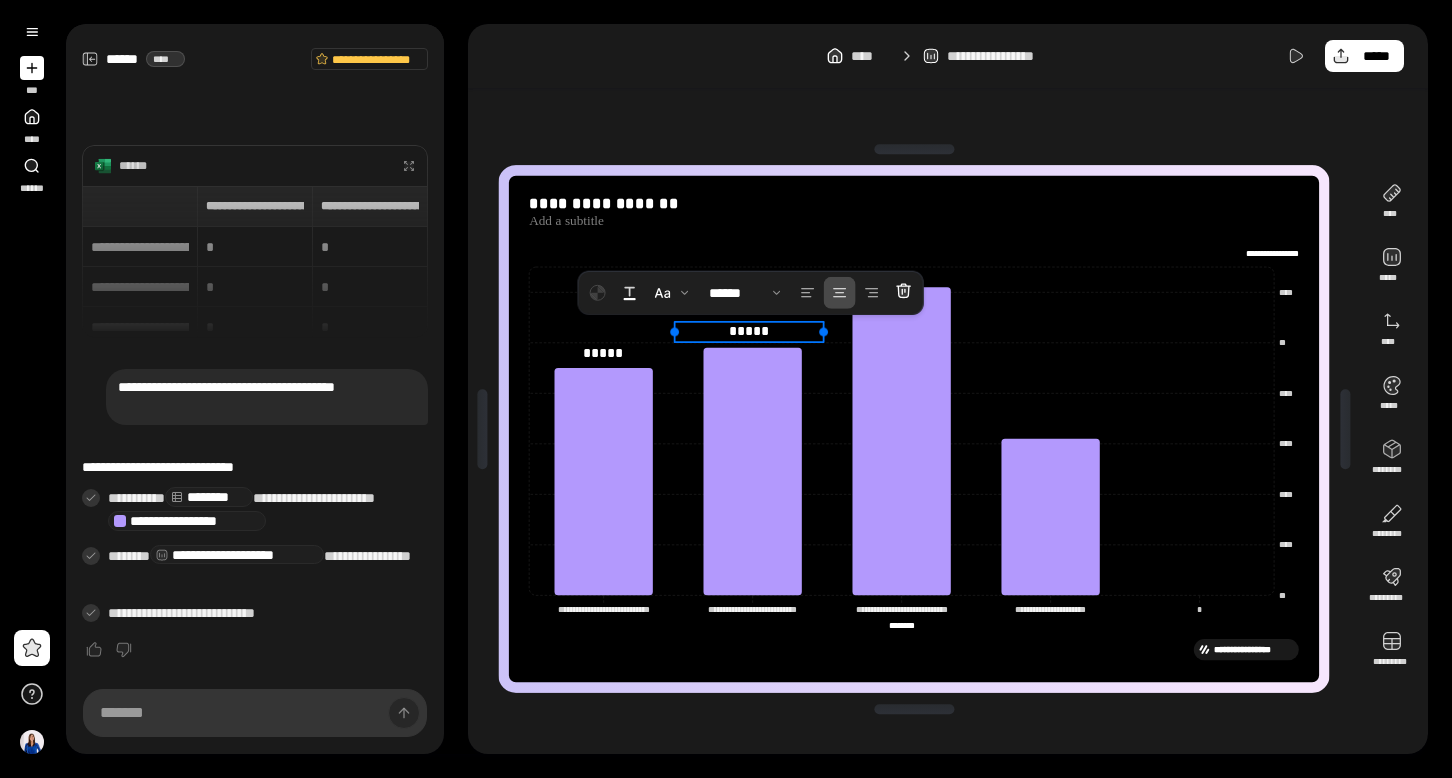 click on "*****" at bounding box center (749, 332) 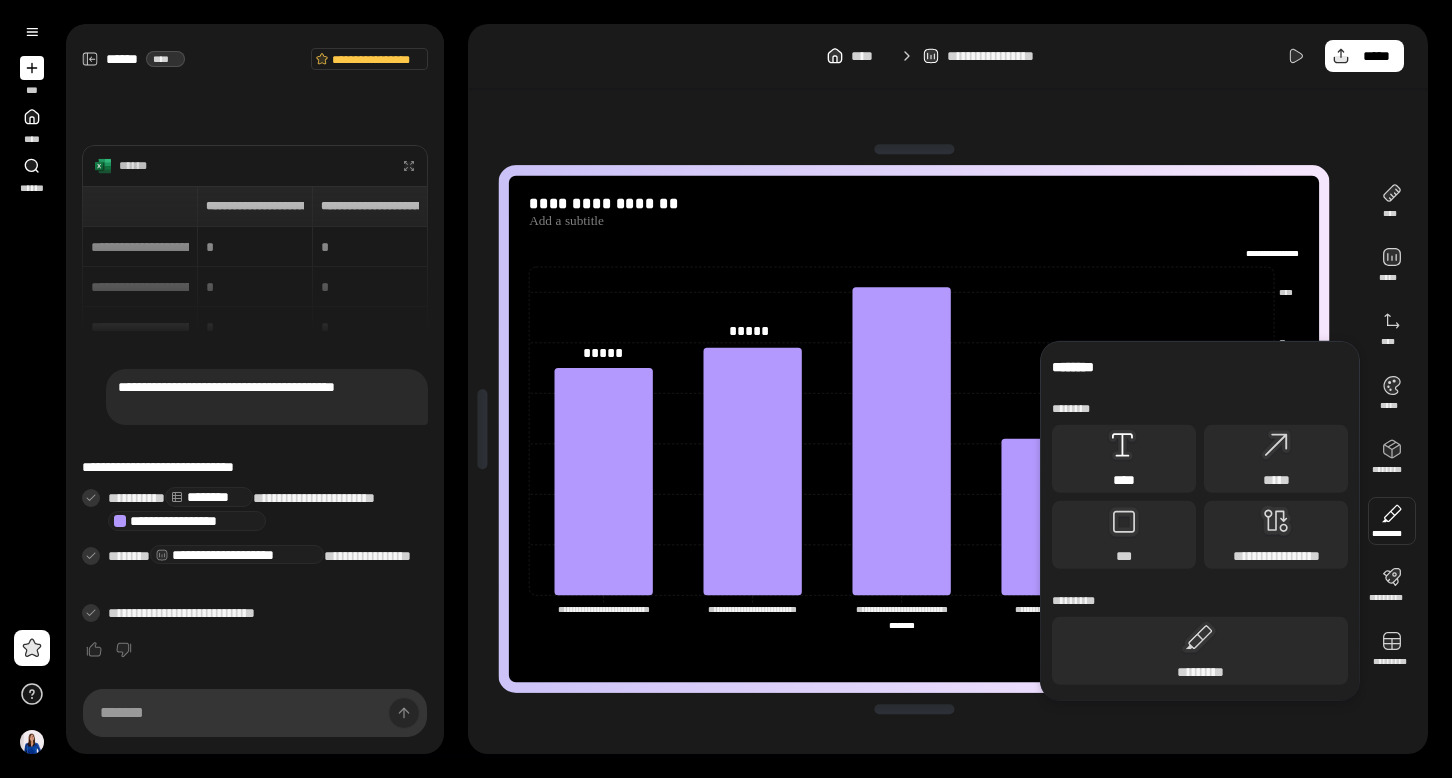 click 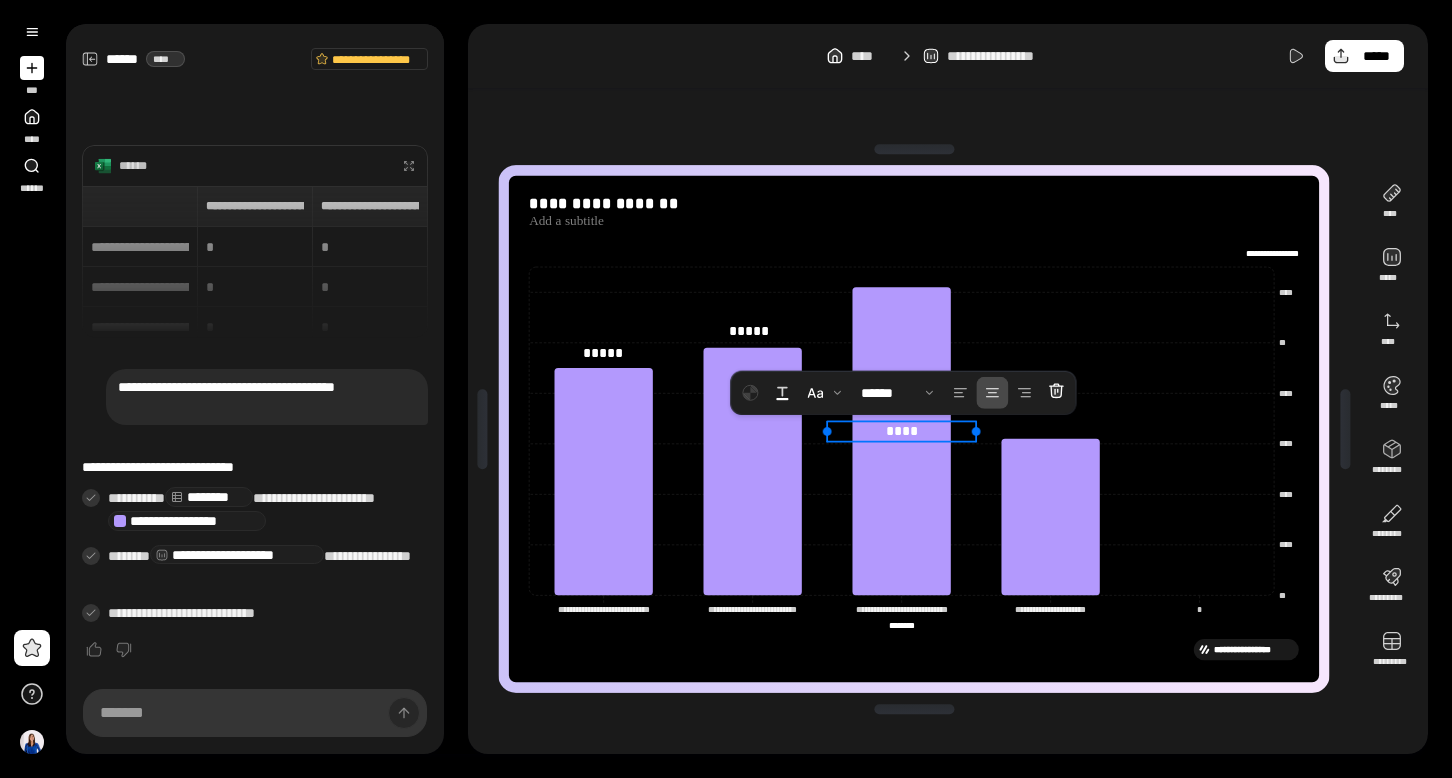 click on "****" at bounding box center (902, 430) 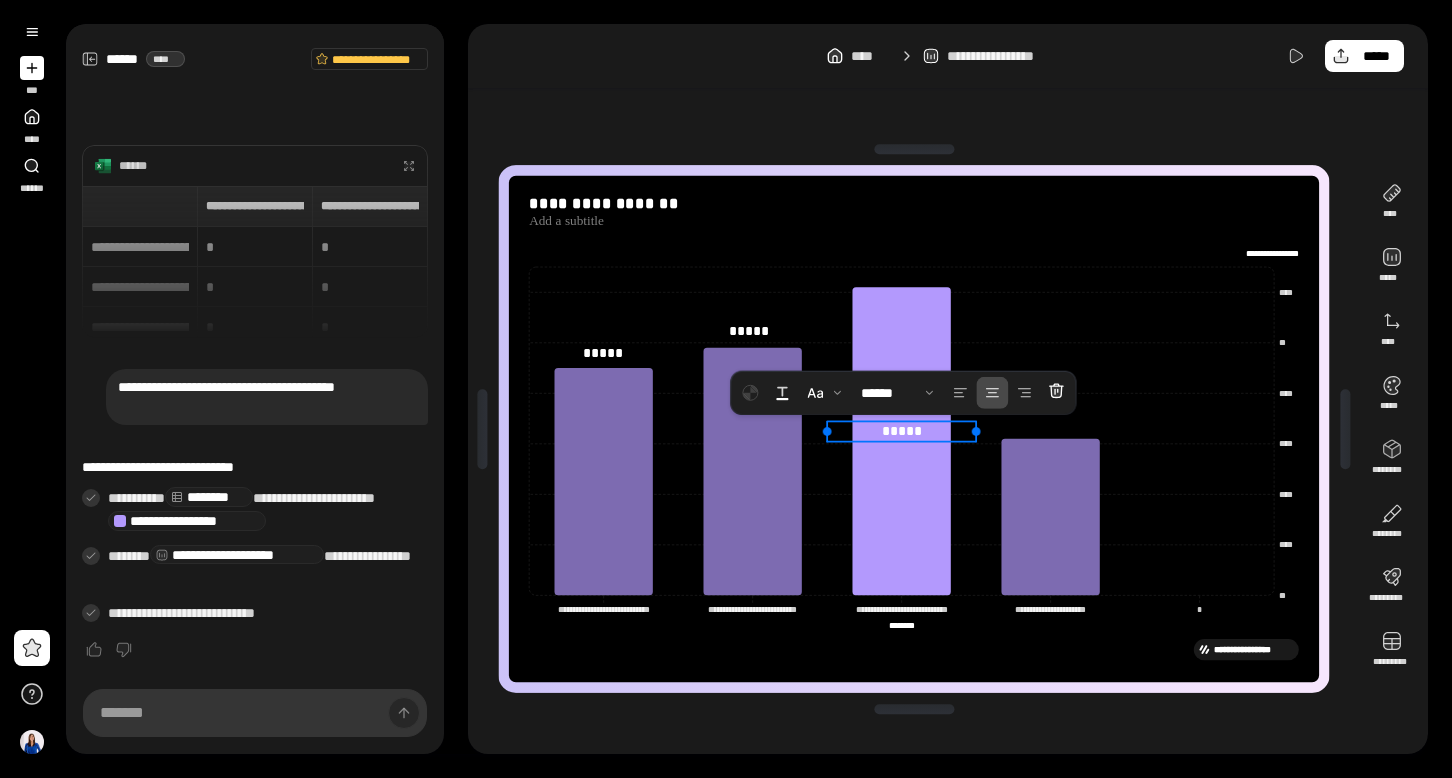click 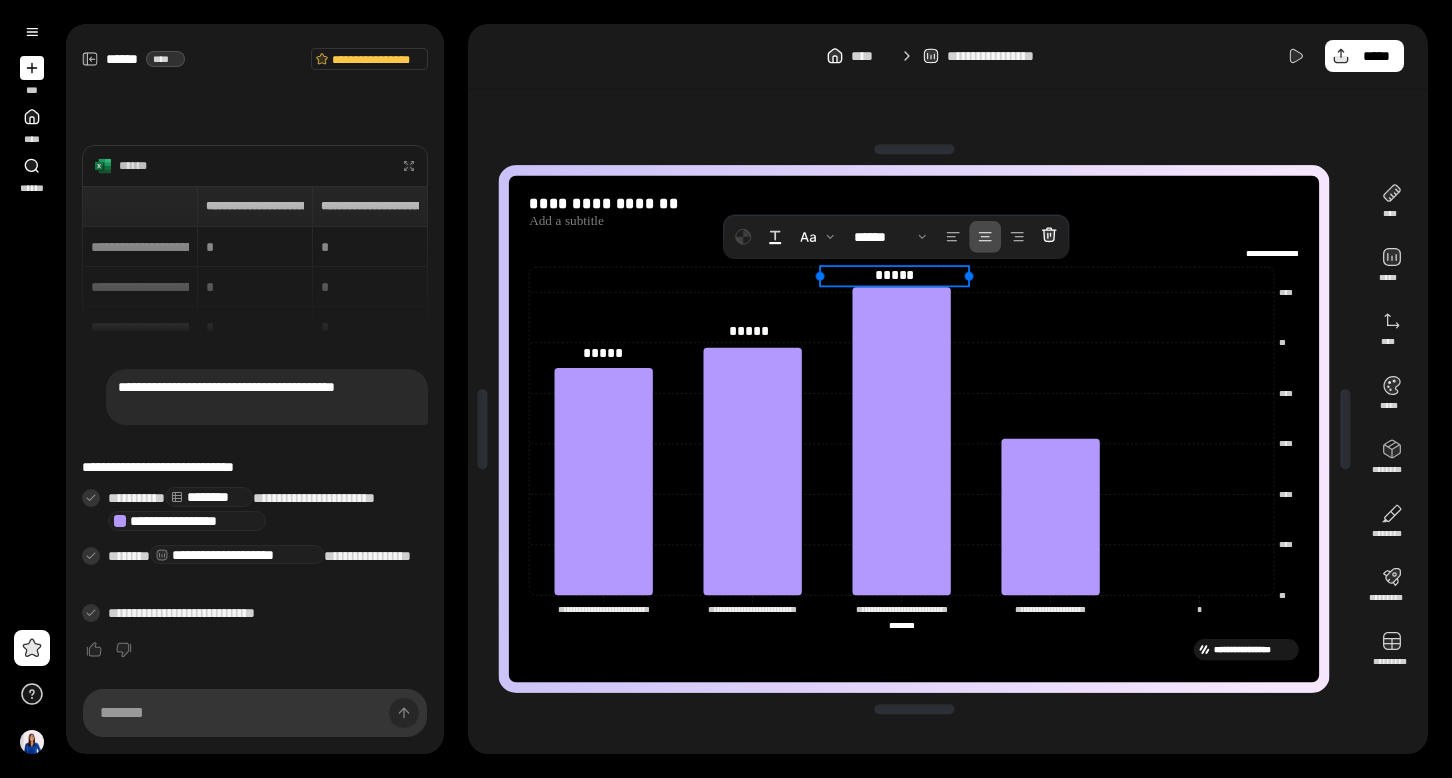 drag, startPoint x: 902, startPoint y: 435, endPoint x: 894, endPoint y: 259, distance: 176.18172 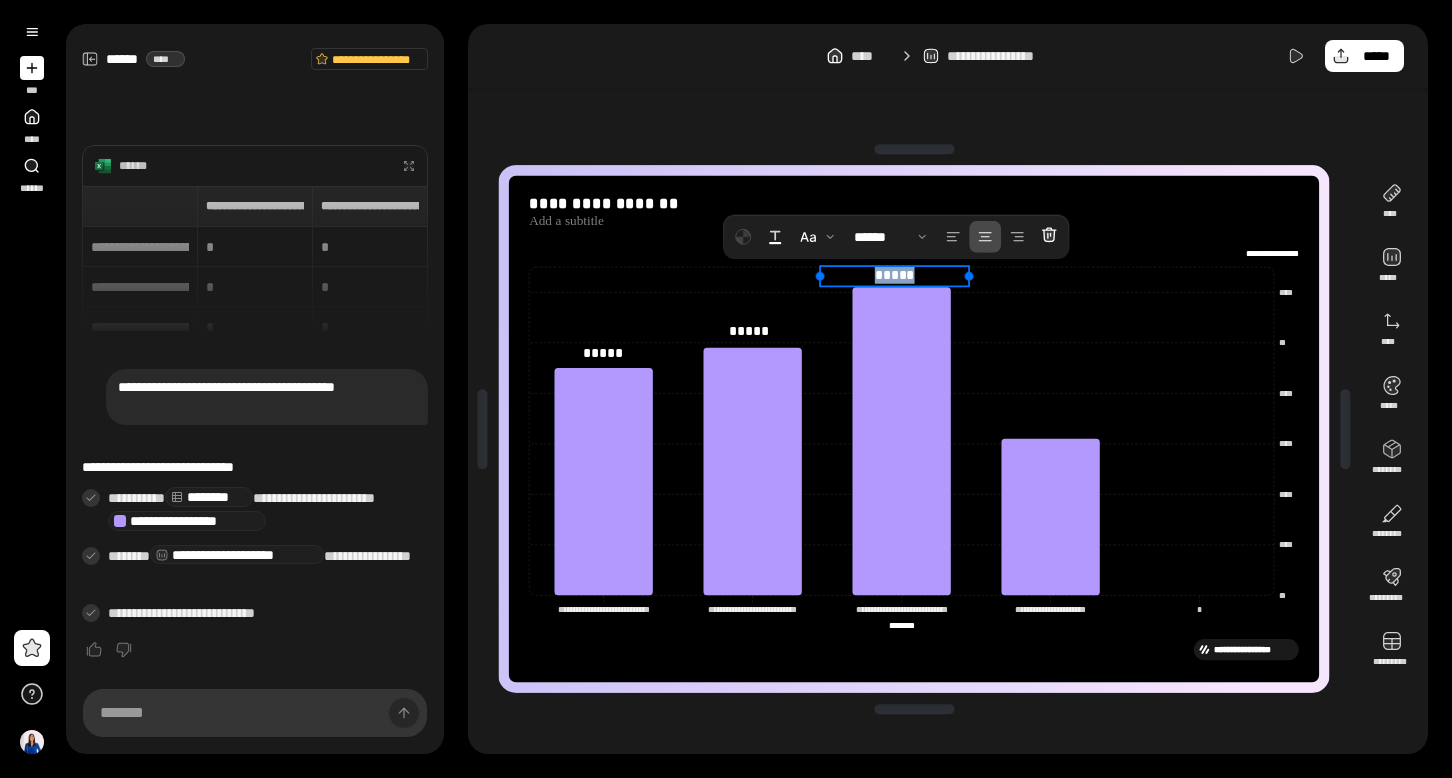 click on "*****" at bounding box center [895, 275] 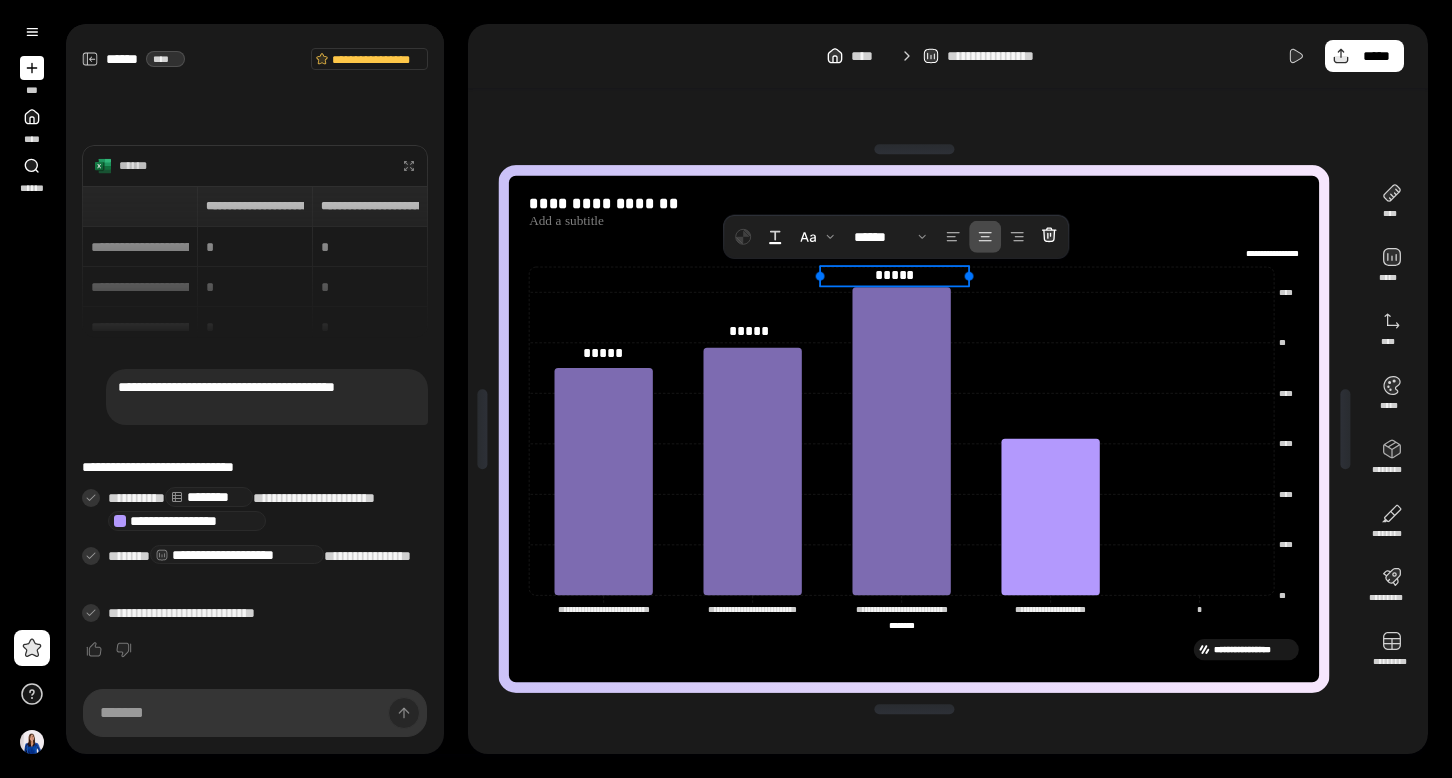 click 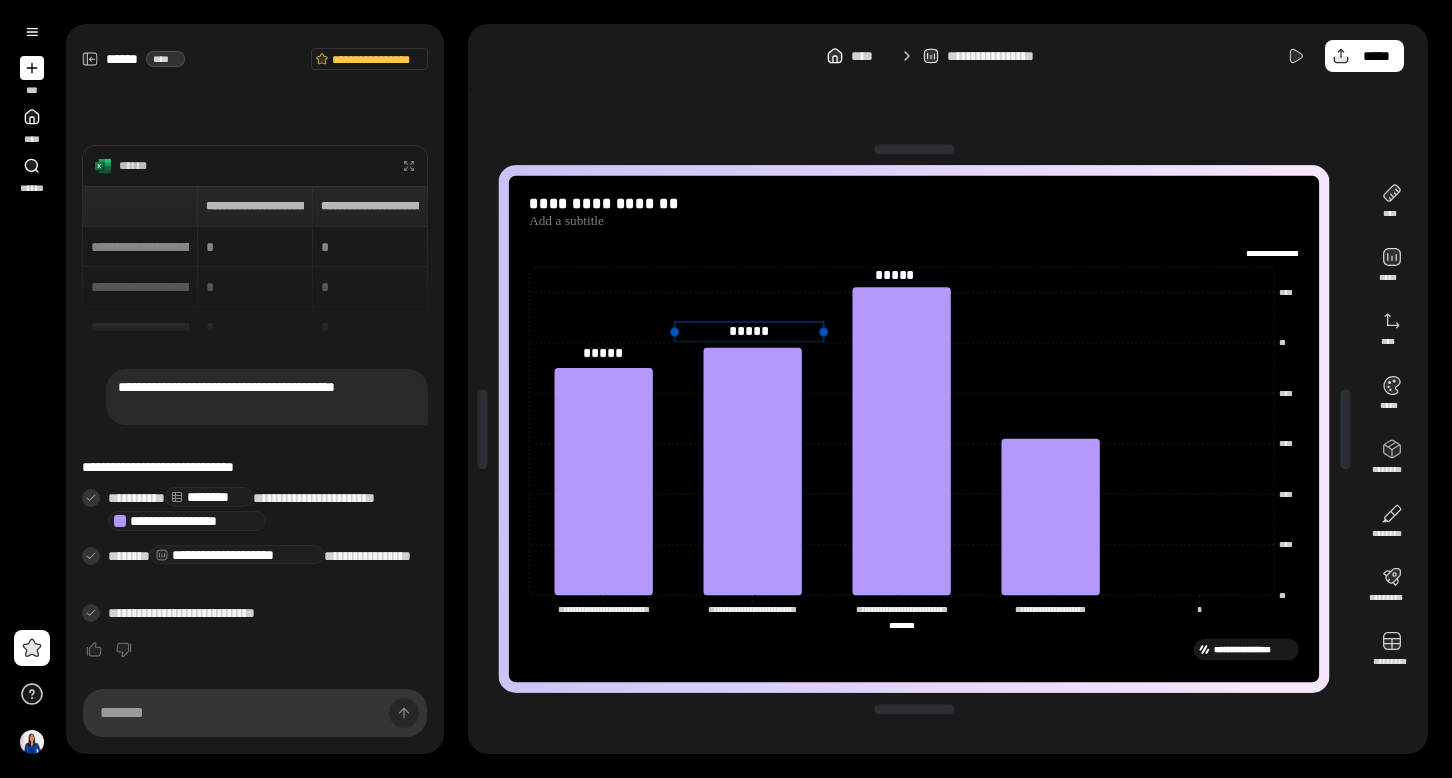 click on "*****" at bounding box center [749, 332] 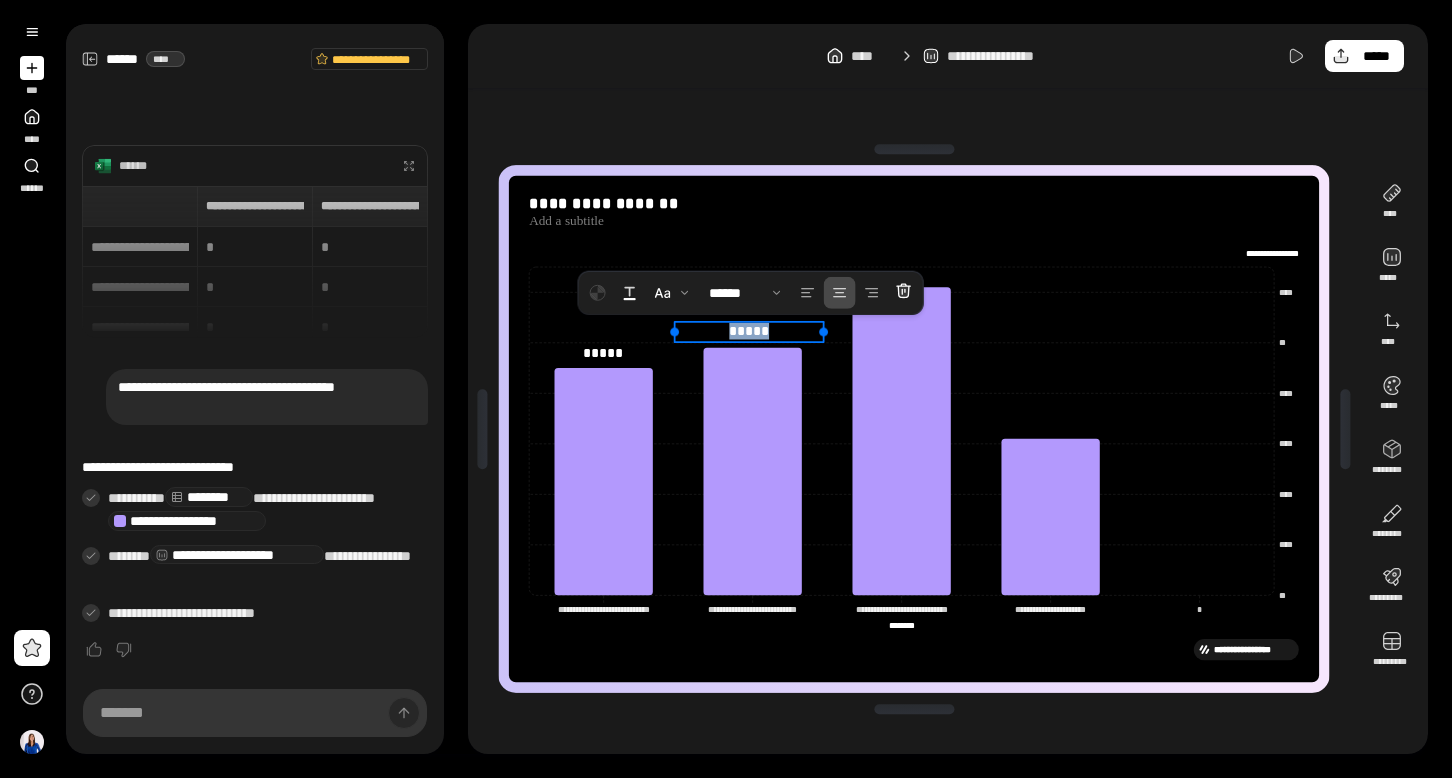 click on "*****" at bounding box center (749, 331) 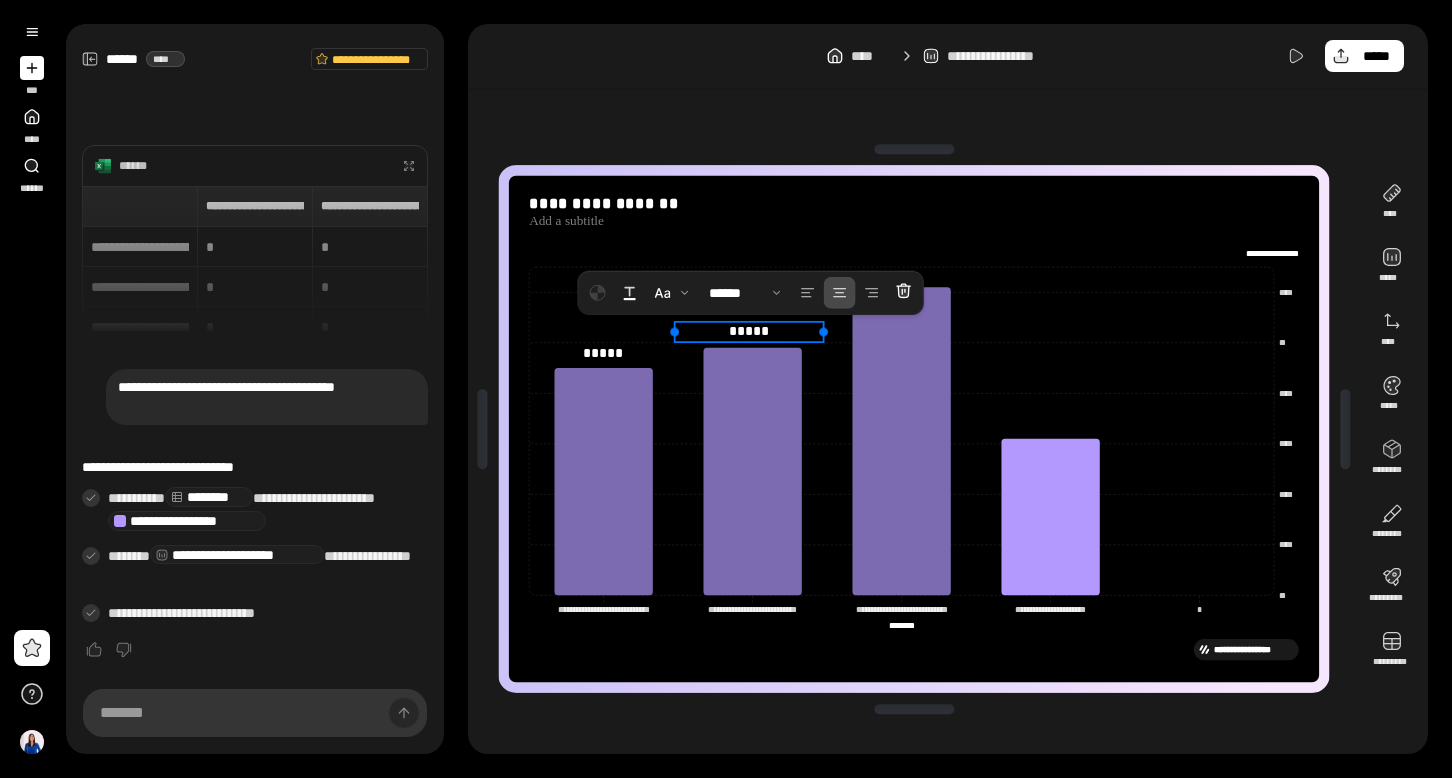 click 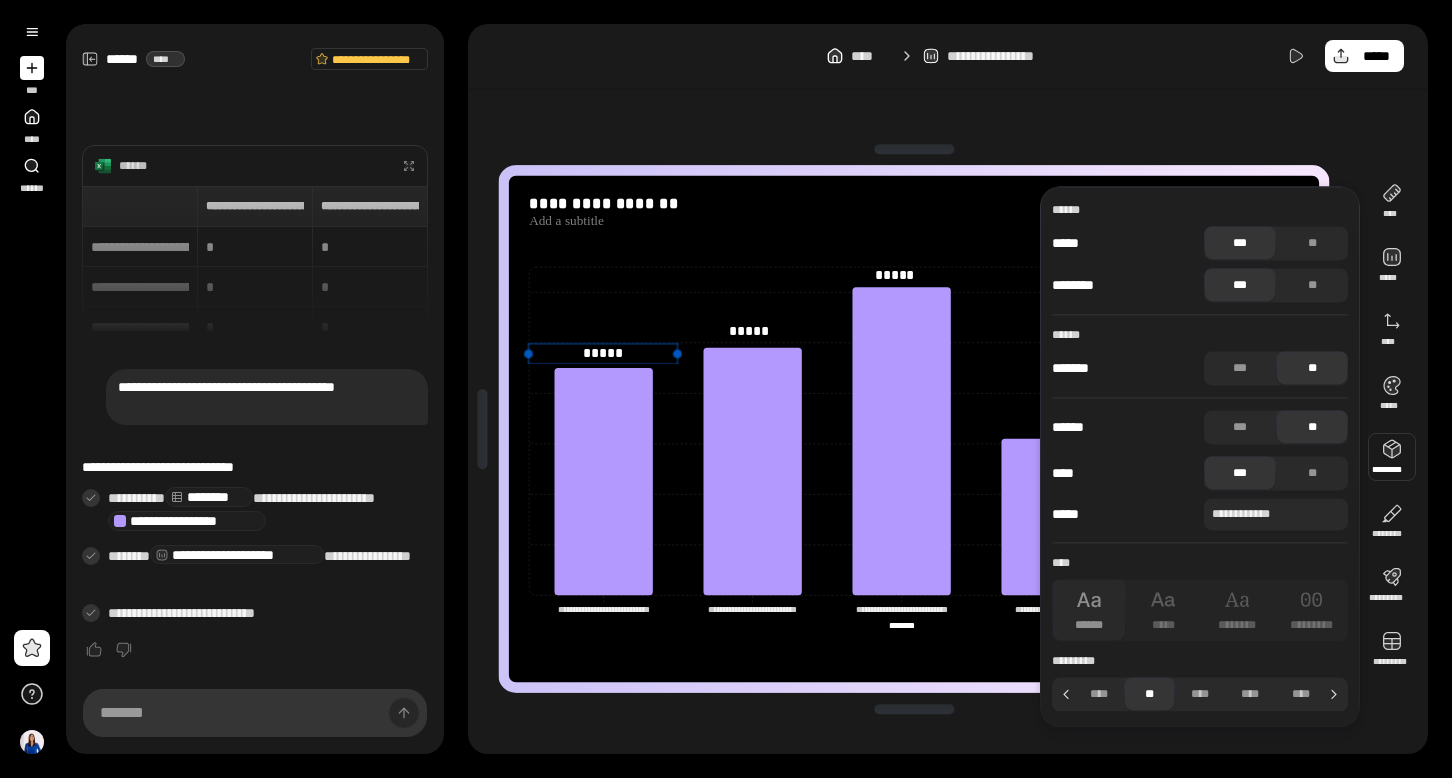 click on "*****" at bounding box center (603, 354) 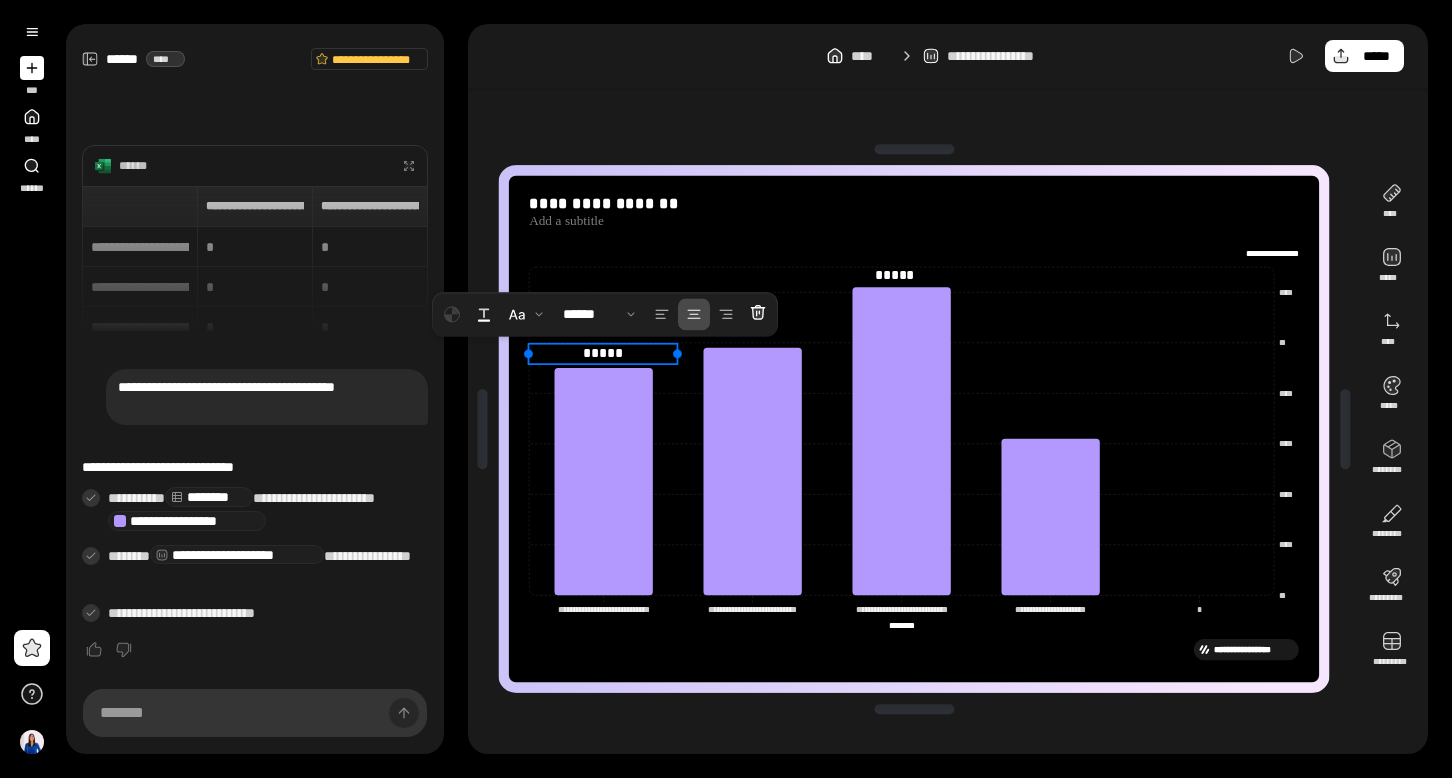 click on "*****" at bounding box center [603, 353] 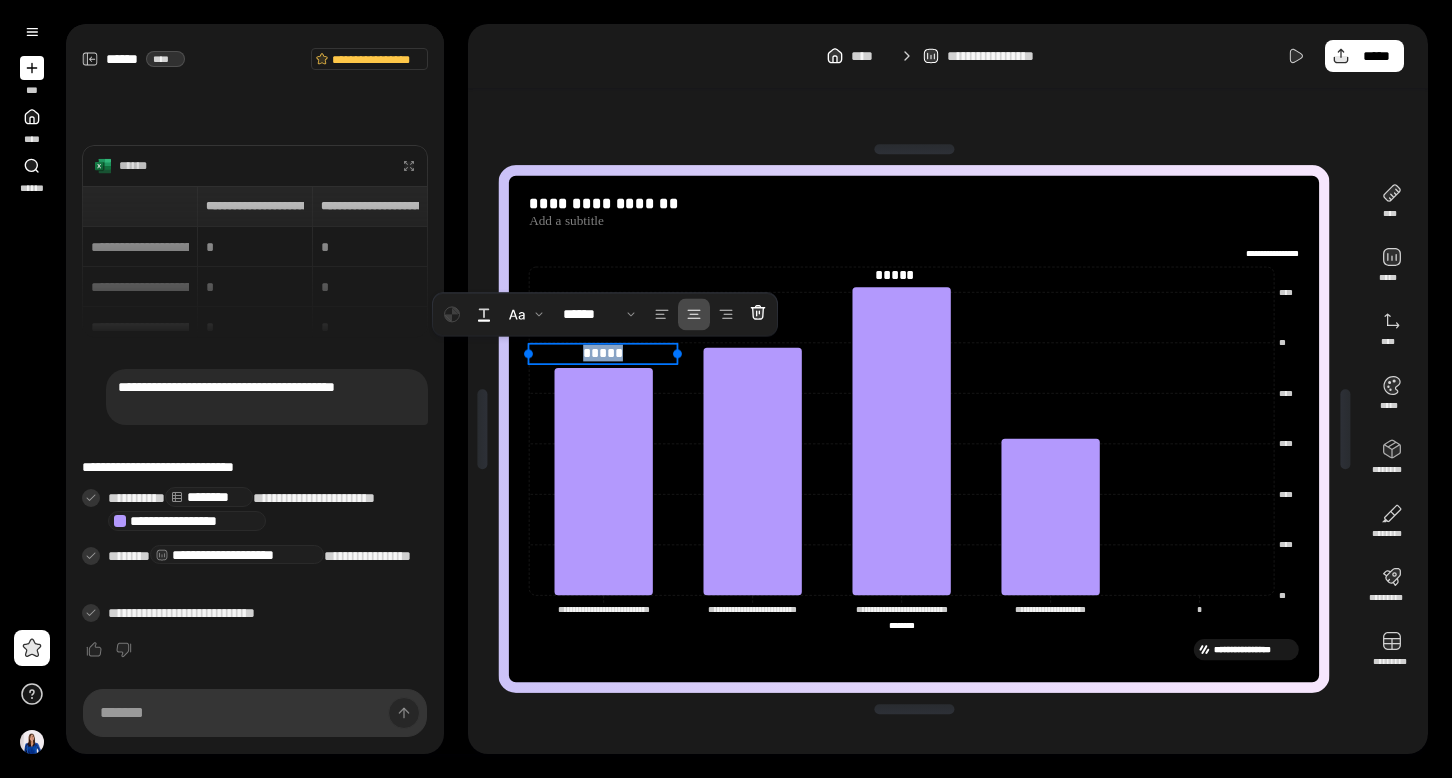 click on "*****" at bounding box center [603, 353] 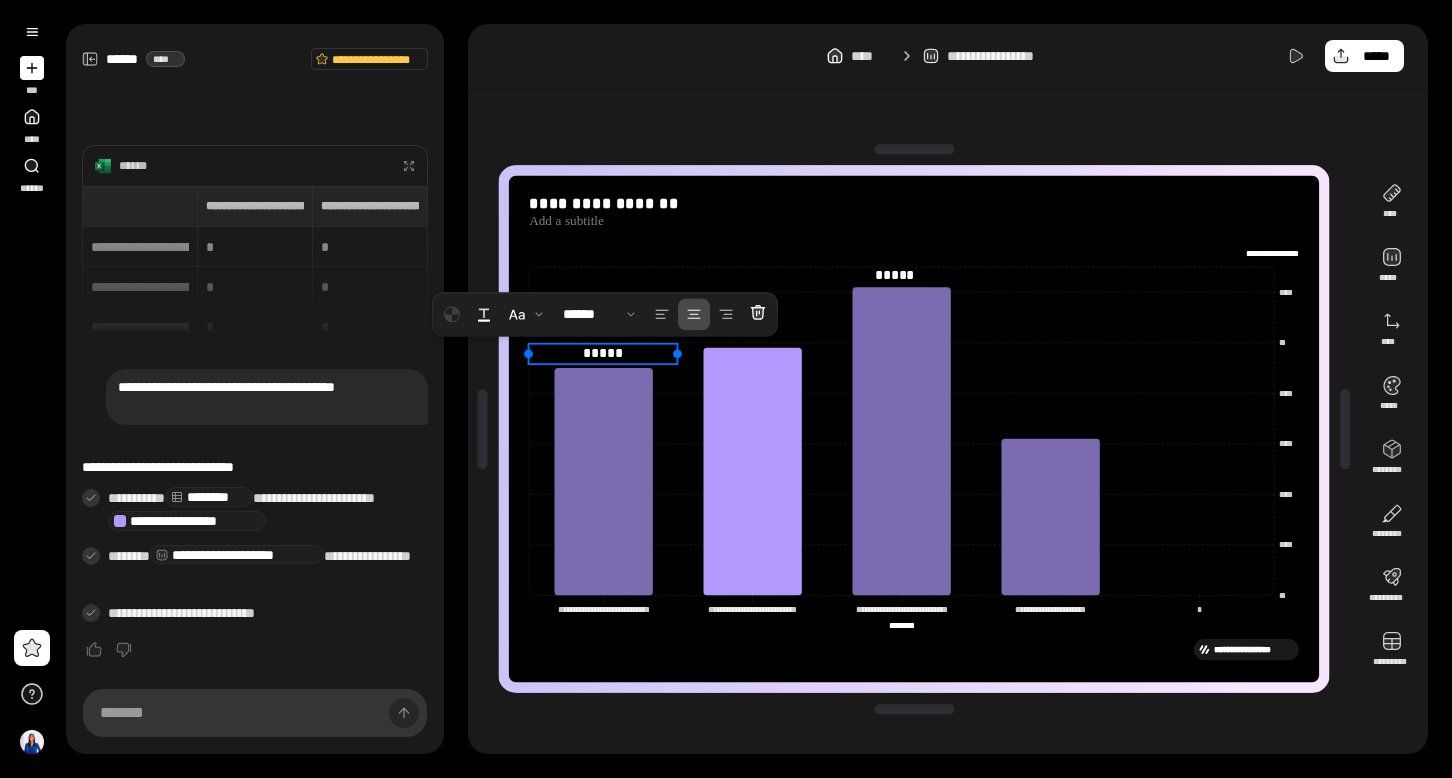 click 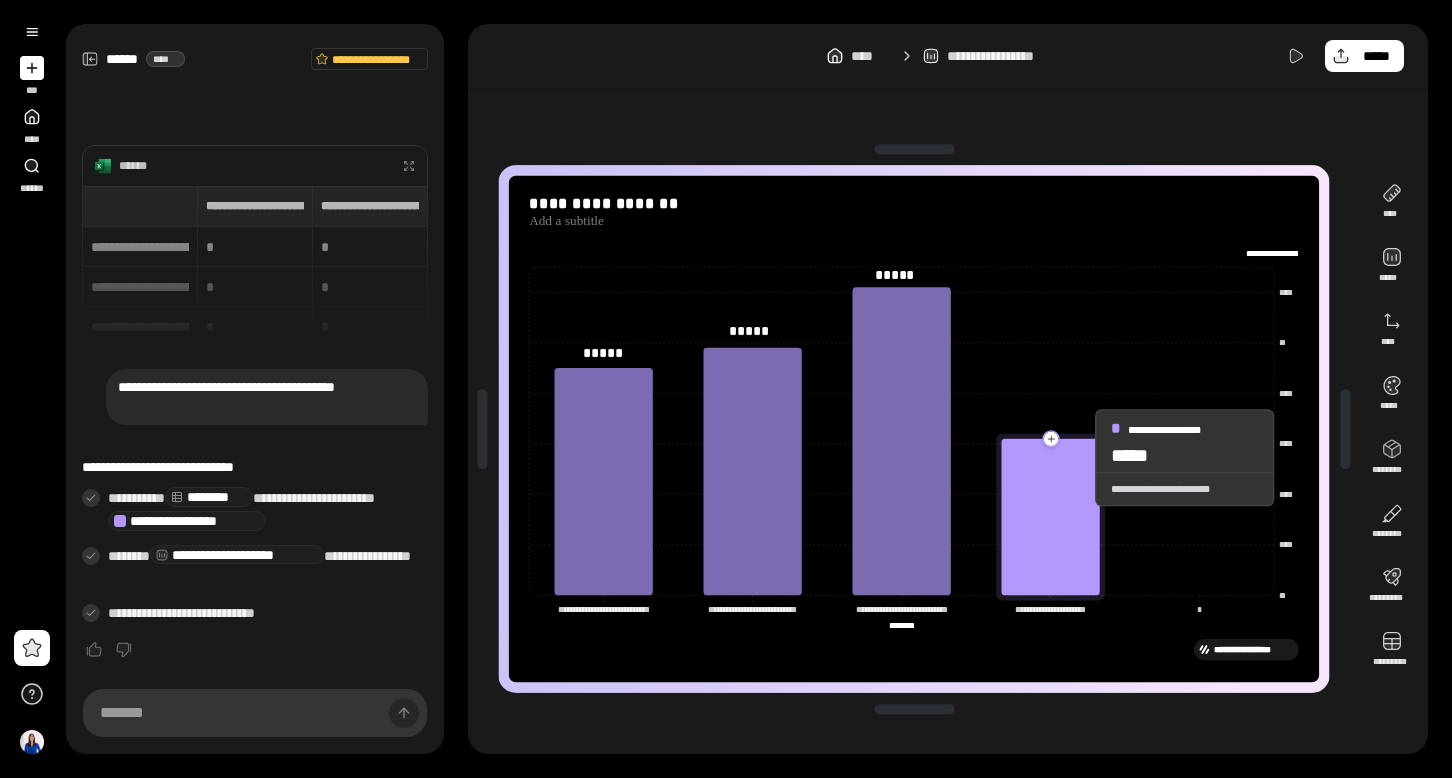 click 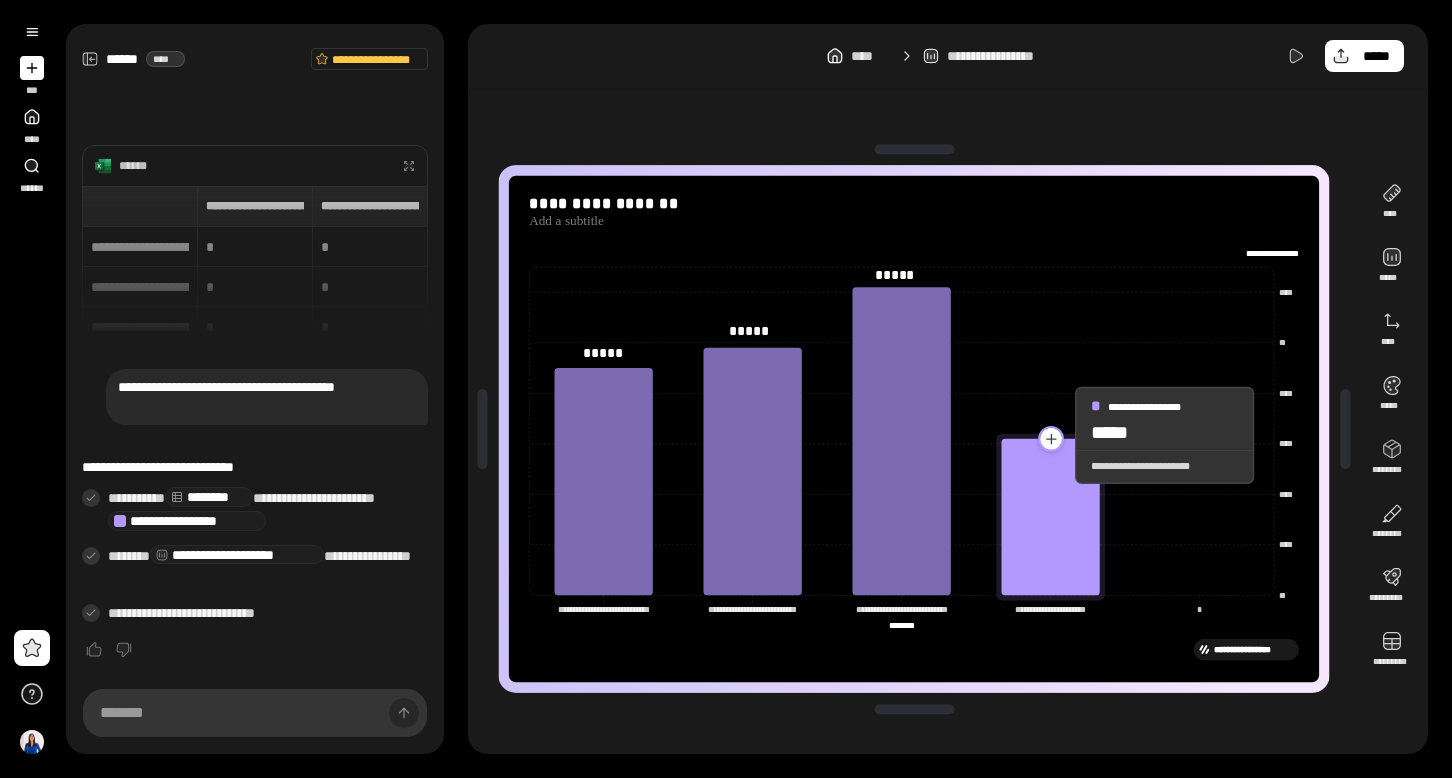 click 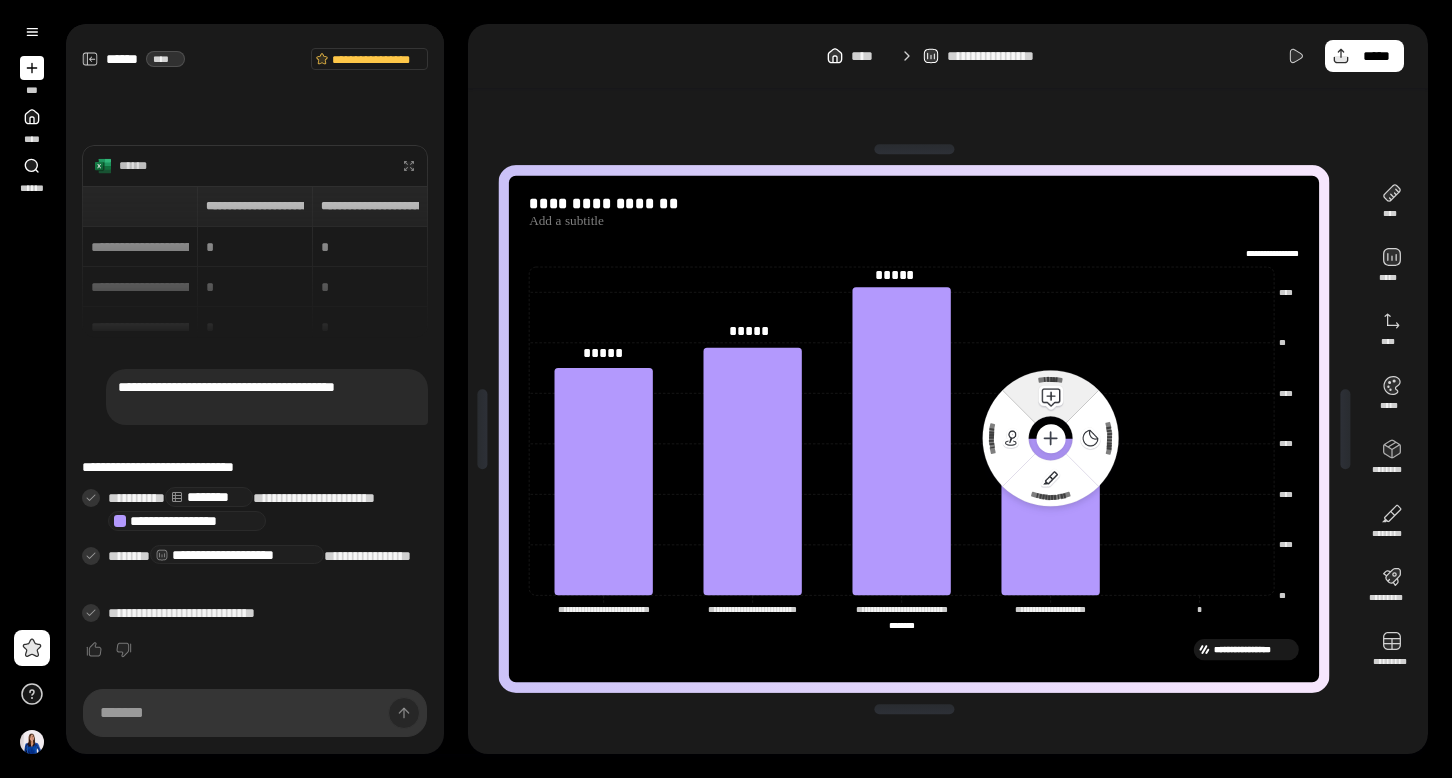 click 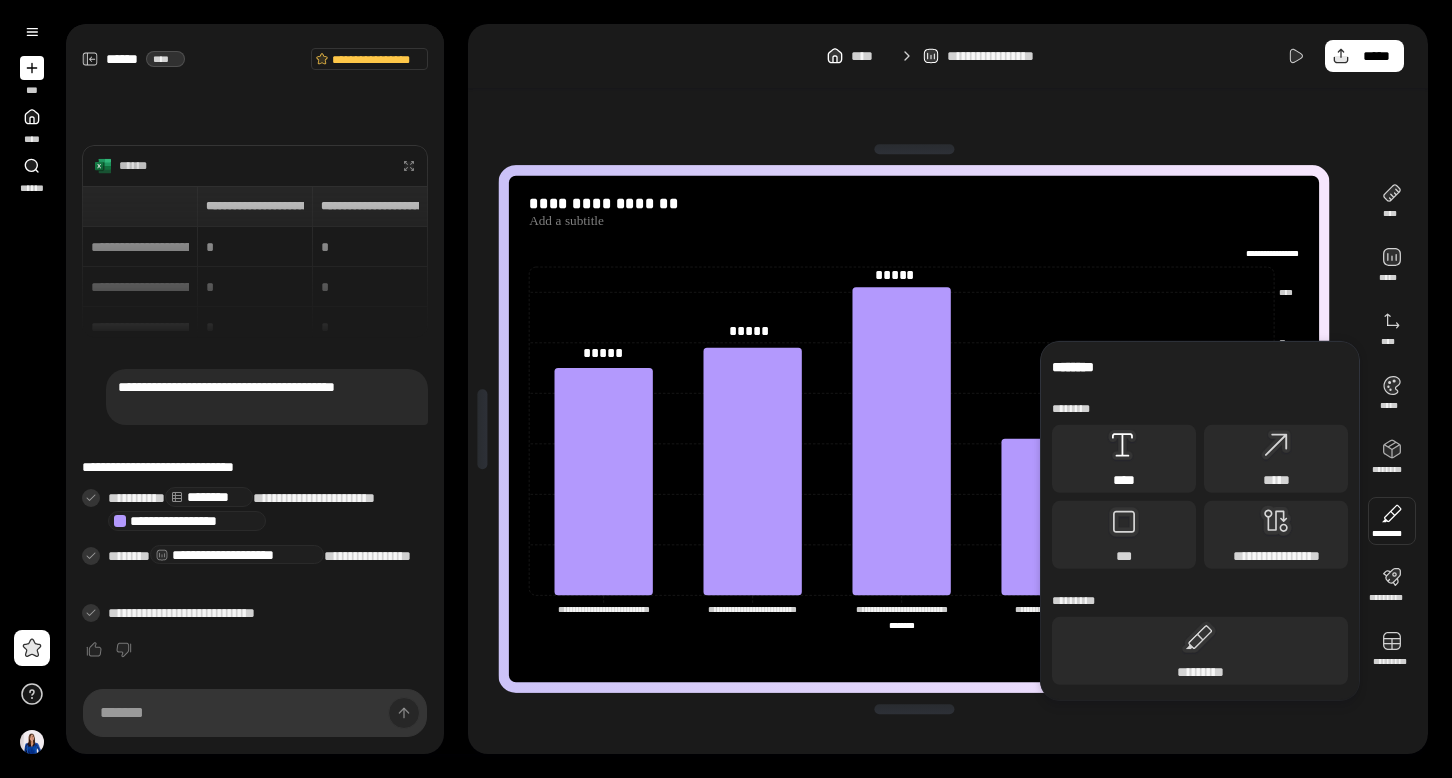 click 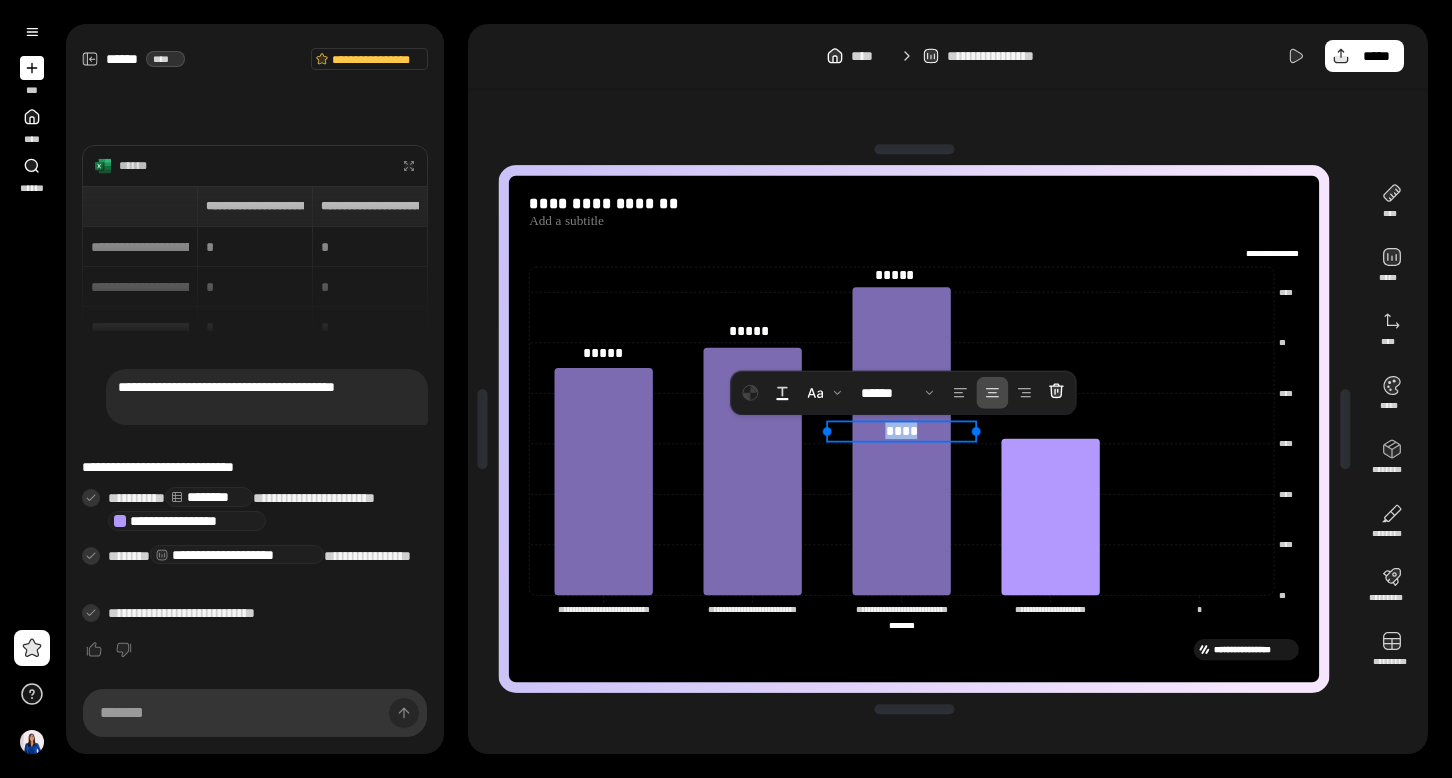 type 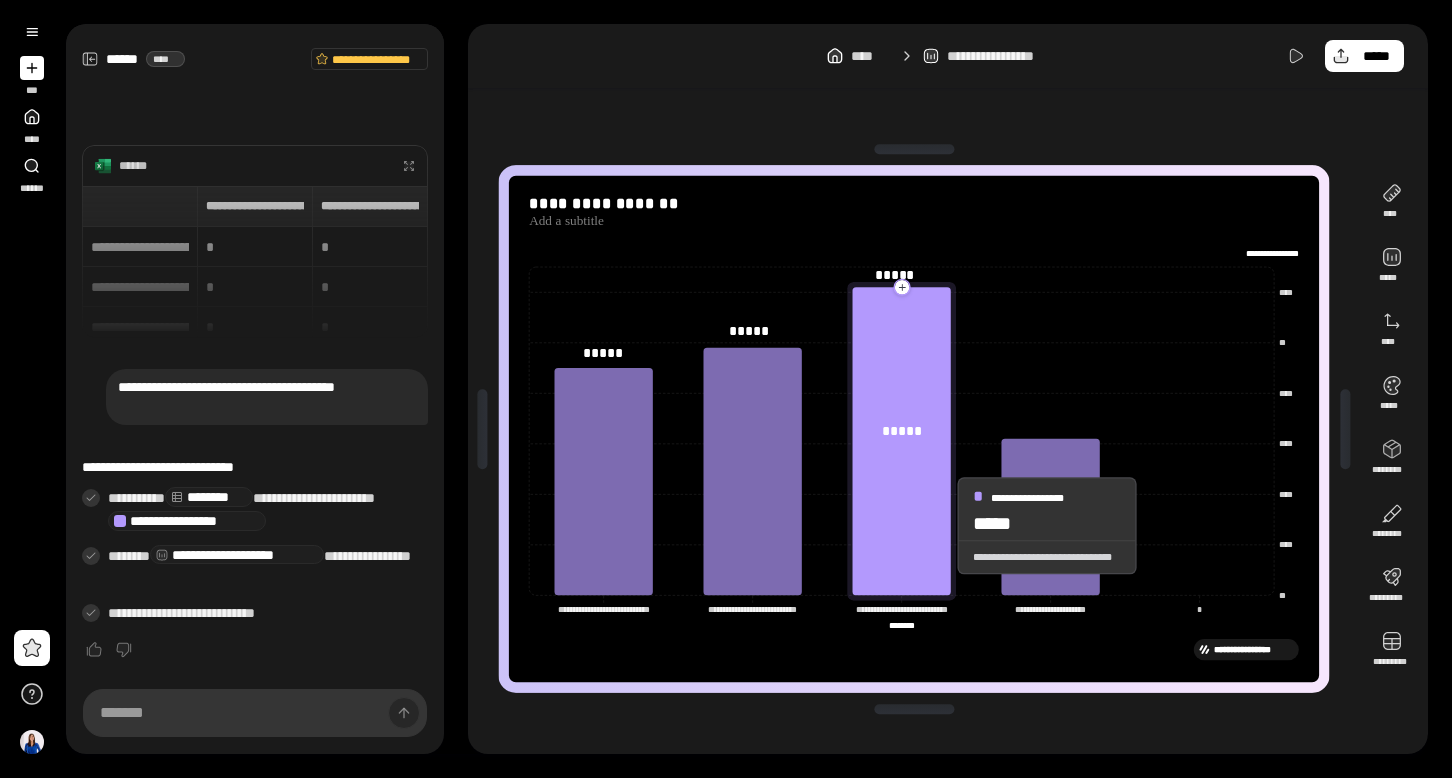 click 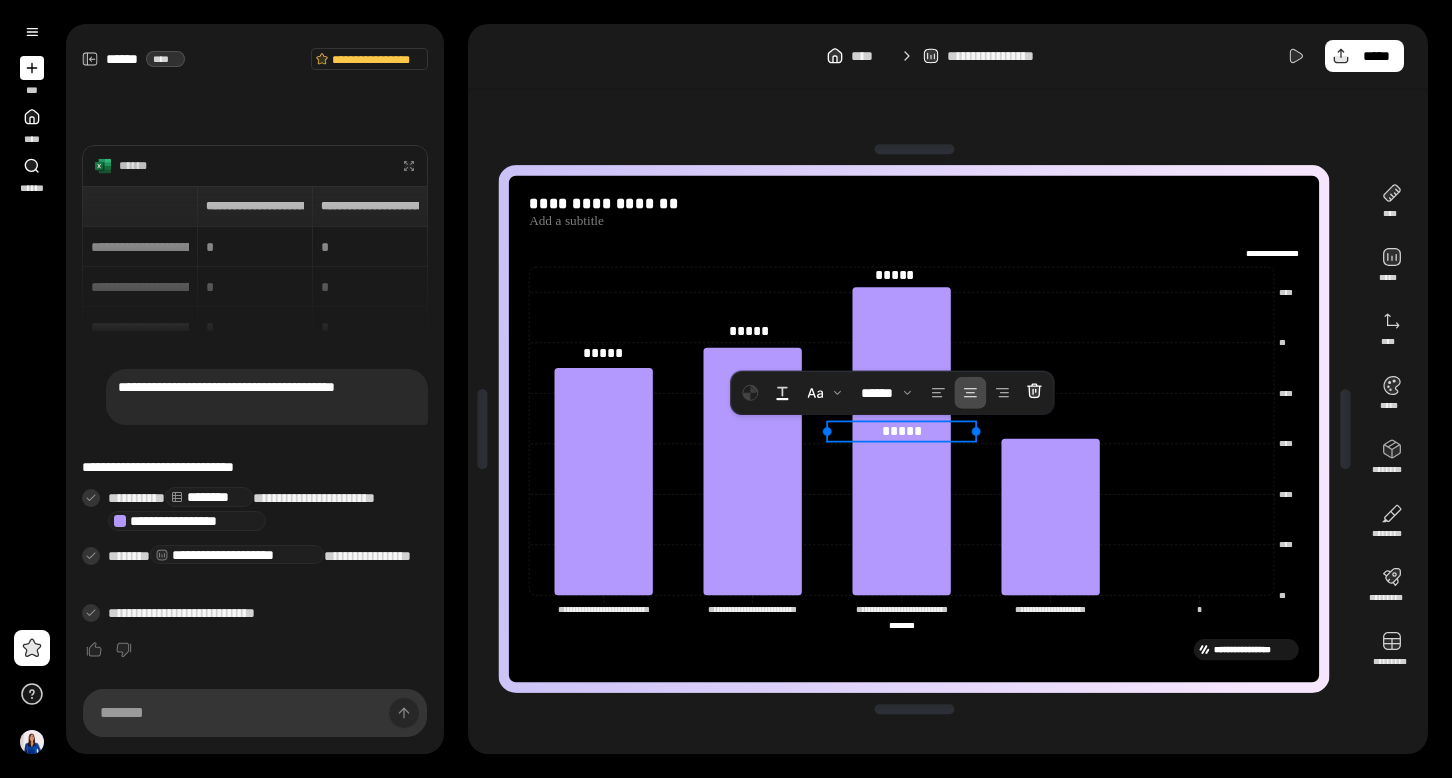 click on "*****" at bounding box center (901, 431) 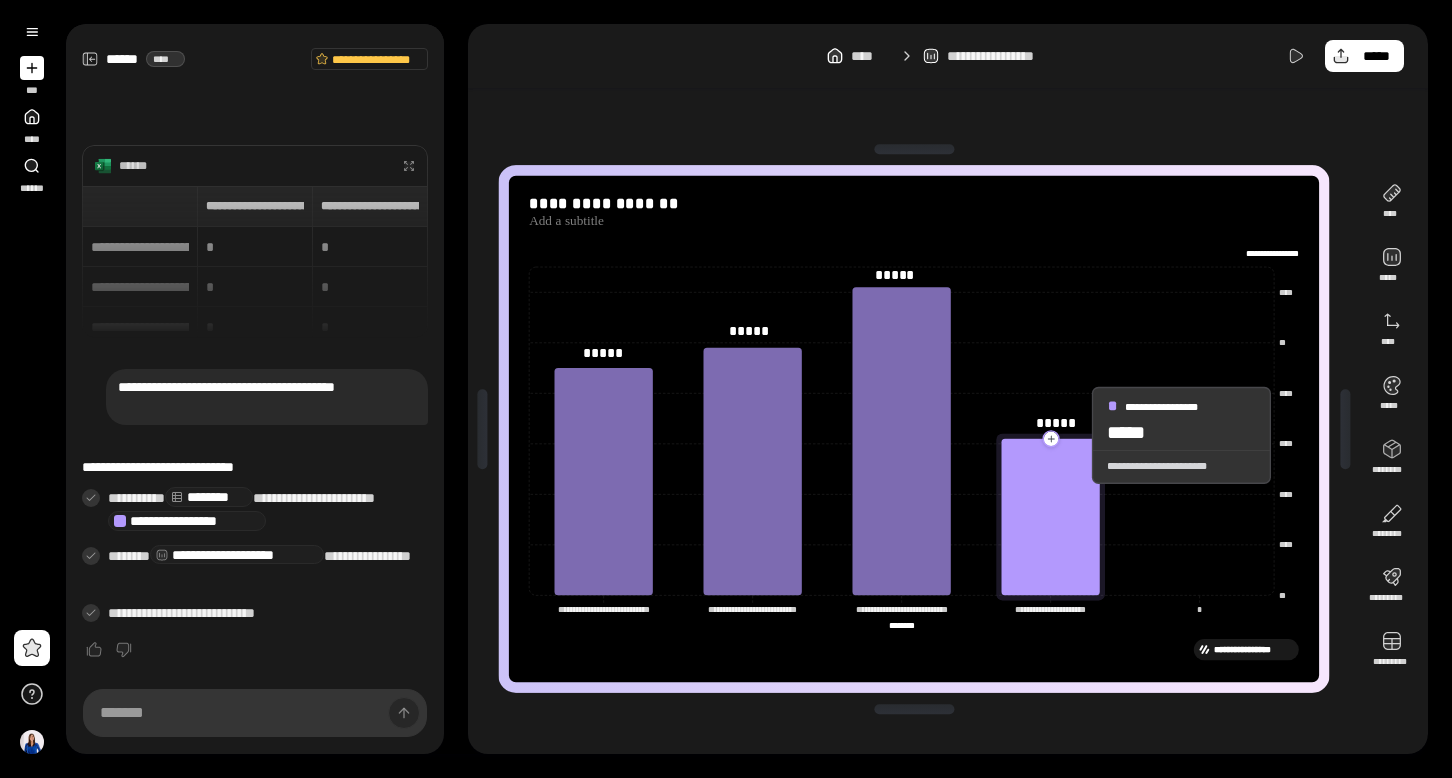 click 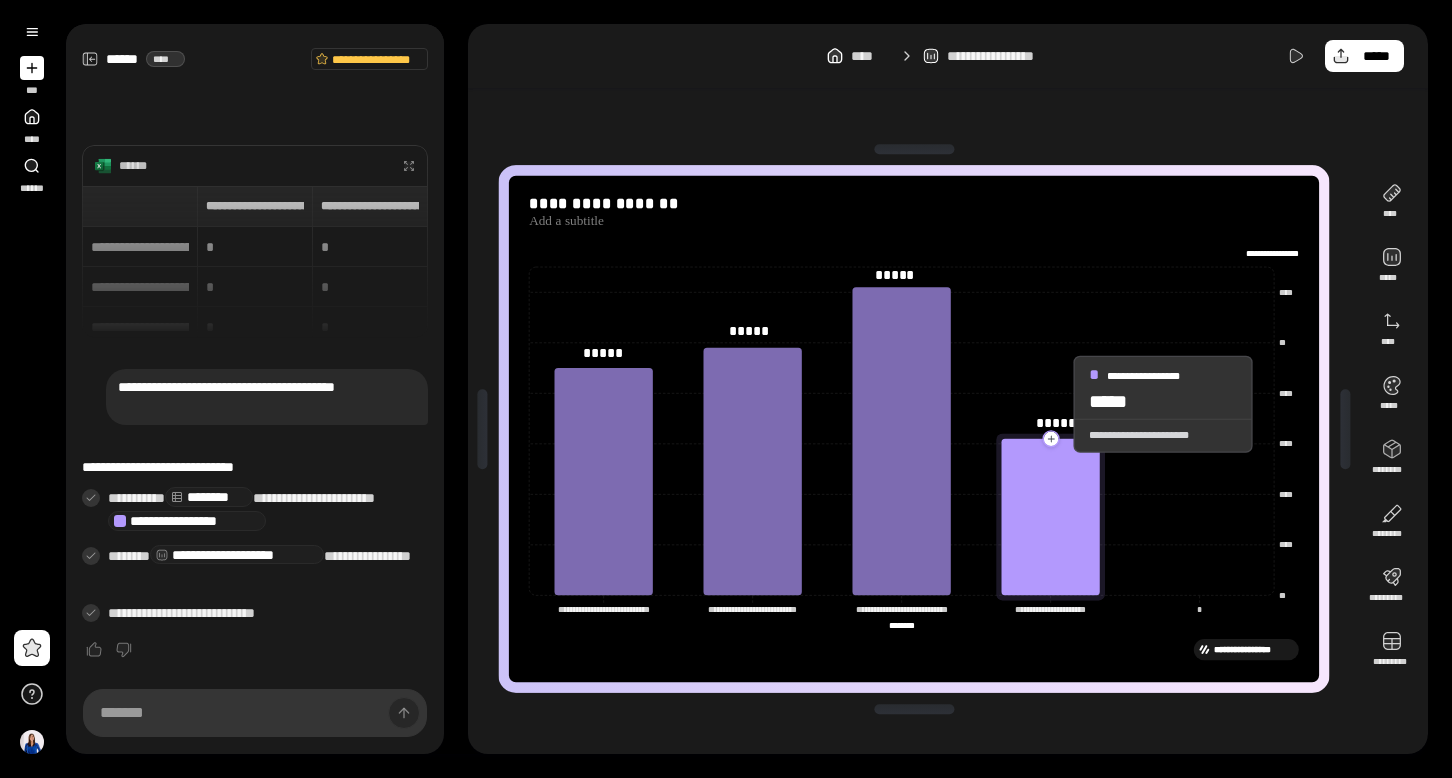 click 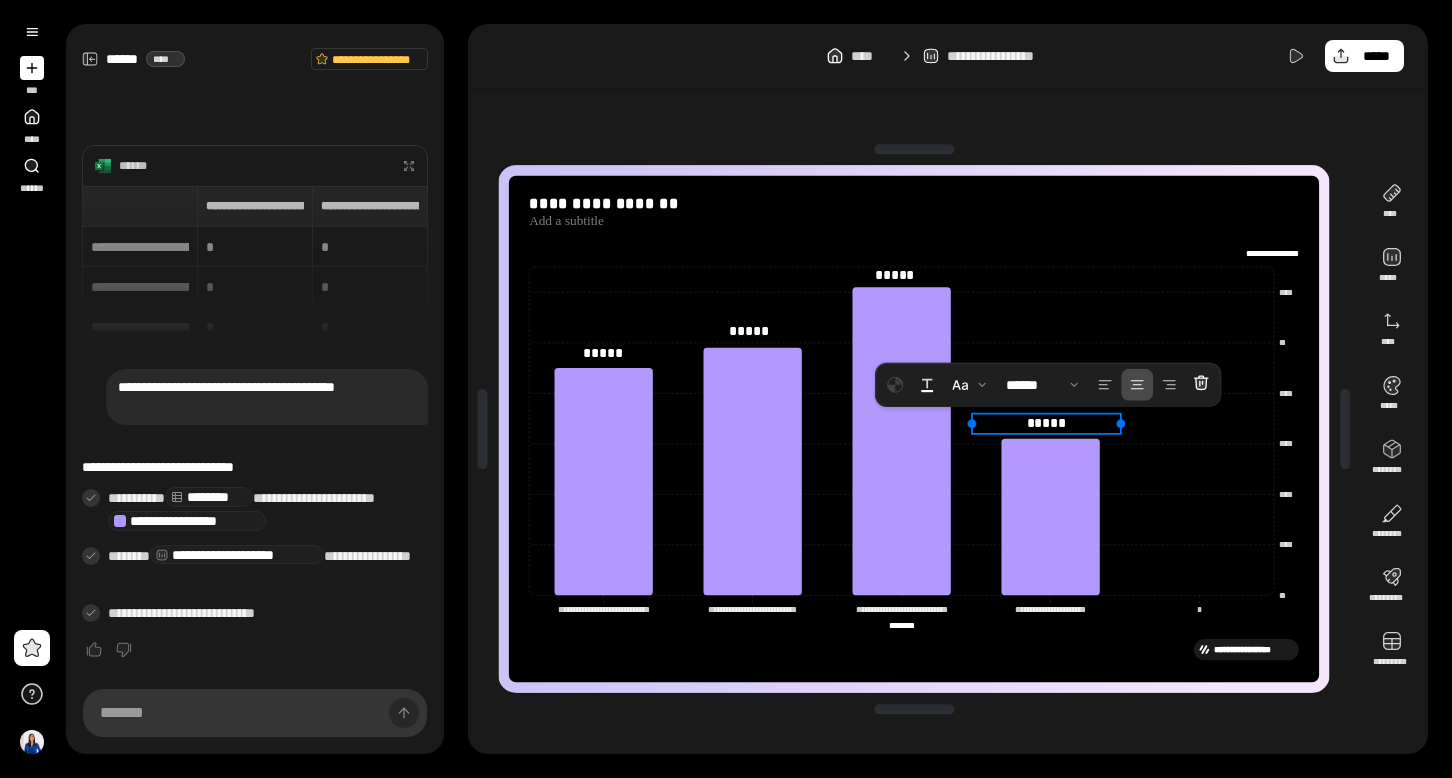 drag, startPoint x: 1048, startPoint y: 429, endPoint x: 1037, endPoint y: 429, distance: 11 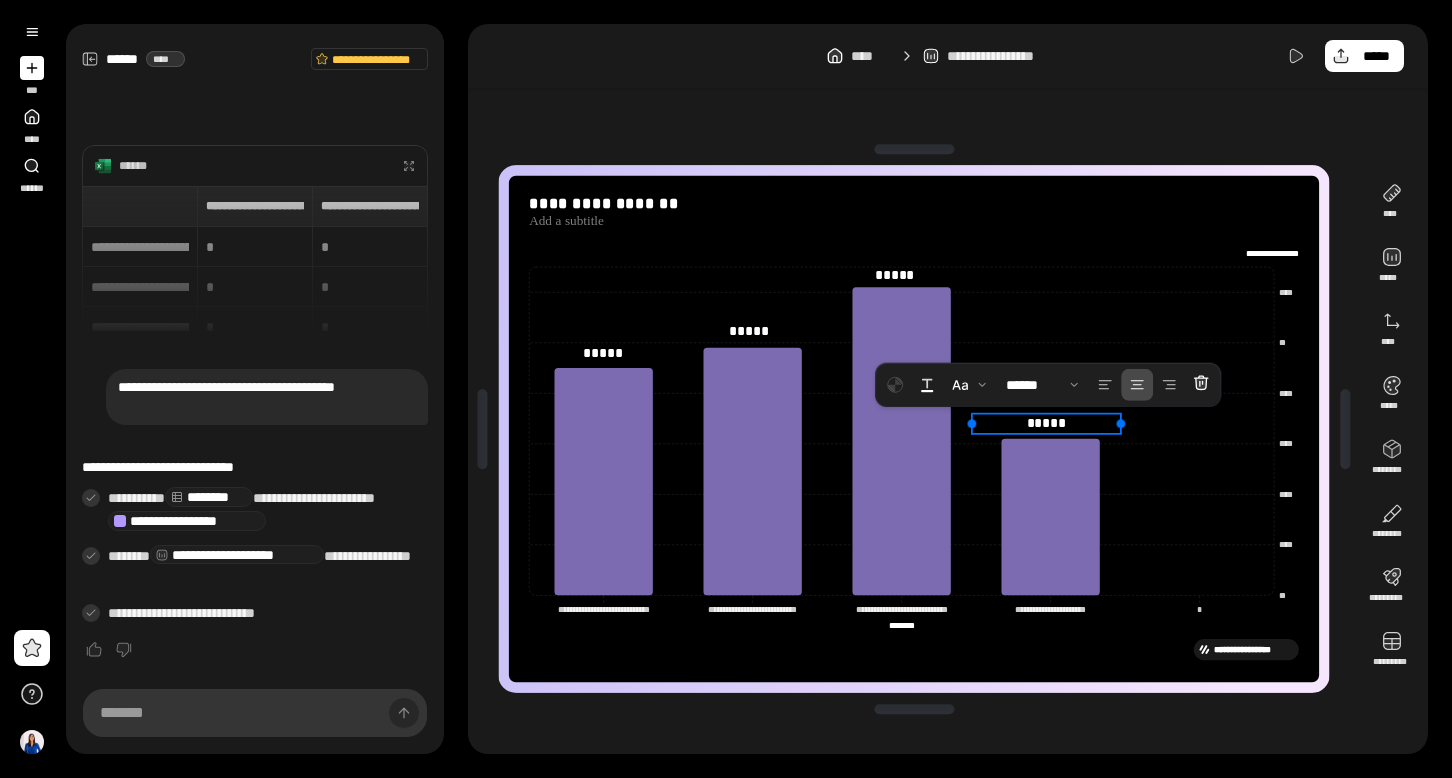click 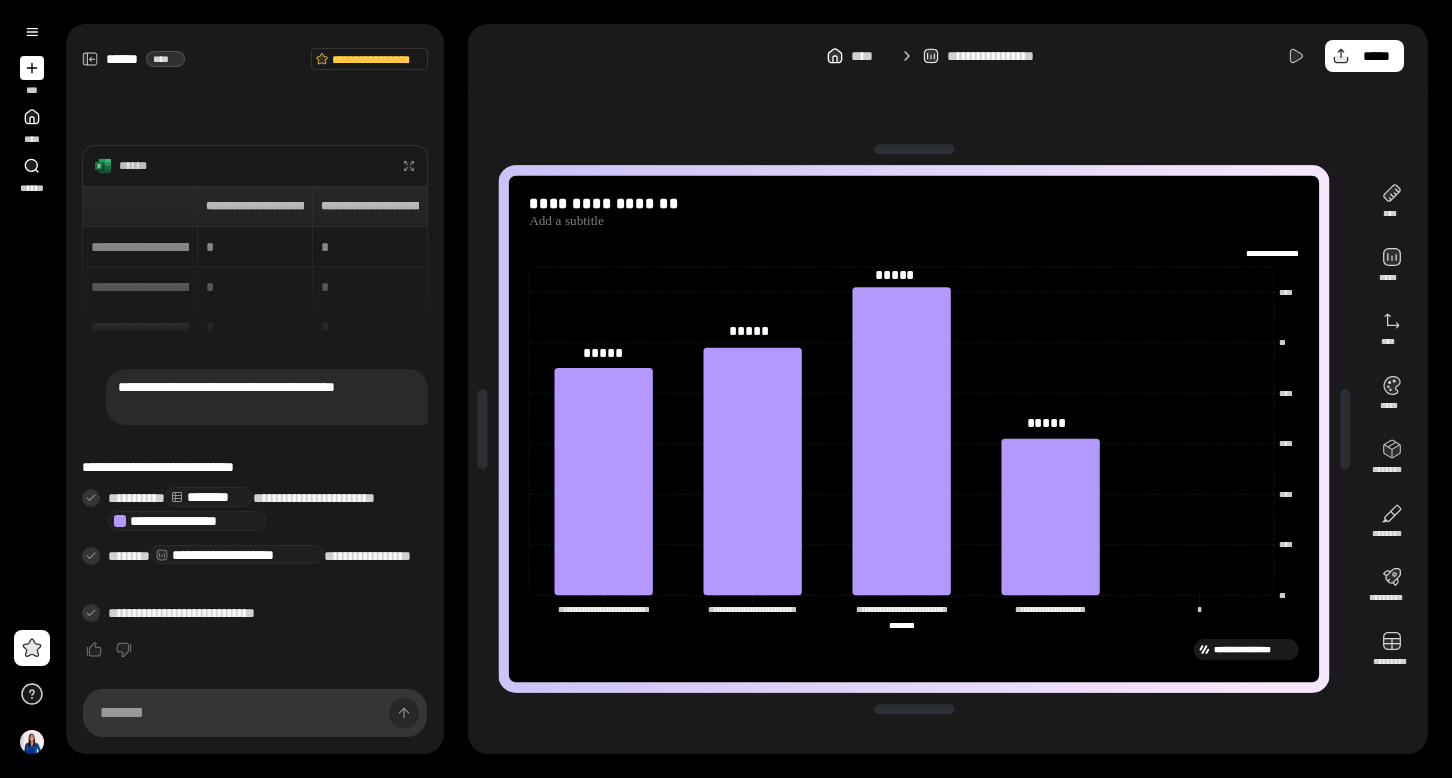 click on "* *" 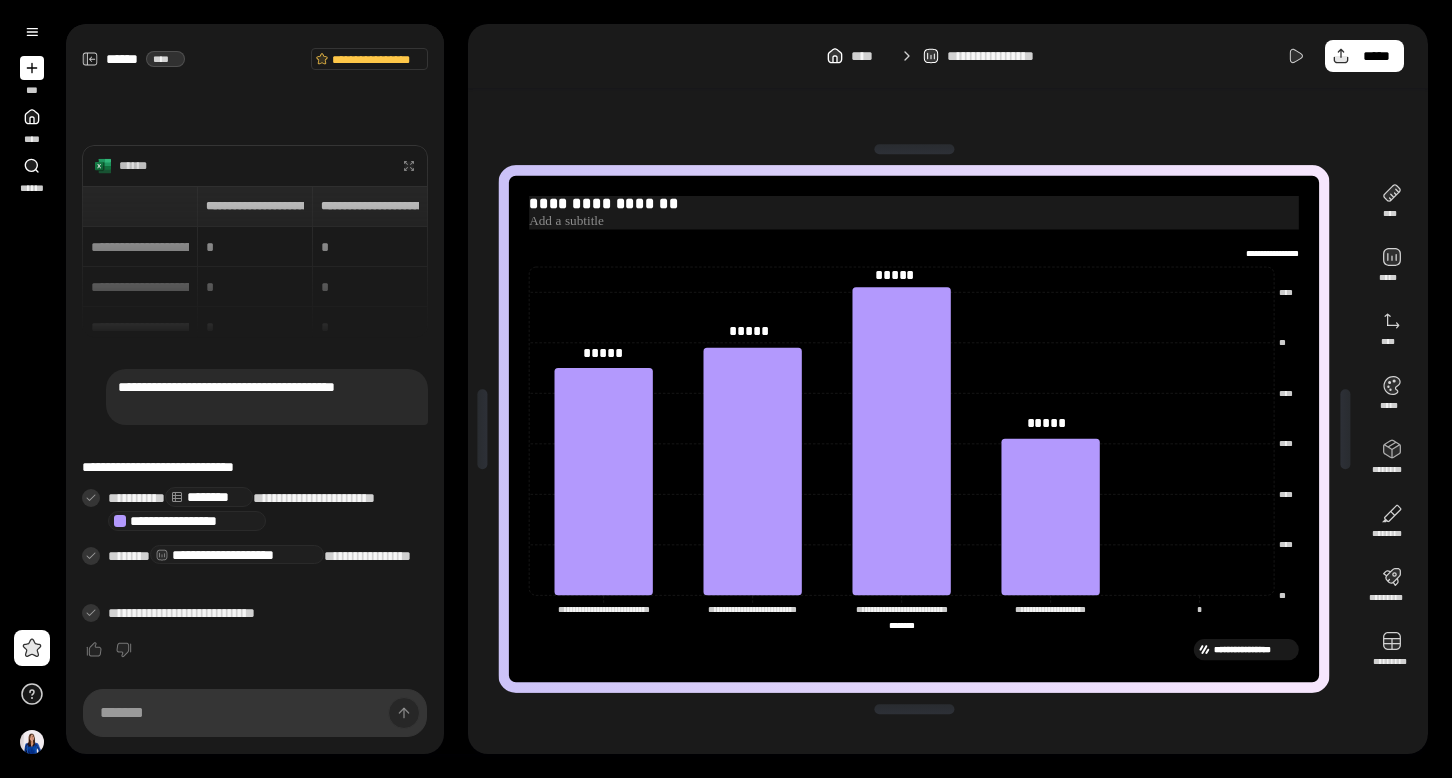 click on "**********" at bounding box center [914, 204] 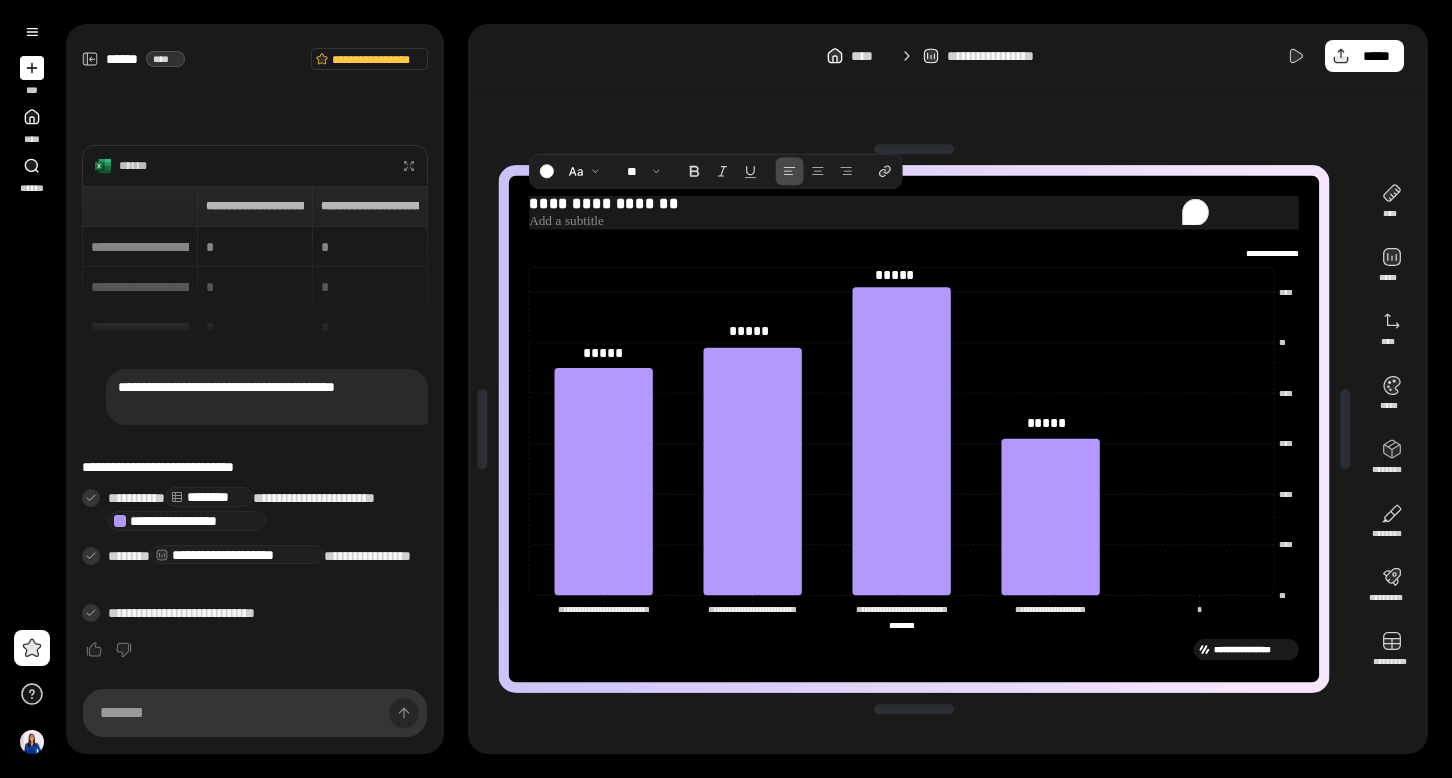 type 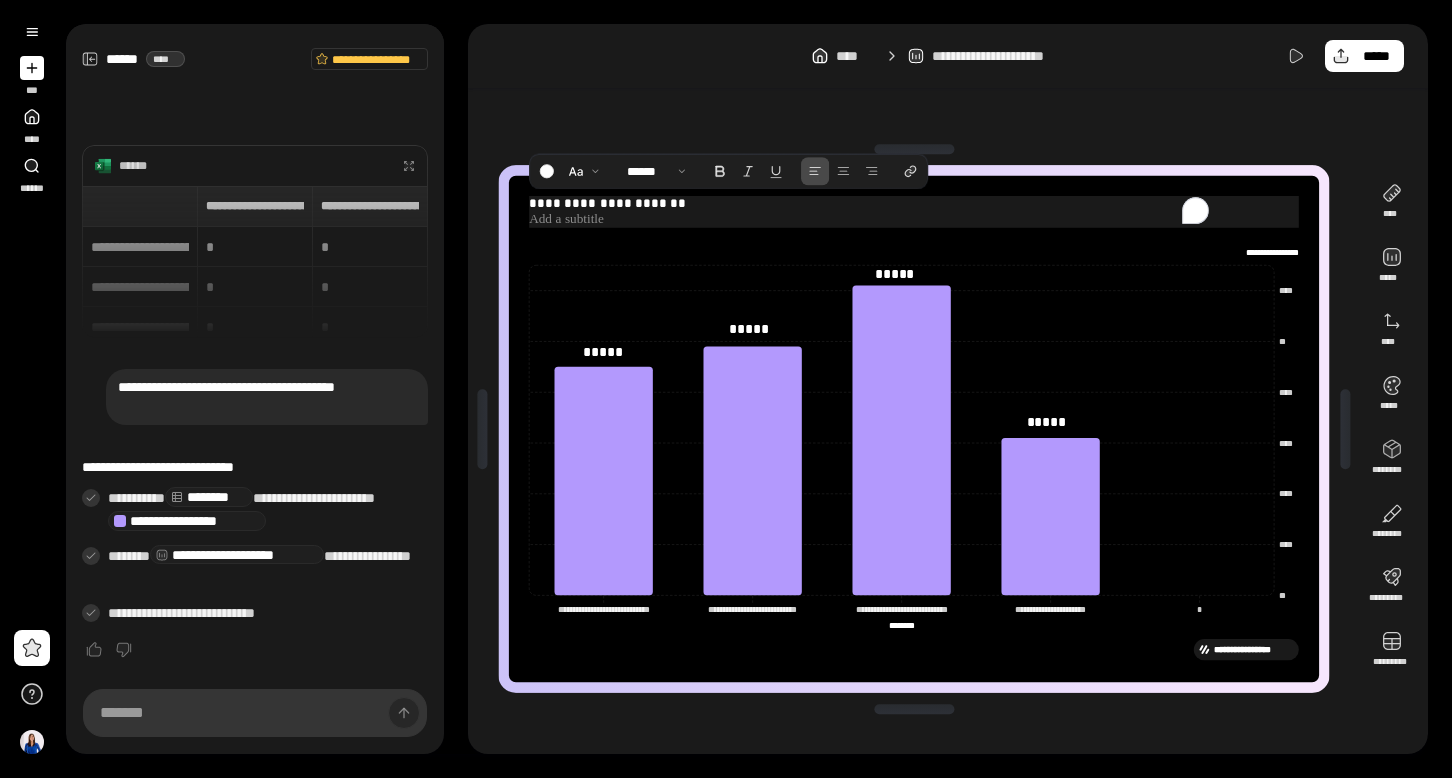 click on "**********" at bounding box center (914, 204) 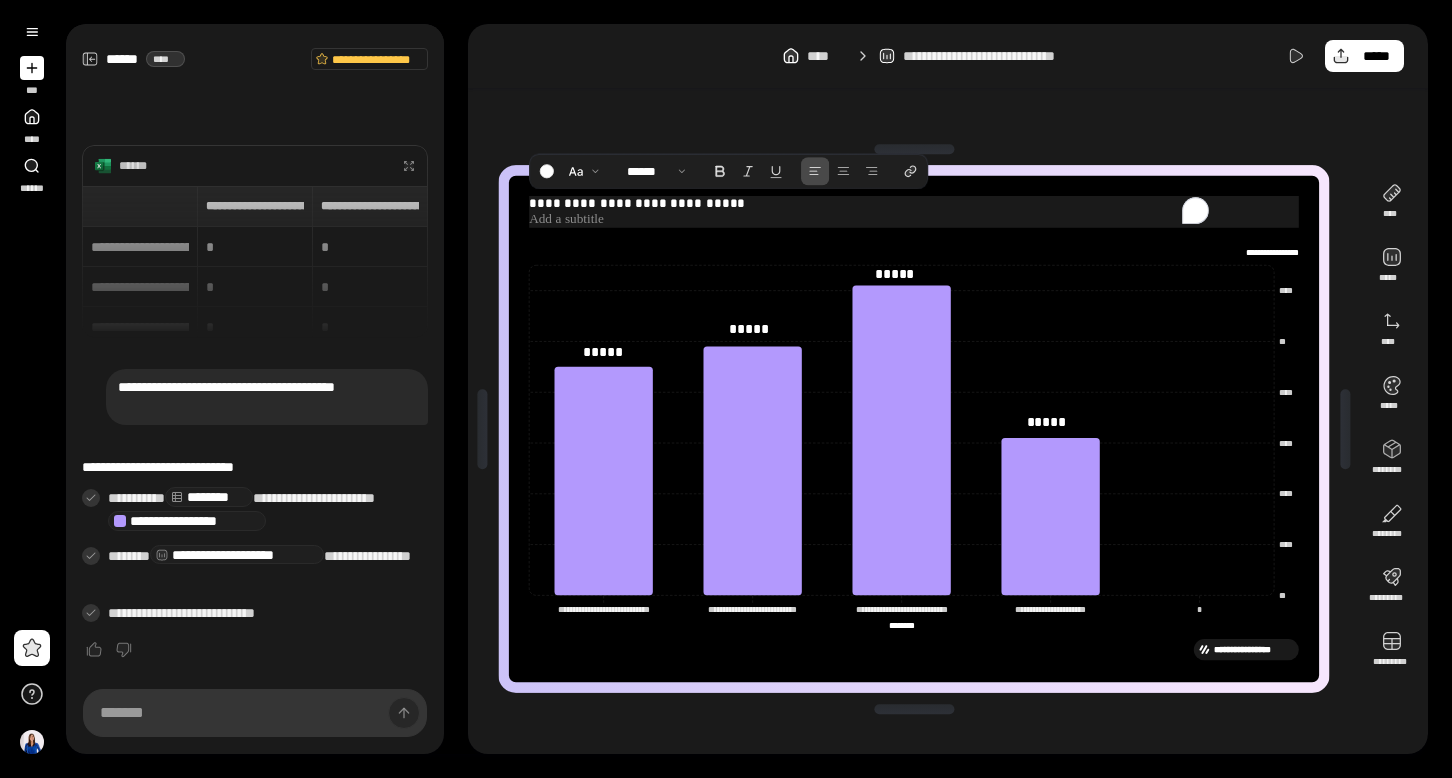 click on "**********" at bounding box center (914, 204) 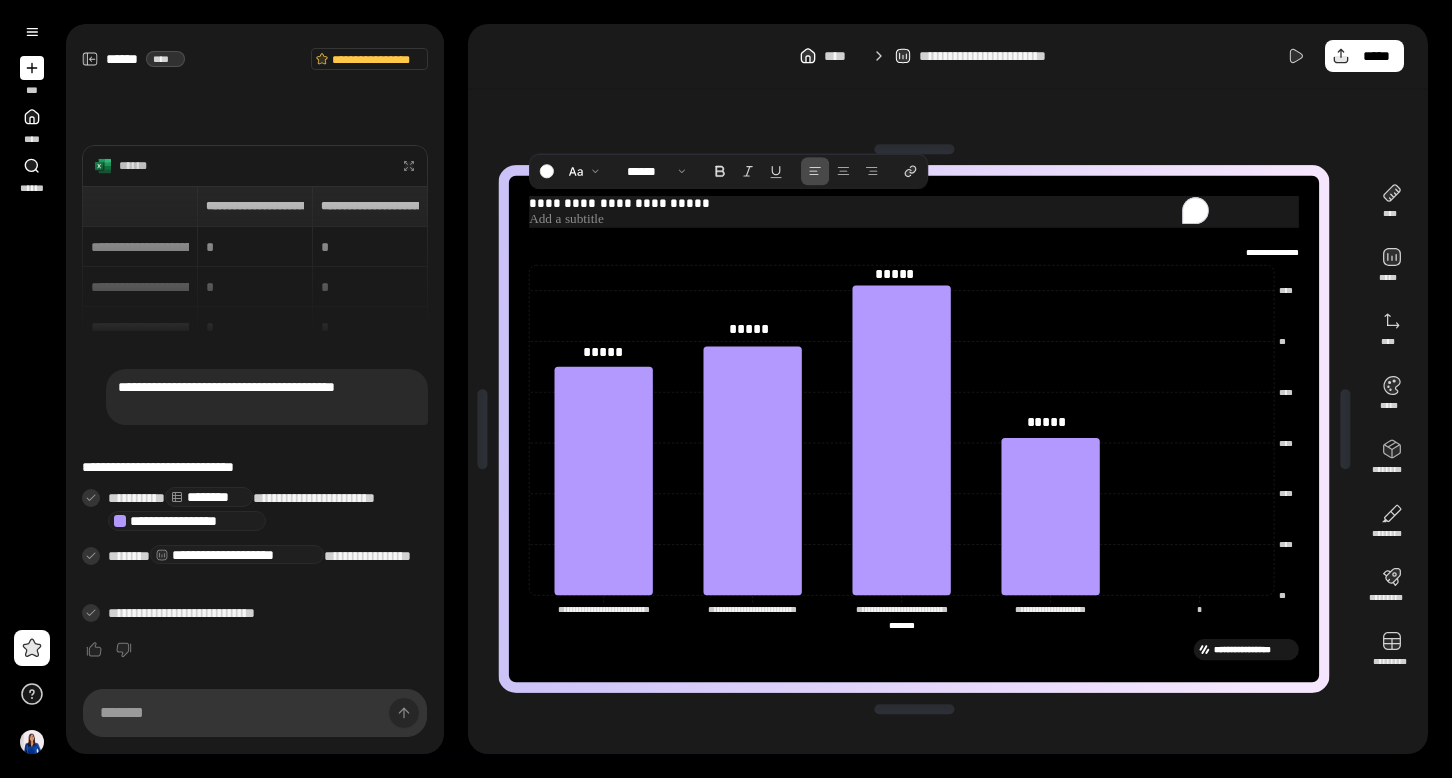 click on "**********" at bounding box center (914, 204) 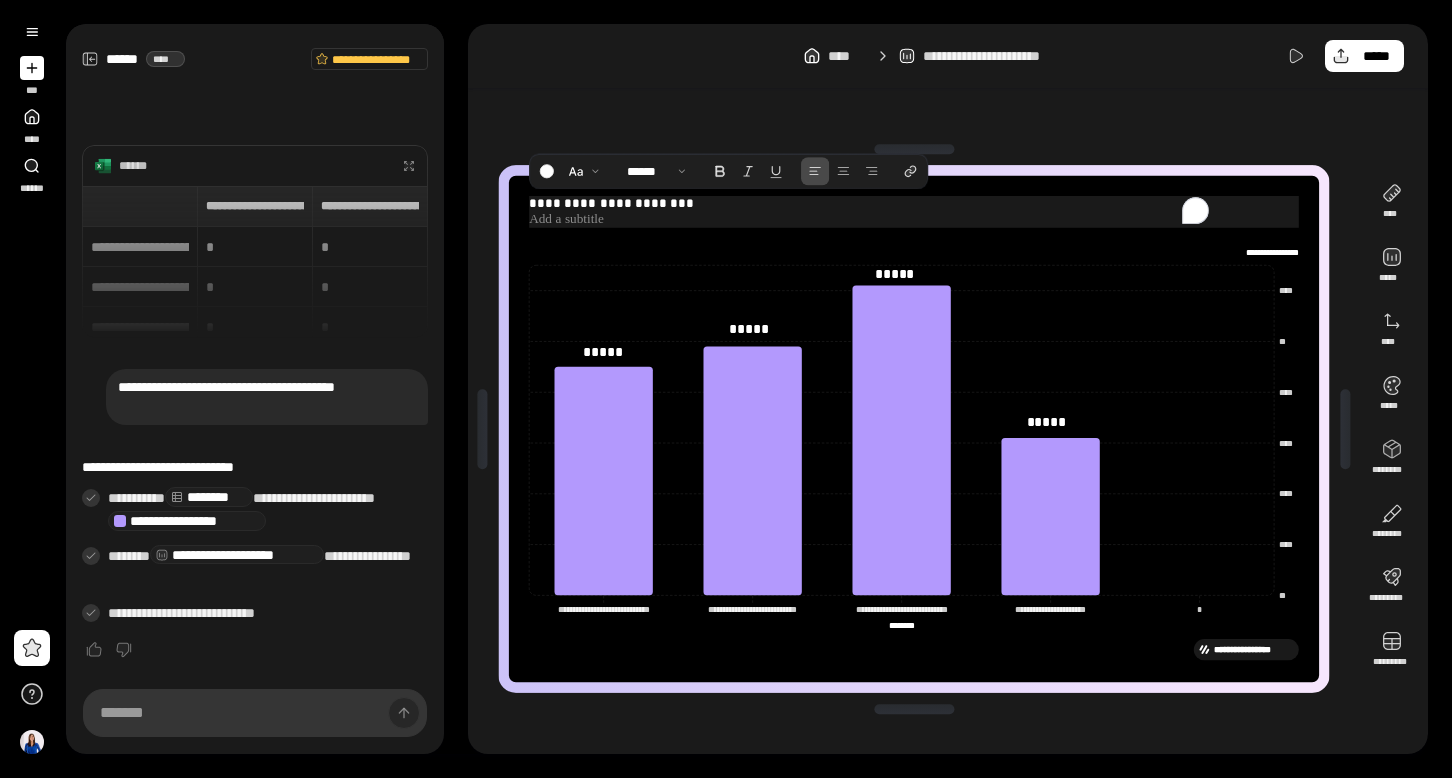 click at bounding box center [914, 220] 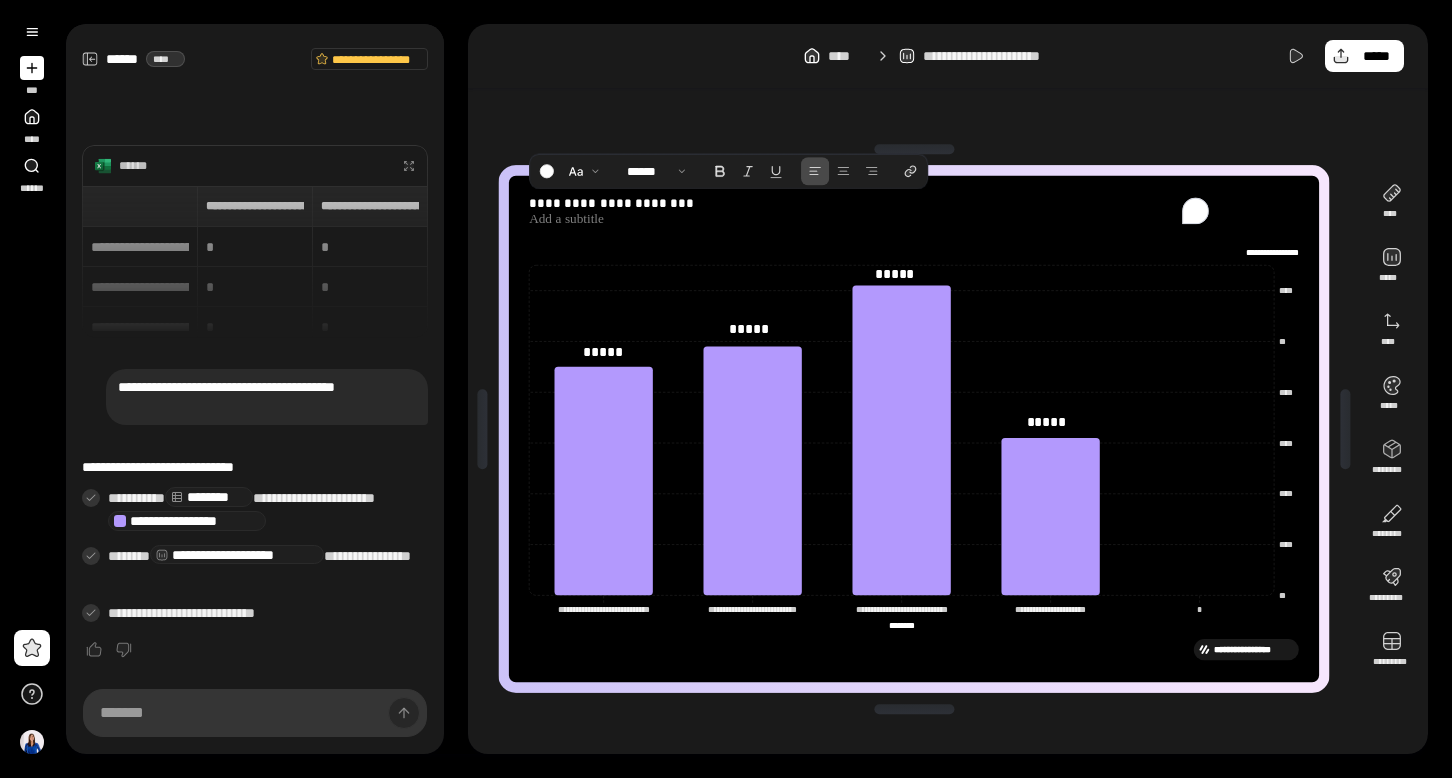 click on "**********" 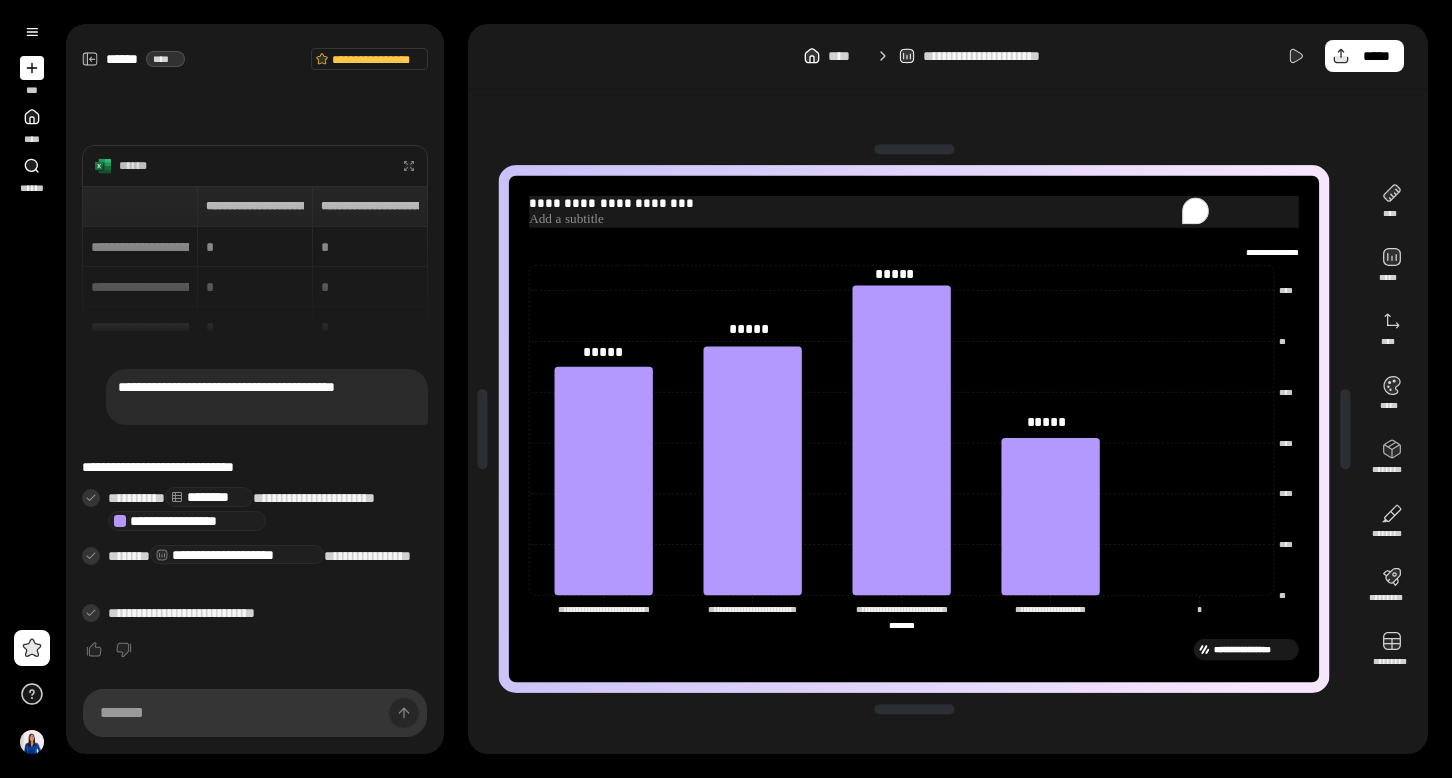 click at bounding box center [914, 220] 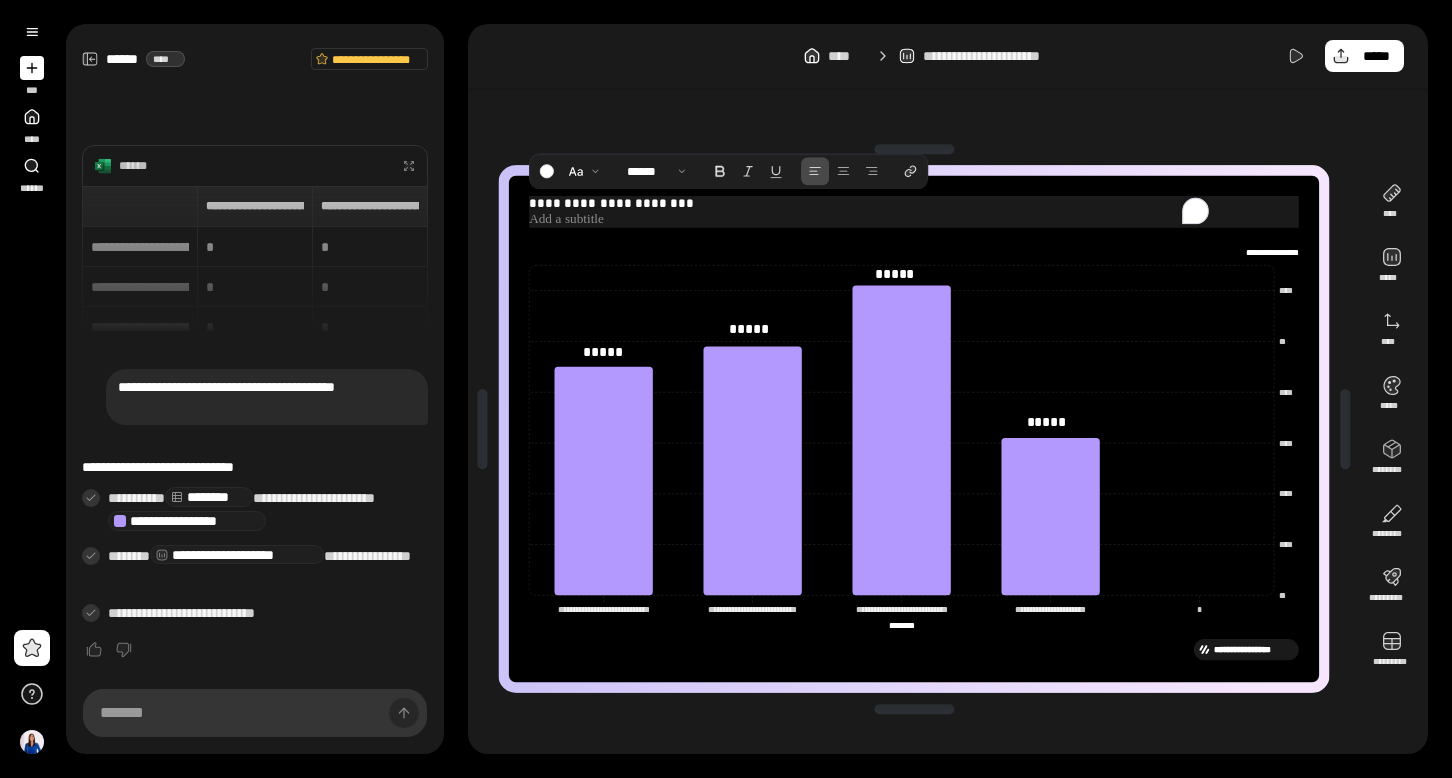 click at bounding box center (914, 220) 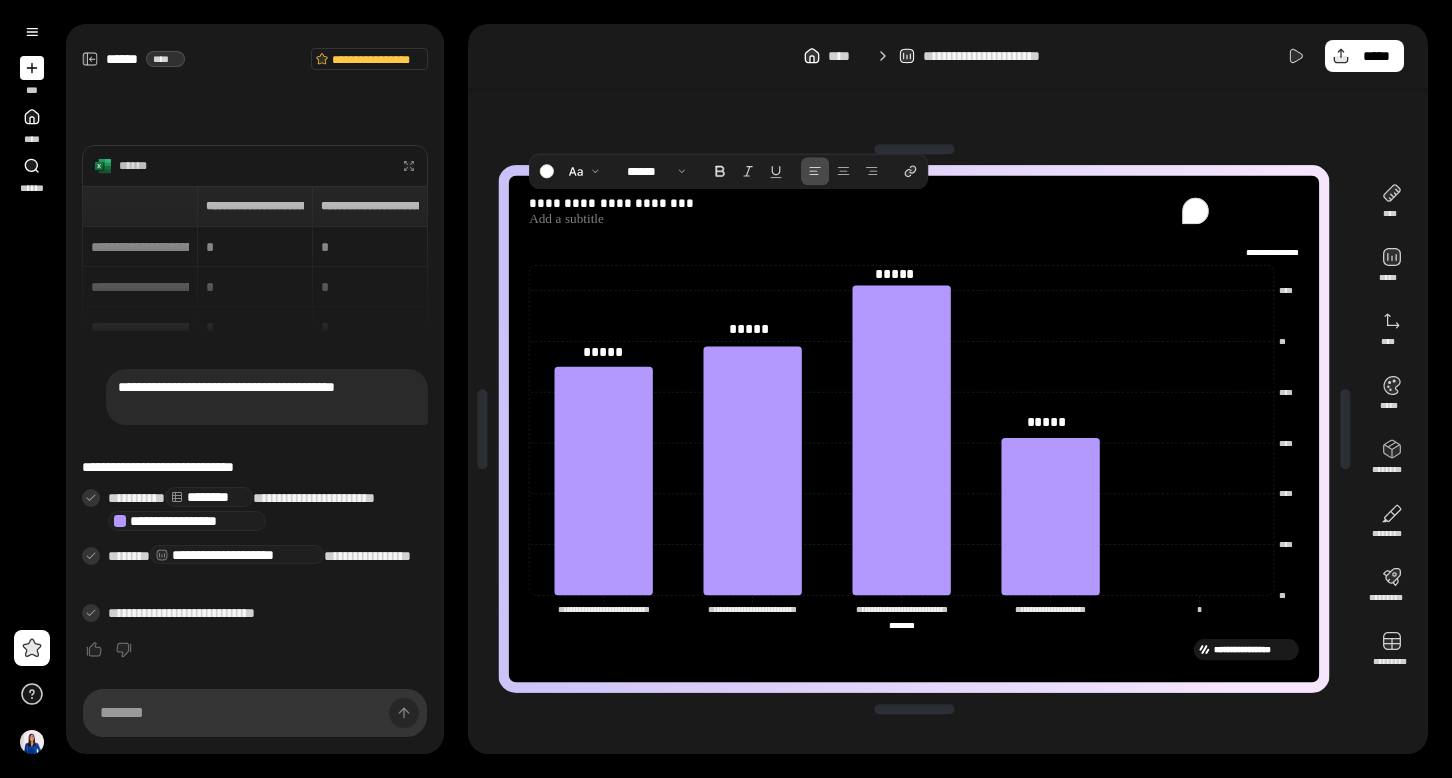 click on "**********" at bounding box center (914, 429) 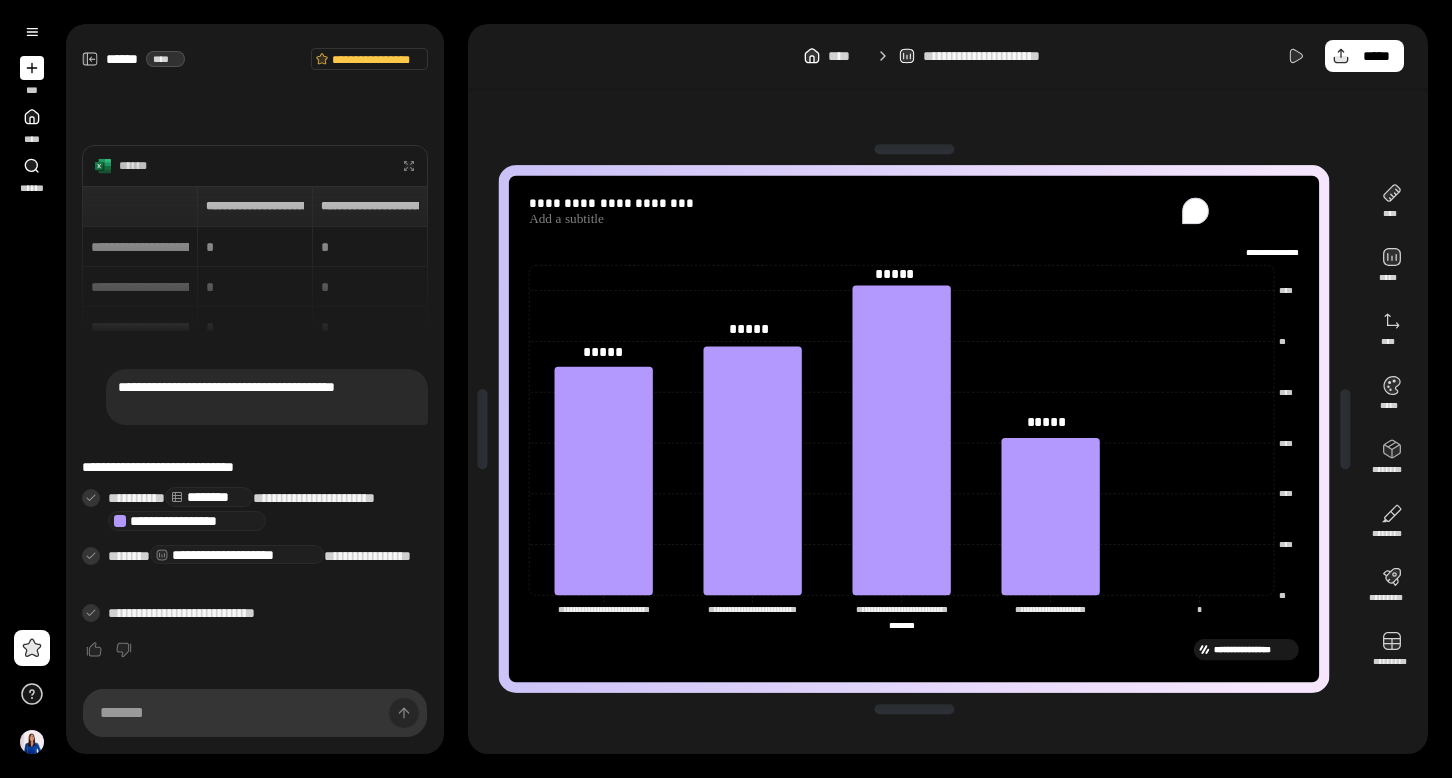 click on "**********" 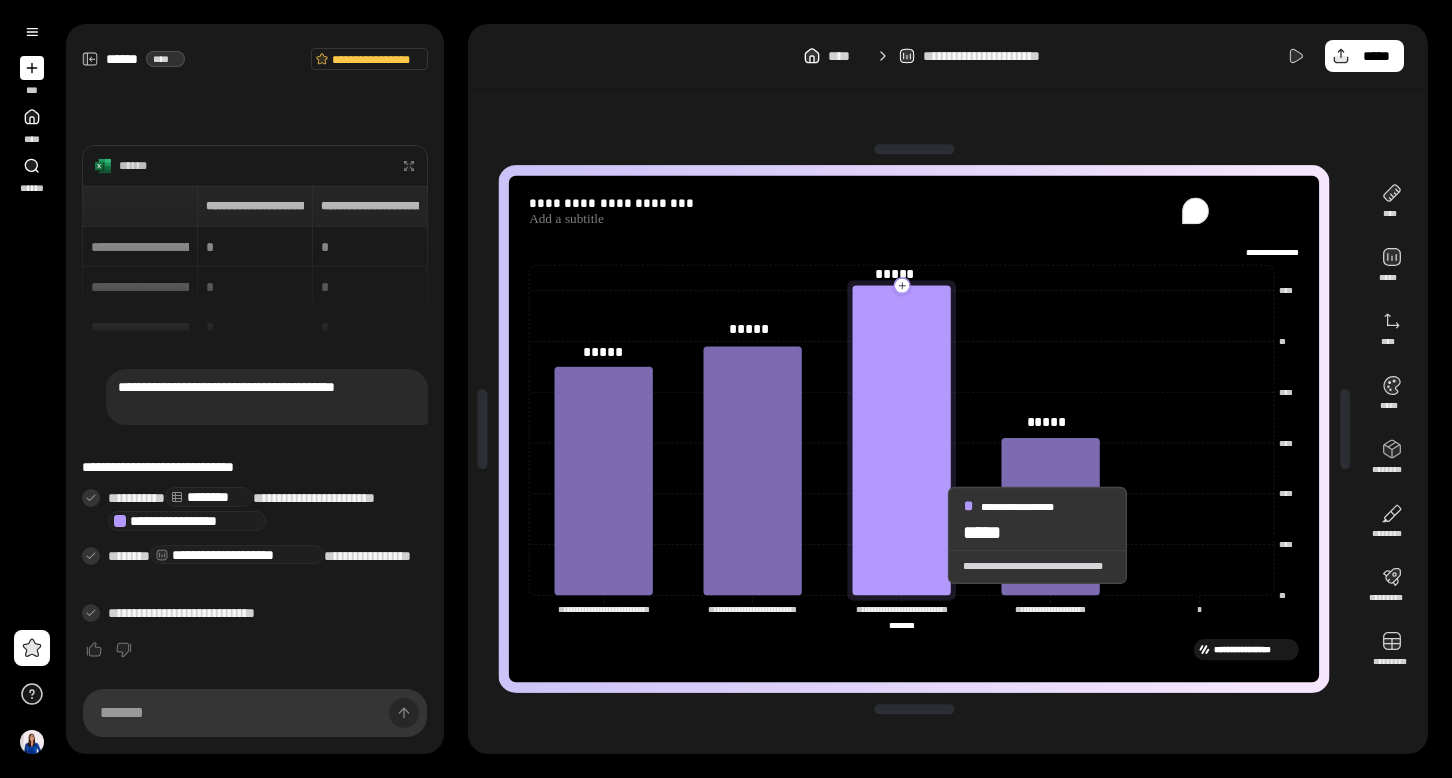 click 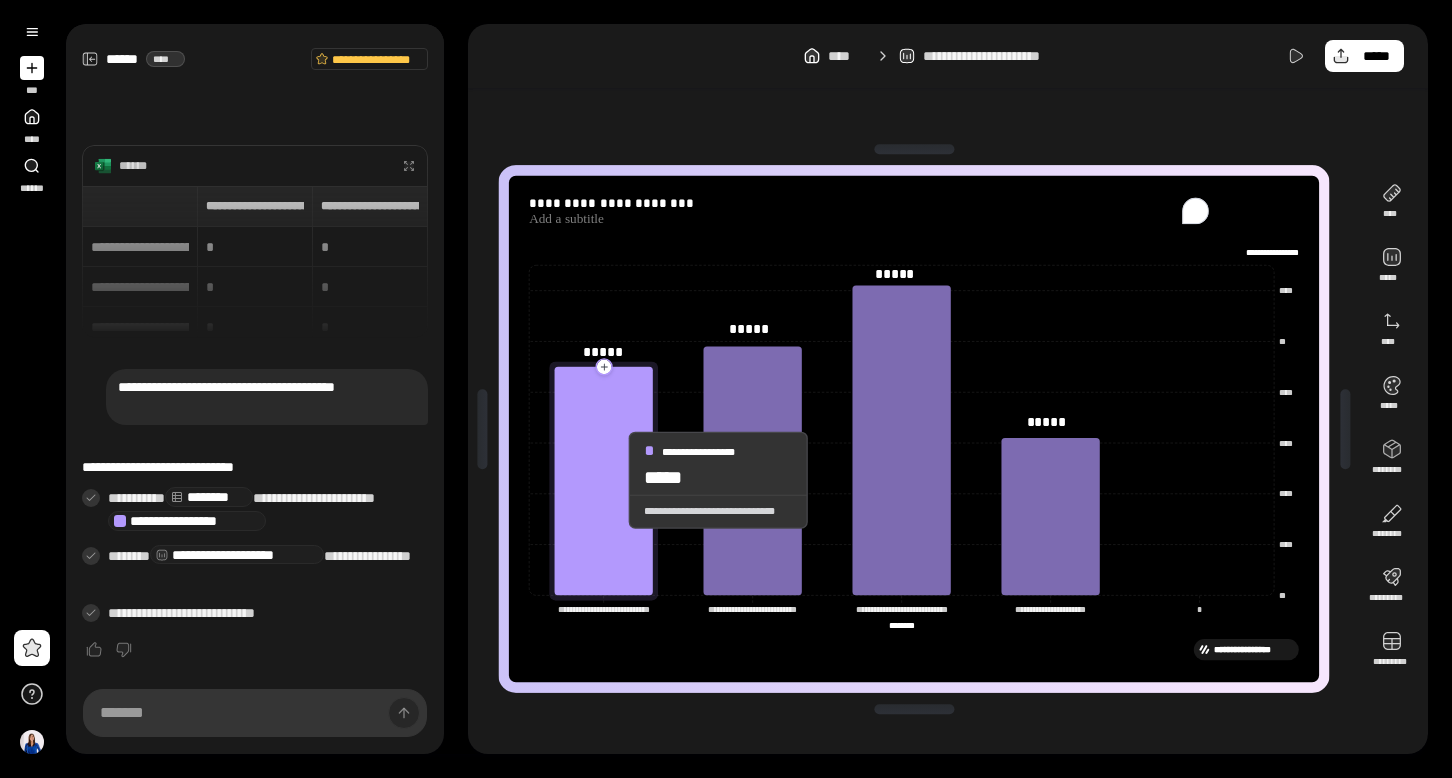 click 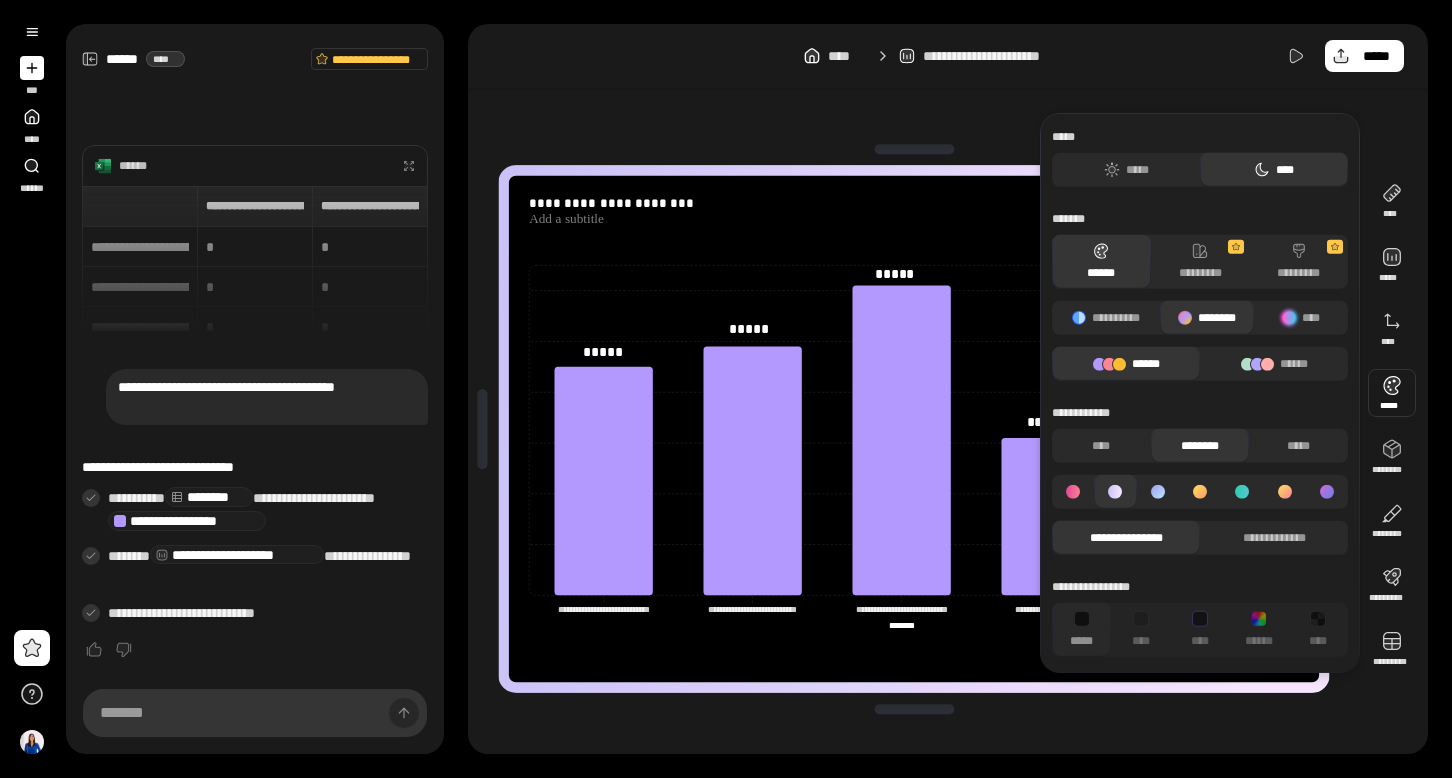 click at bounding box center (1392, 393) 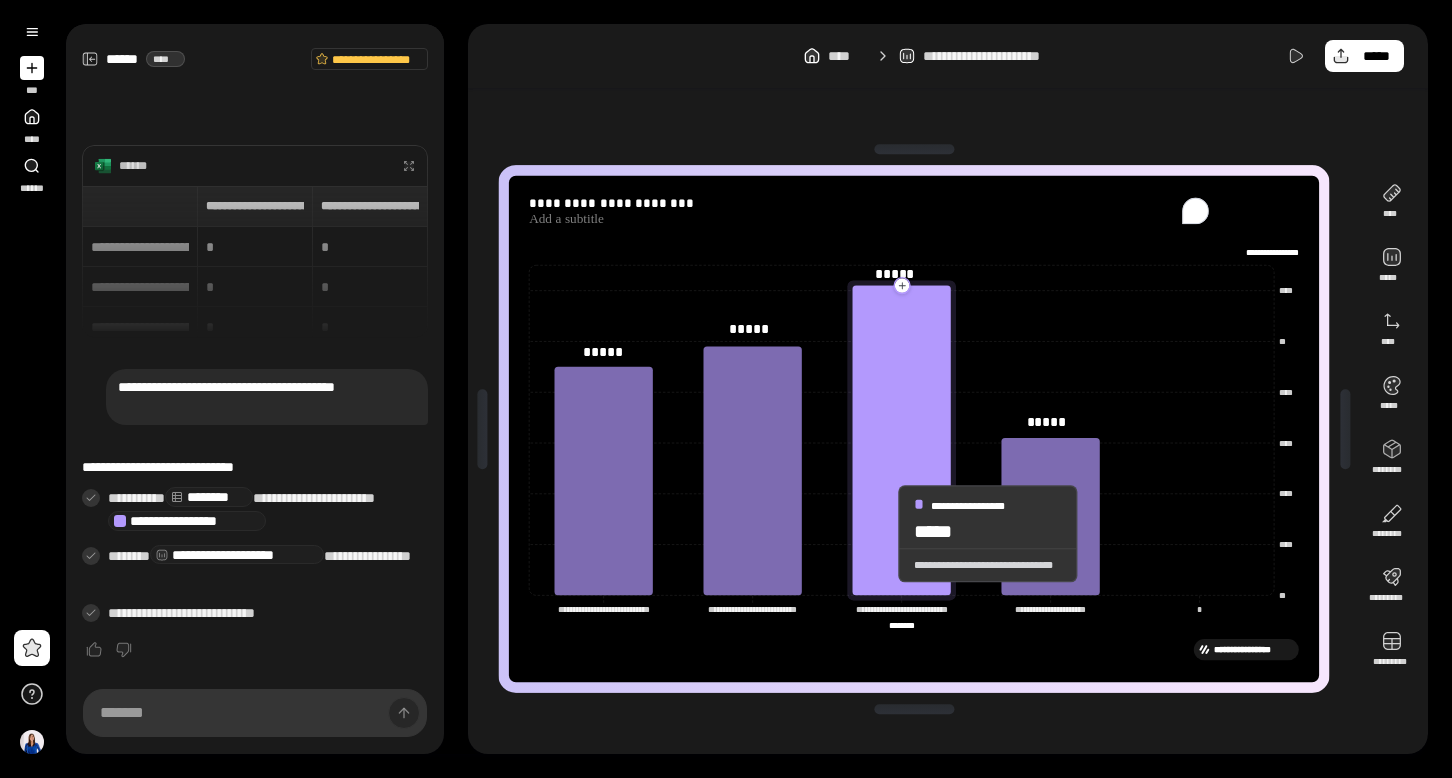 click 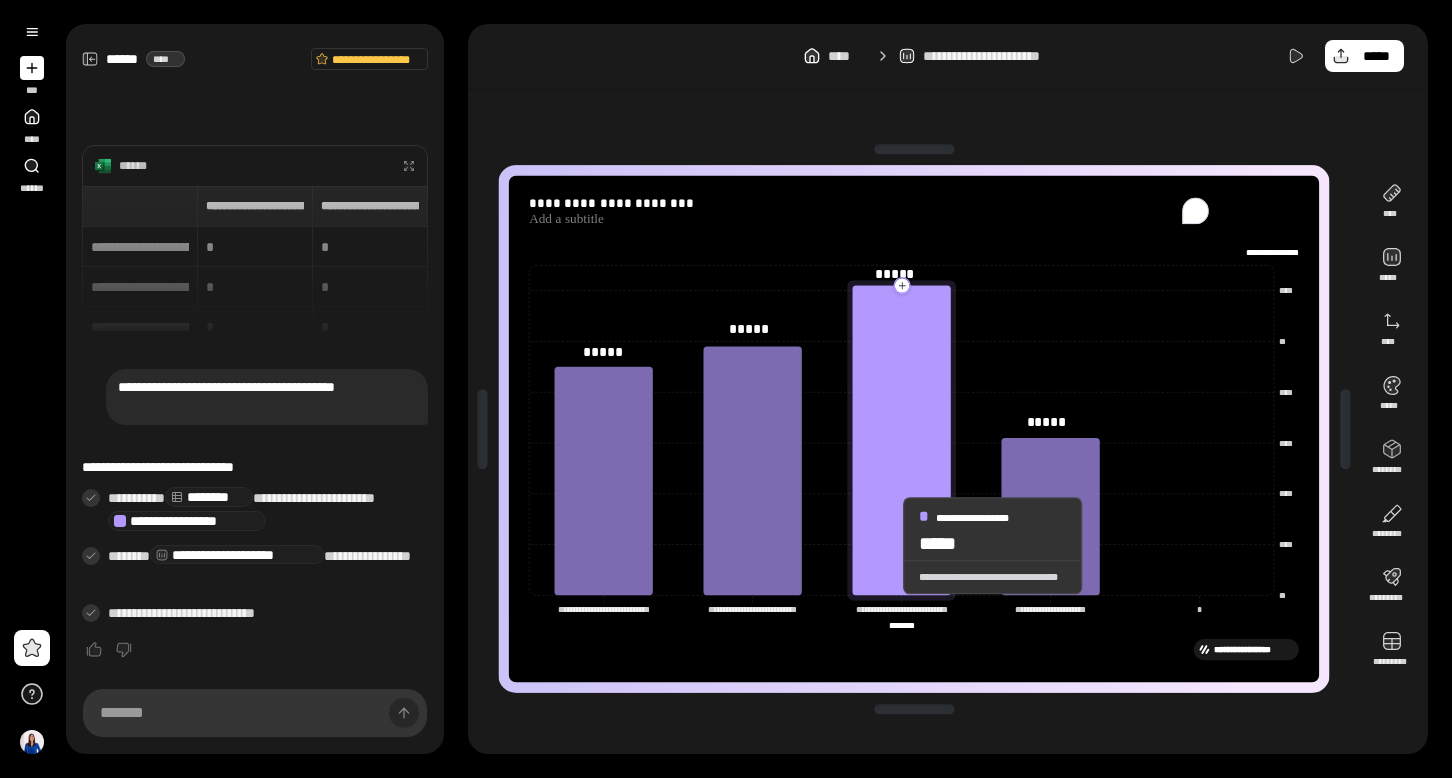 drag, startPoint x: 883, startPoint y: 545, endPoint x: 752, endPoint y: 725, distance: 222.623 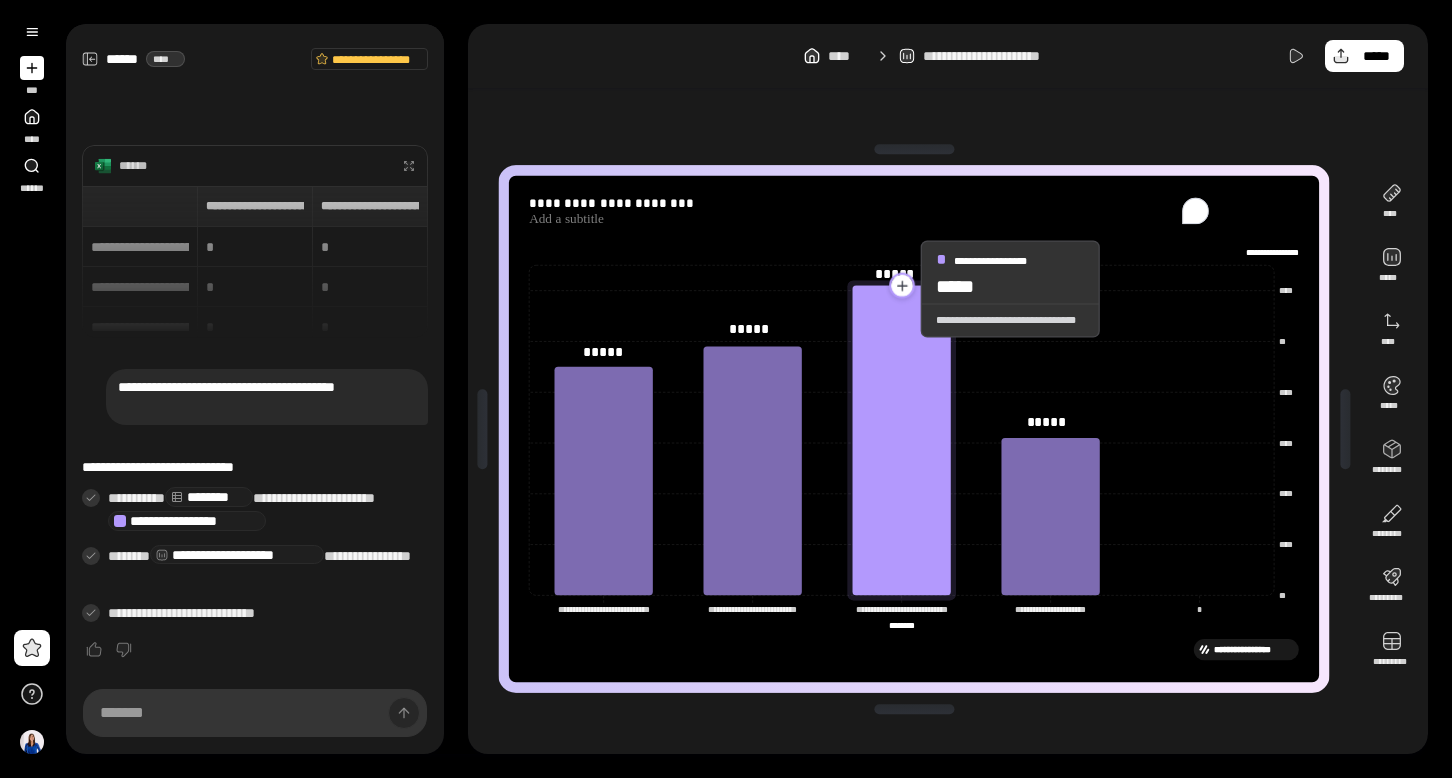 click 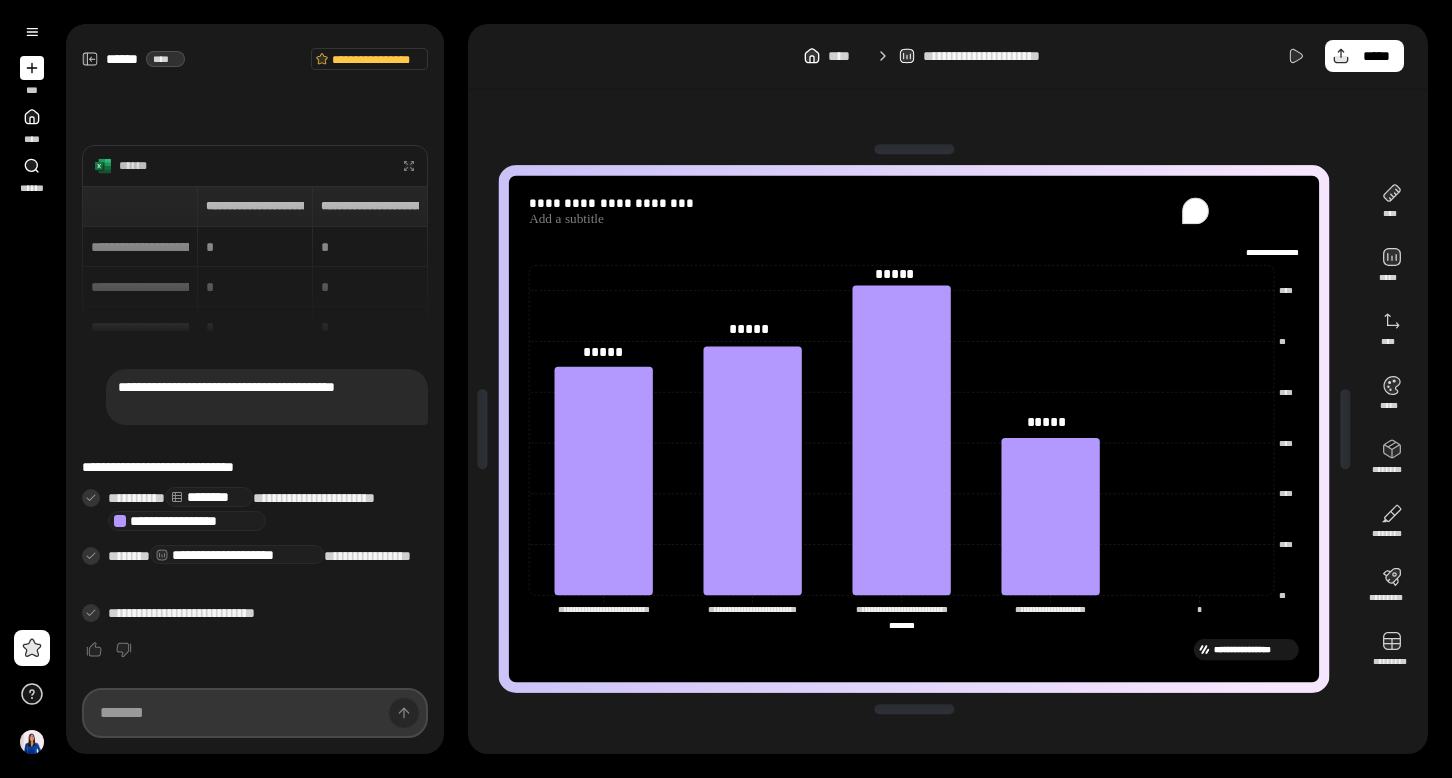 click at bounding box center (255, 713) 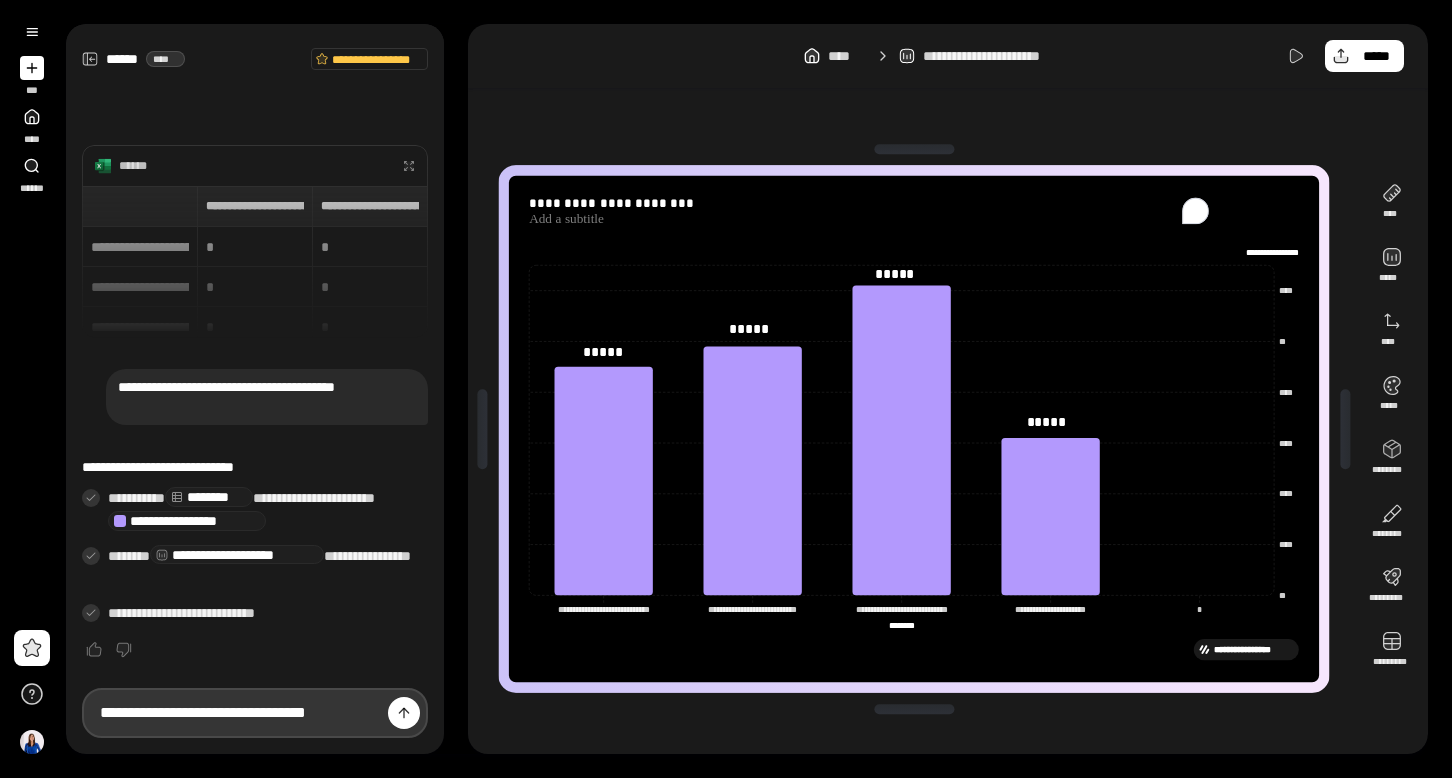 type on "**********" 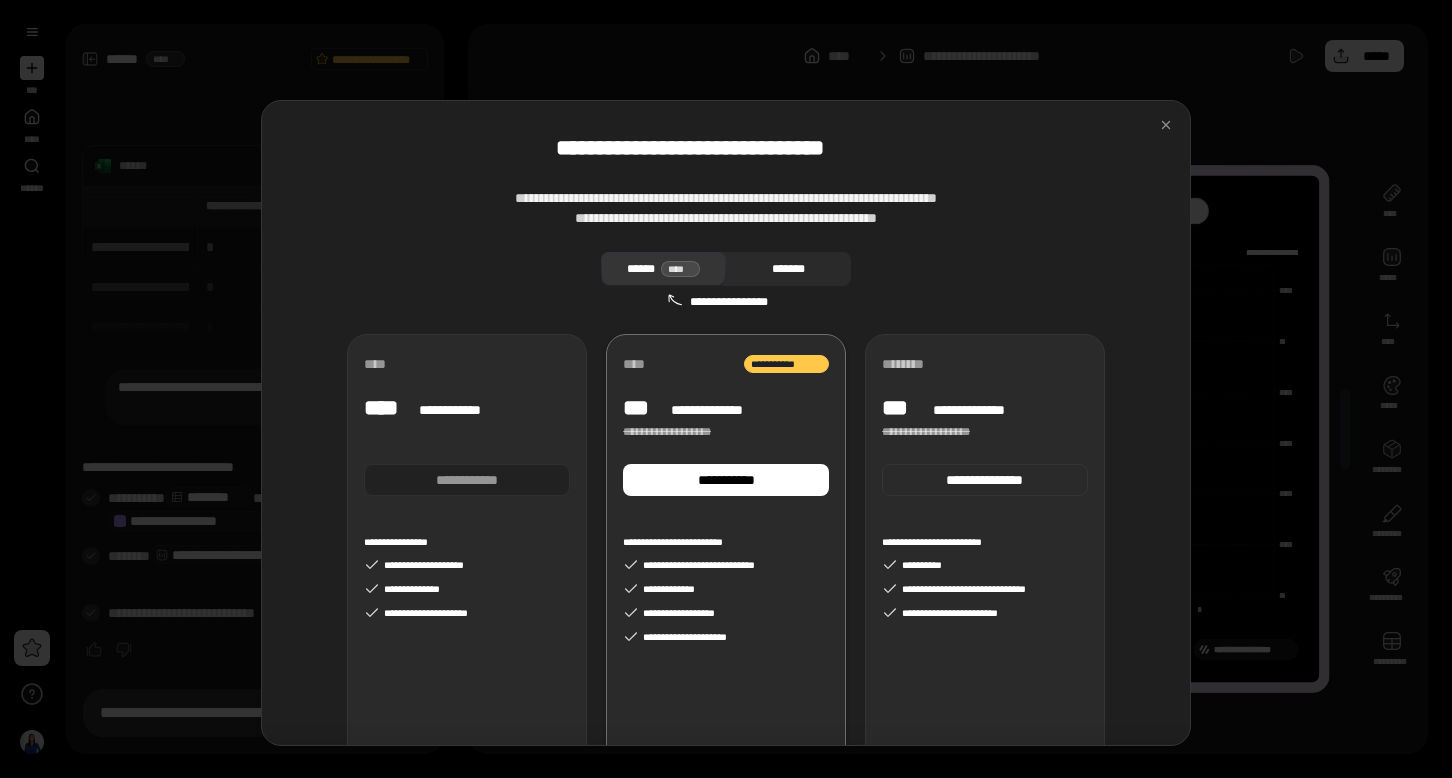 click on "*******" at bounding box center [788, 269] 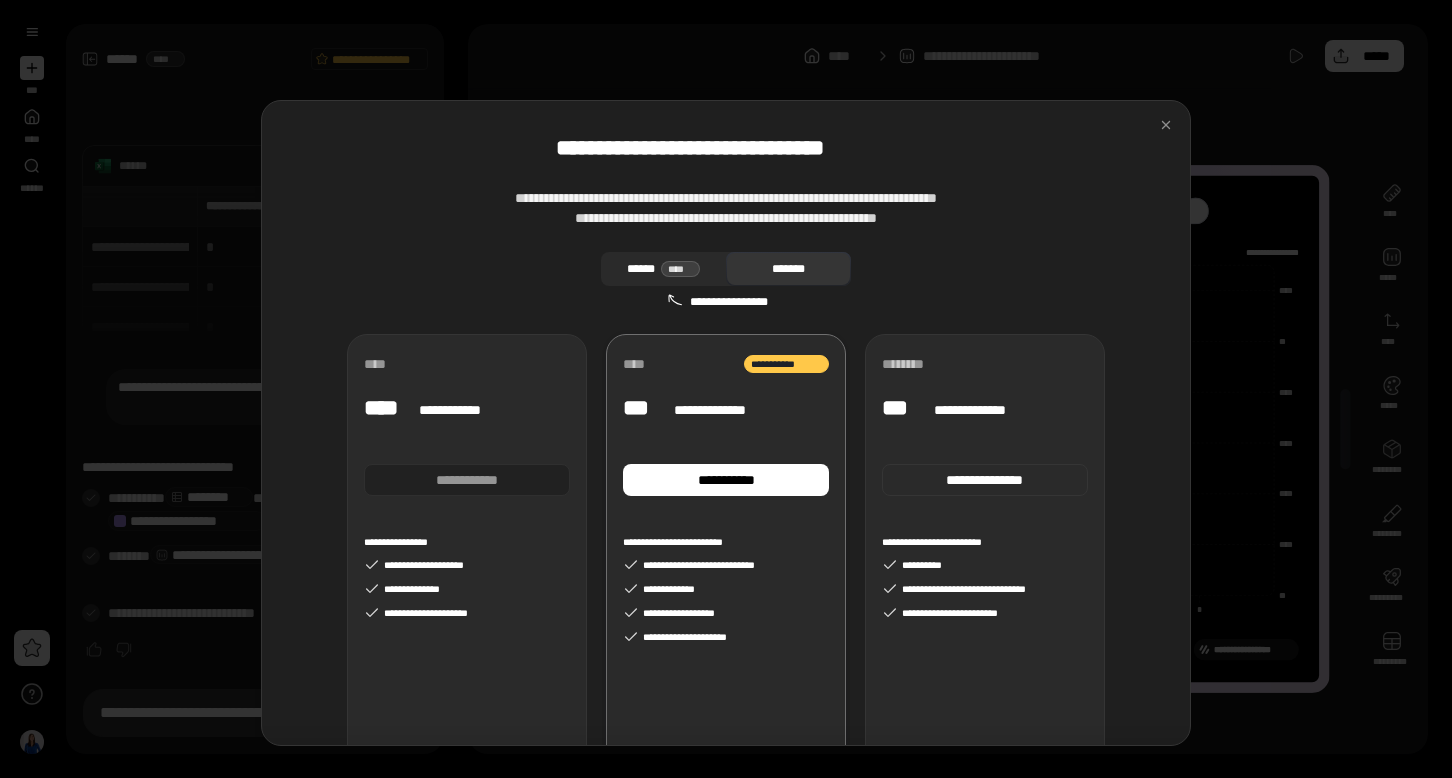 click on "****** ****" at bounding box center (663, 269) 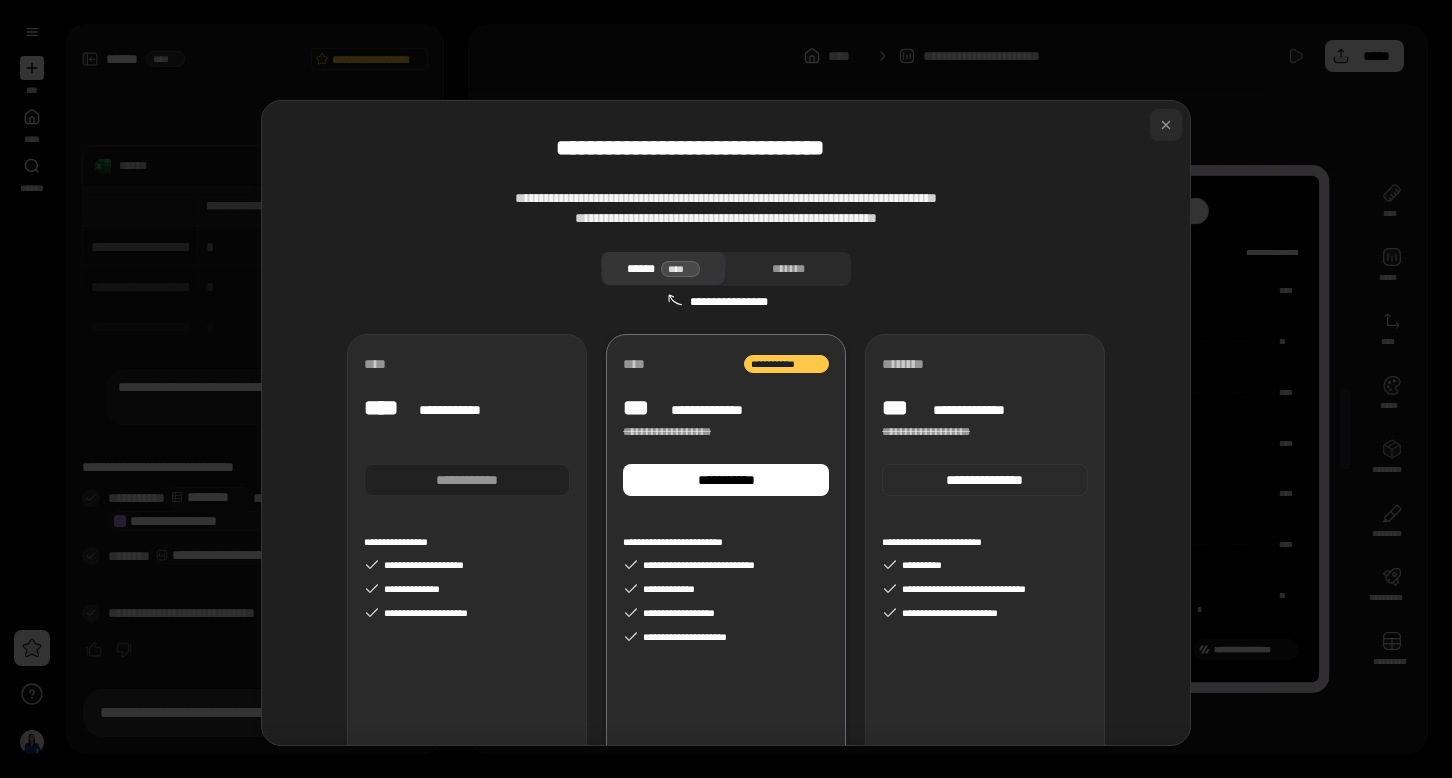 click at bounding box center [1166, 125] 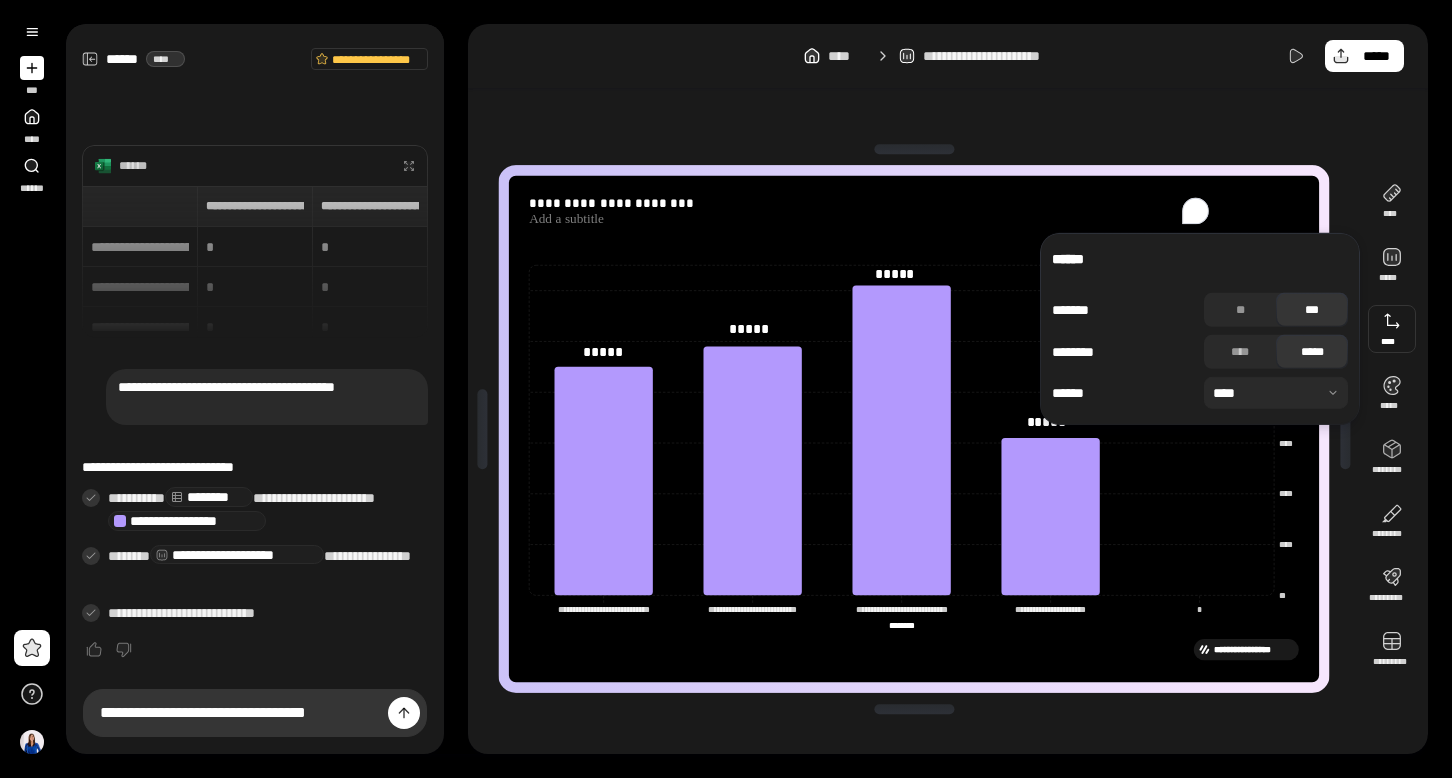 click at bounding box center (1276, 393) 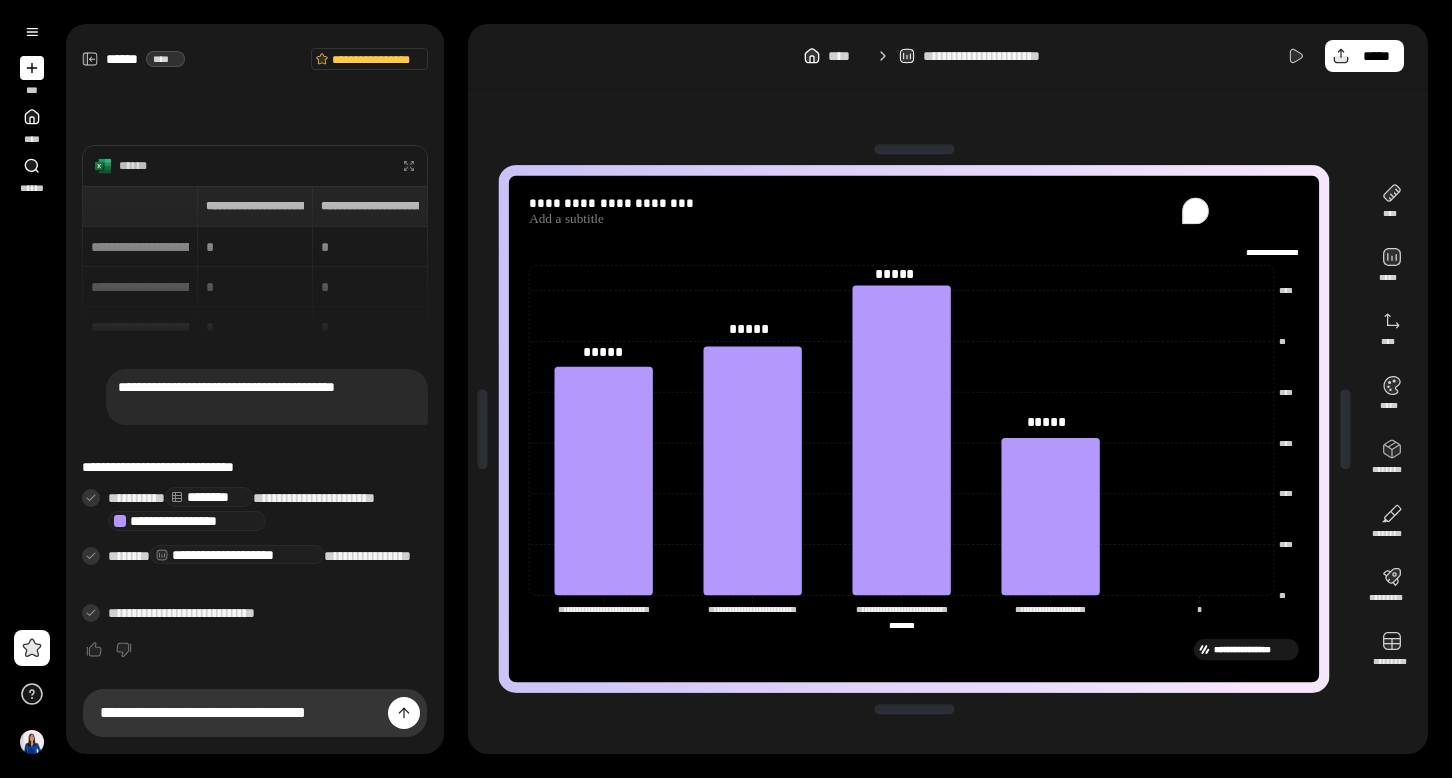 click on "**********" at bounding box center (914, 429) 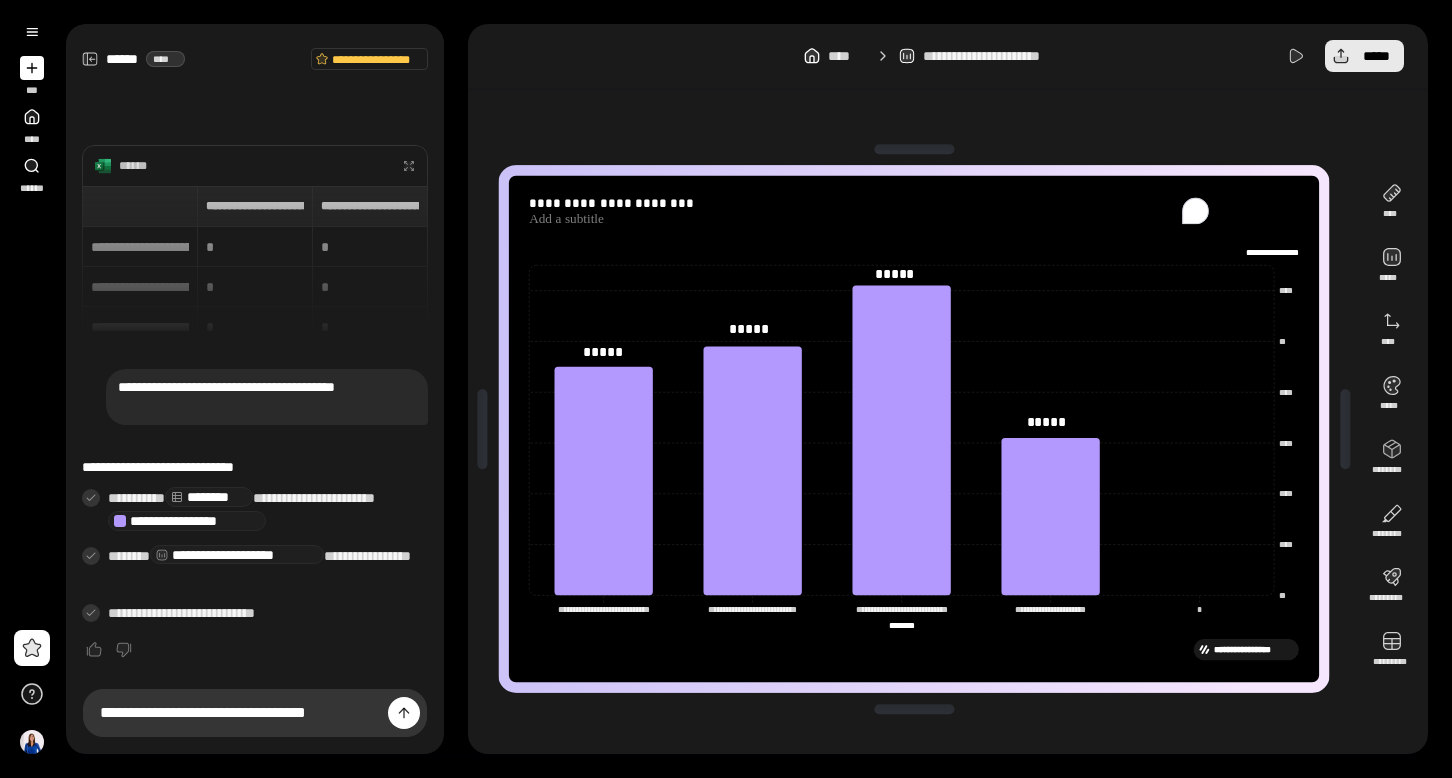 click on "*****" at bounding box center (1364, 56) 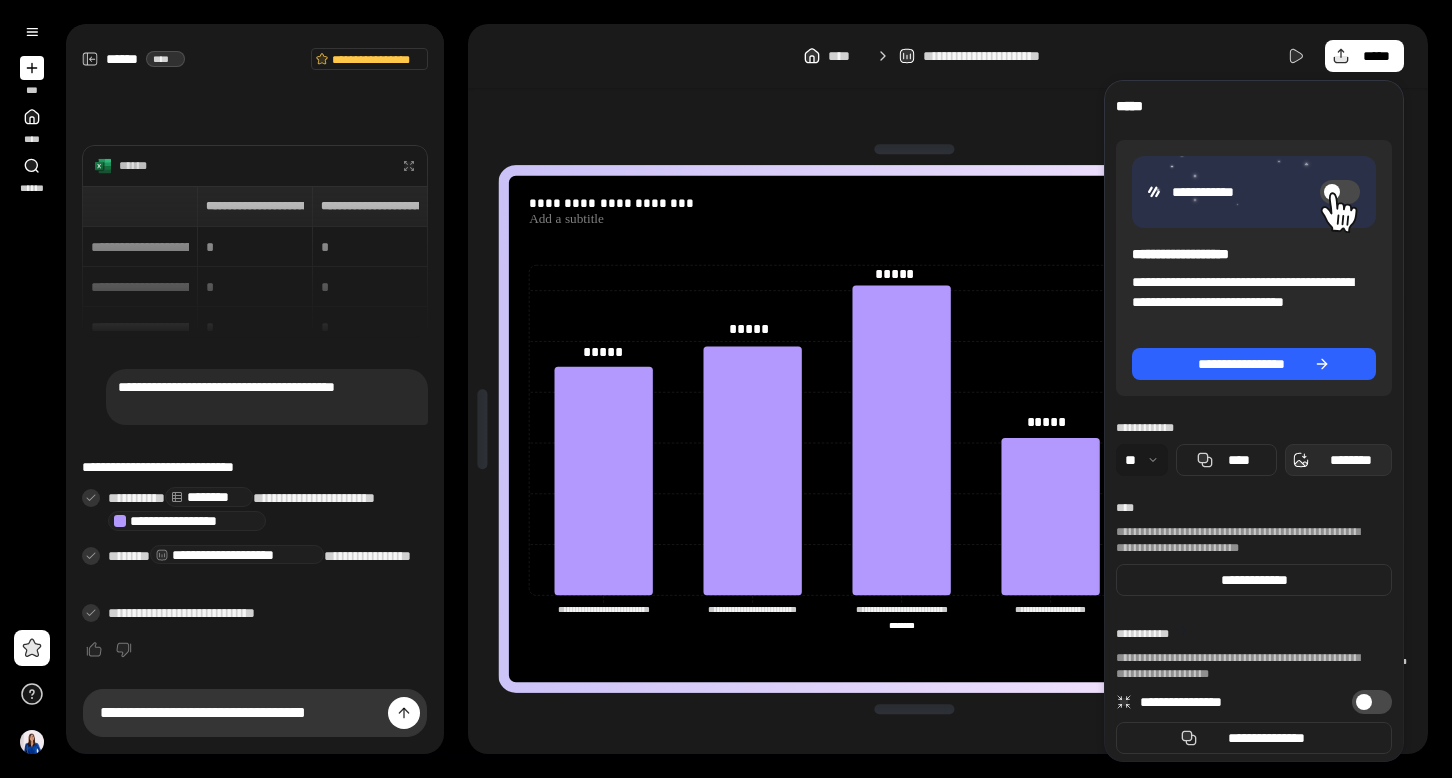 click on "********" at bounding box center (1338, 460) 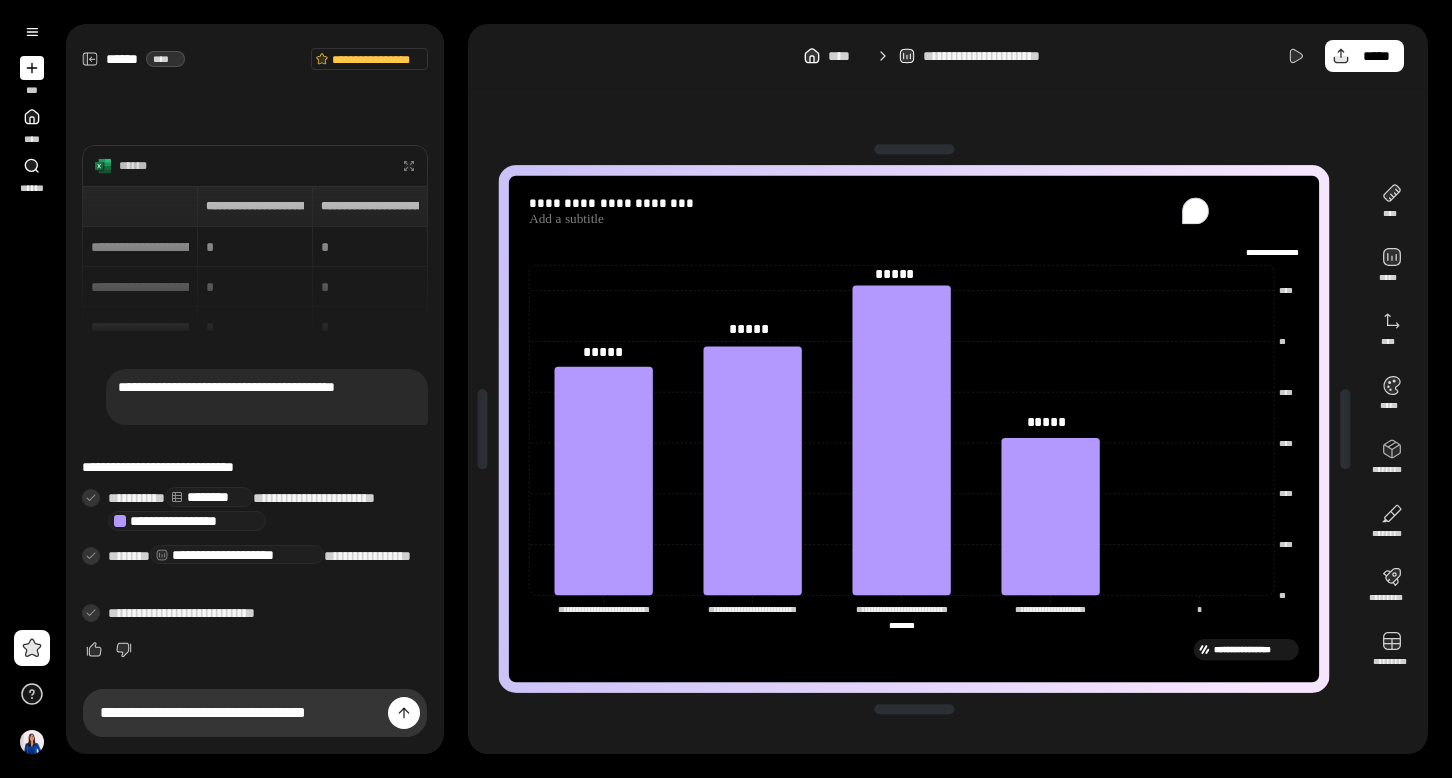 click at bounding box center (255, 651) 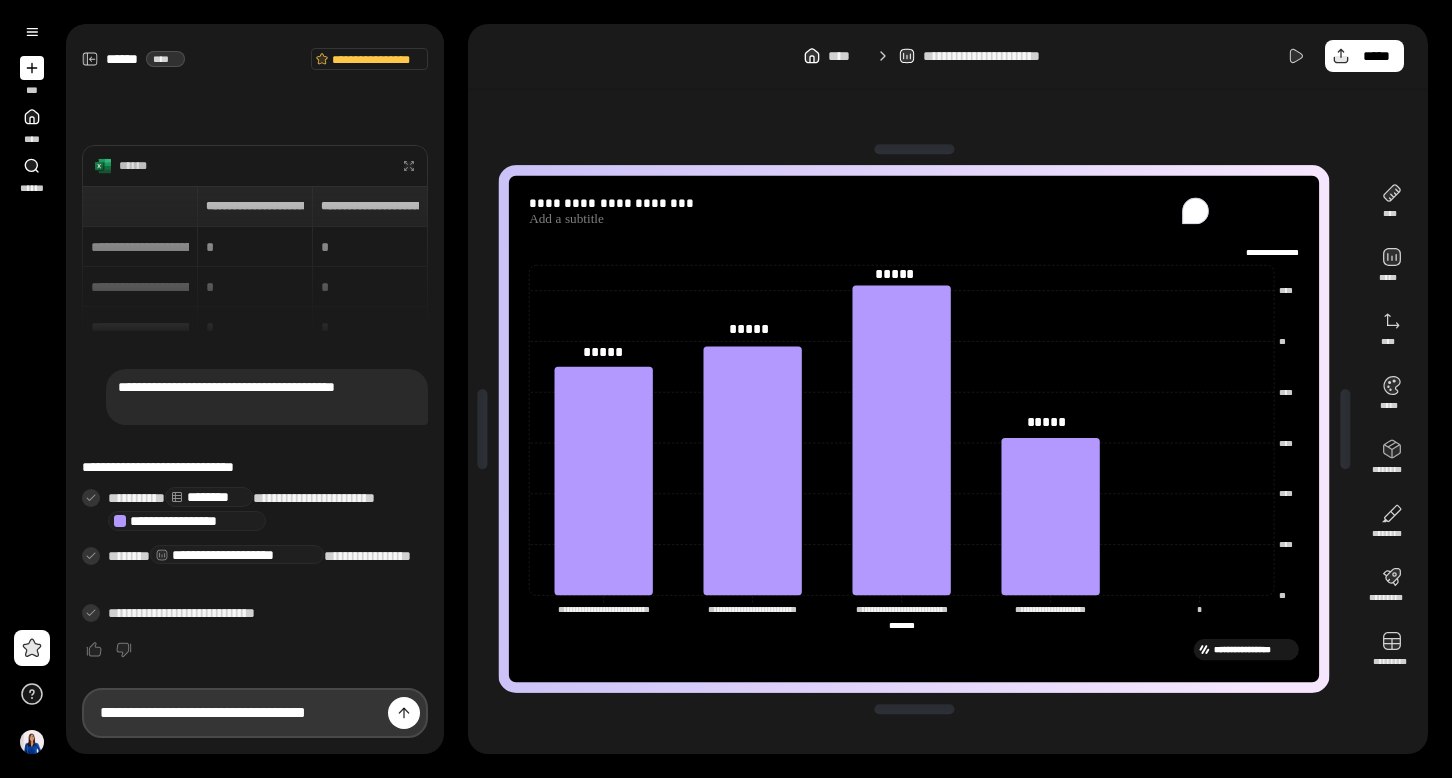 click on "**********" at bounding box center [255, 713] 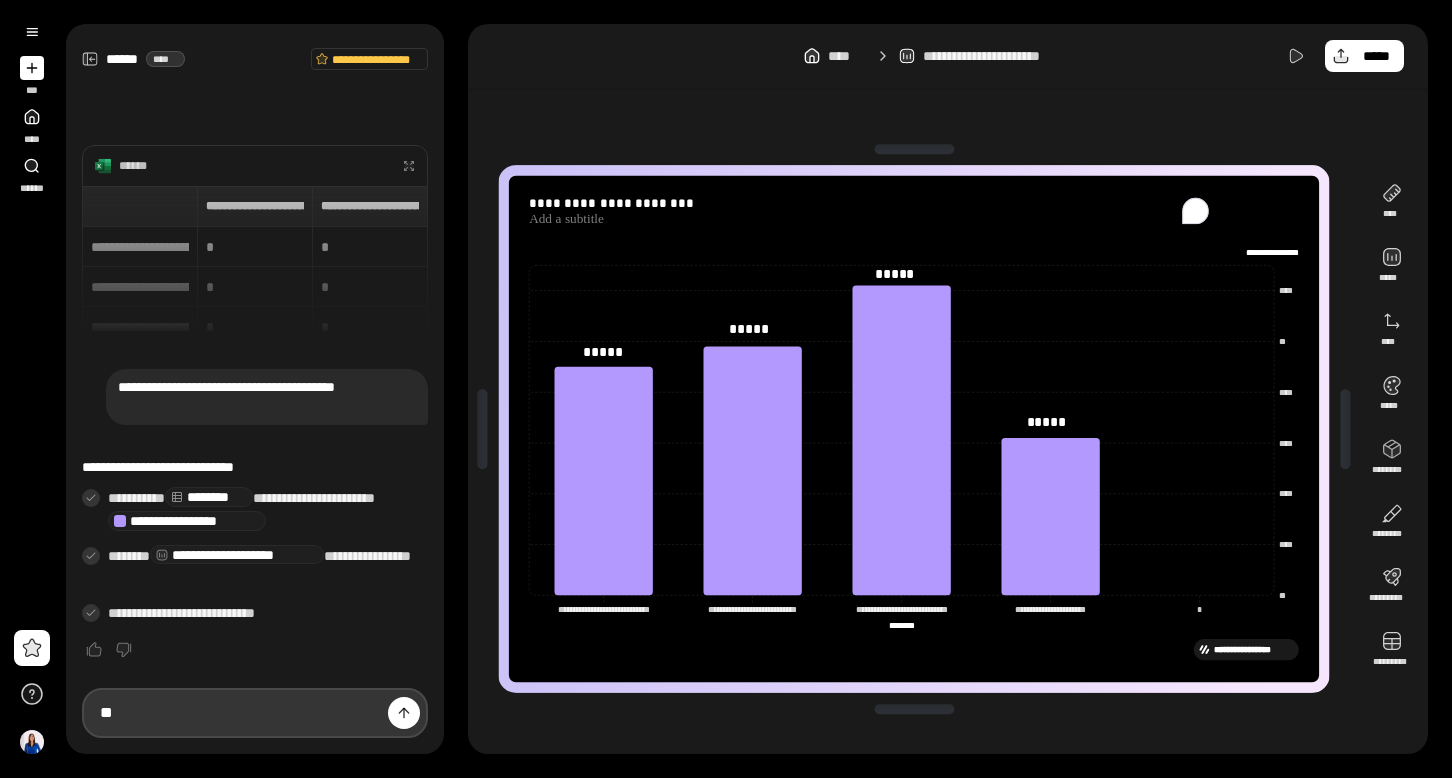 type on "*" 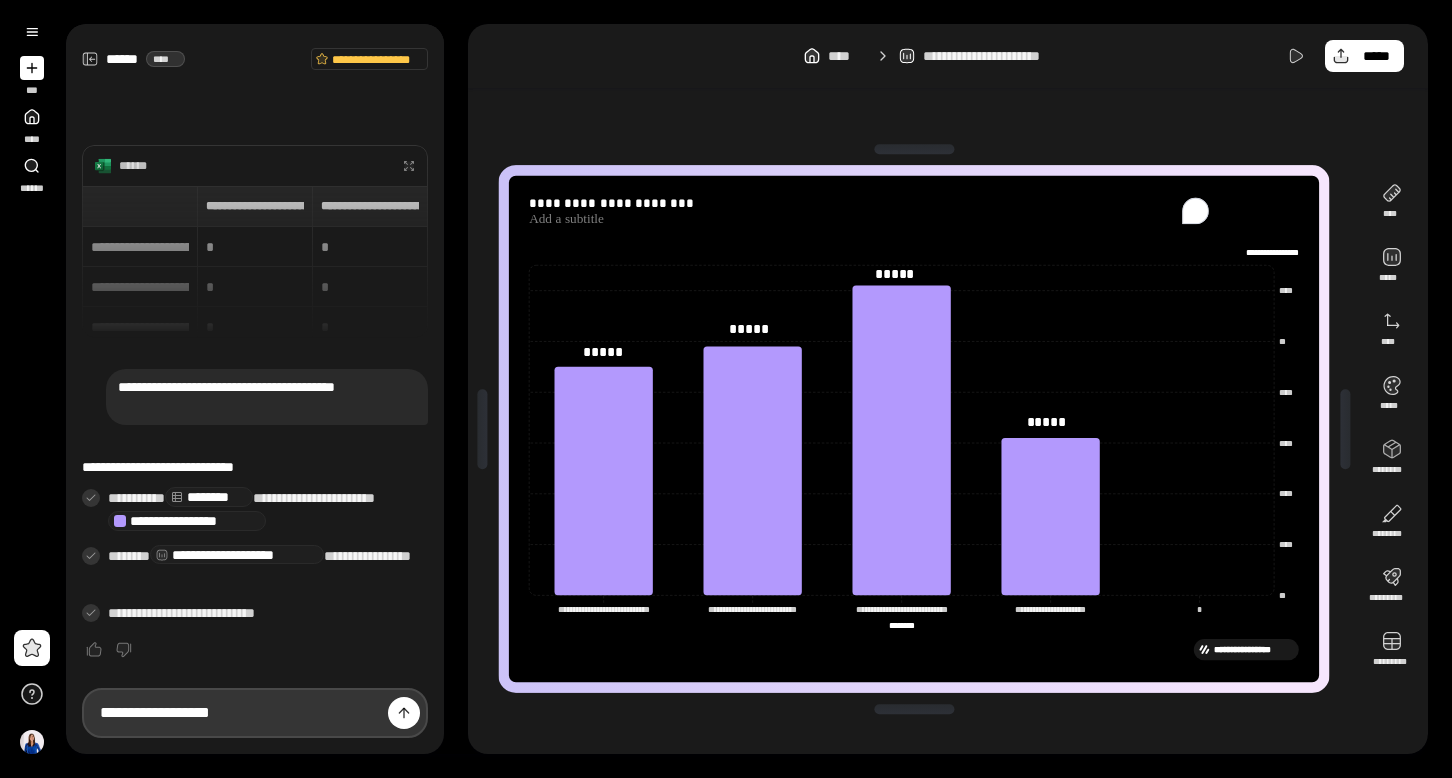 type on "**********" 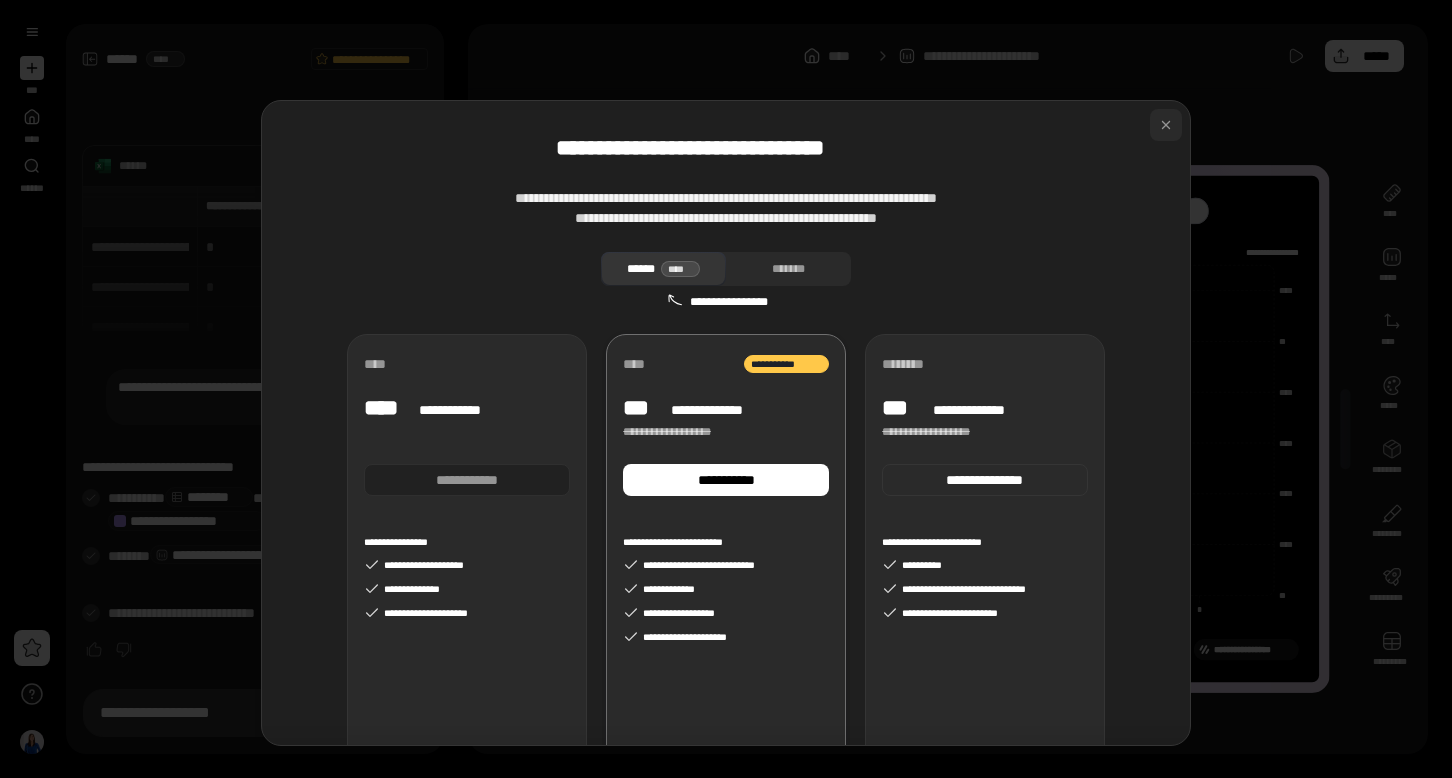 click at bounding box center (1166, 125) 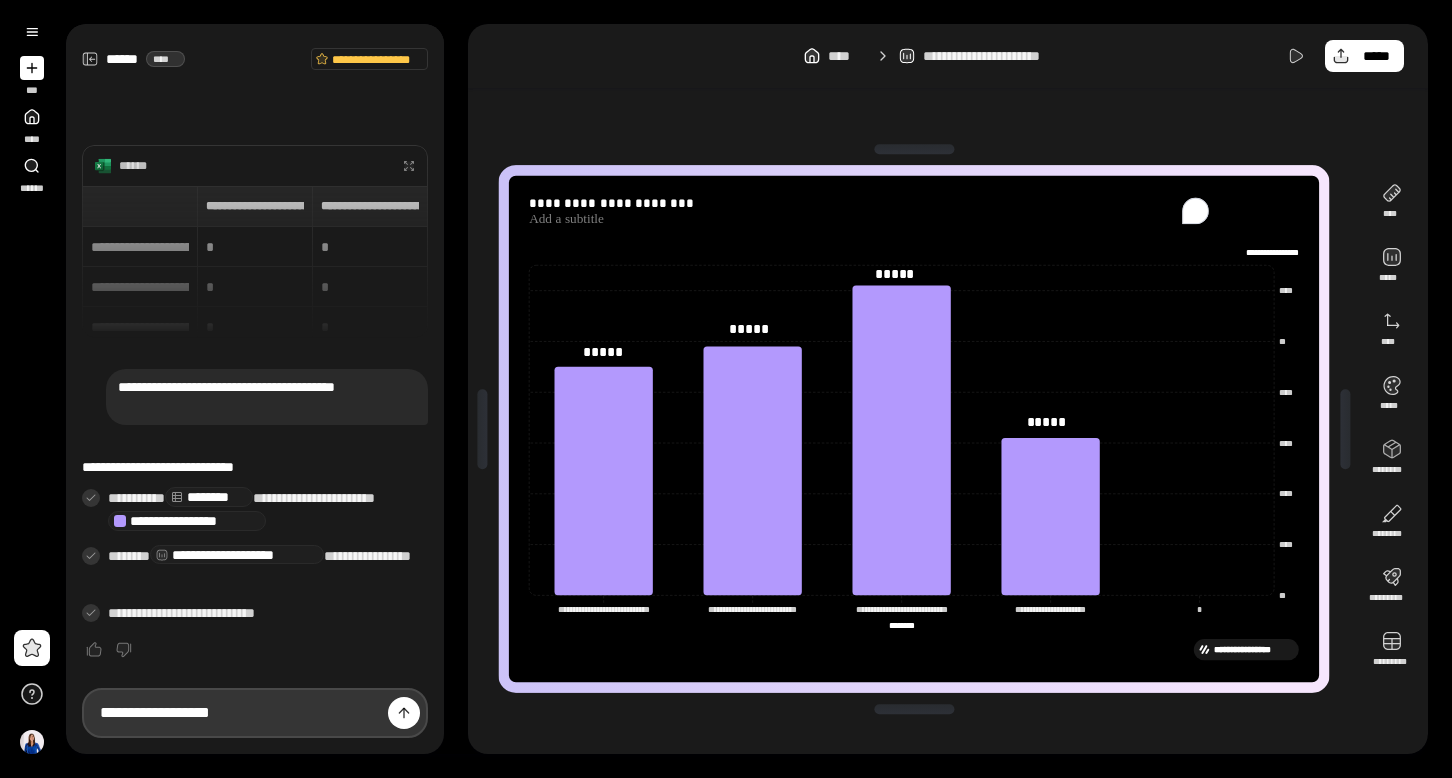 click on "**********" at bounding box center [255, 713] 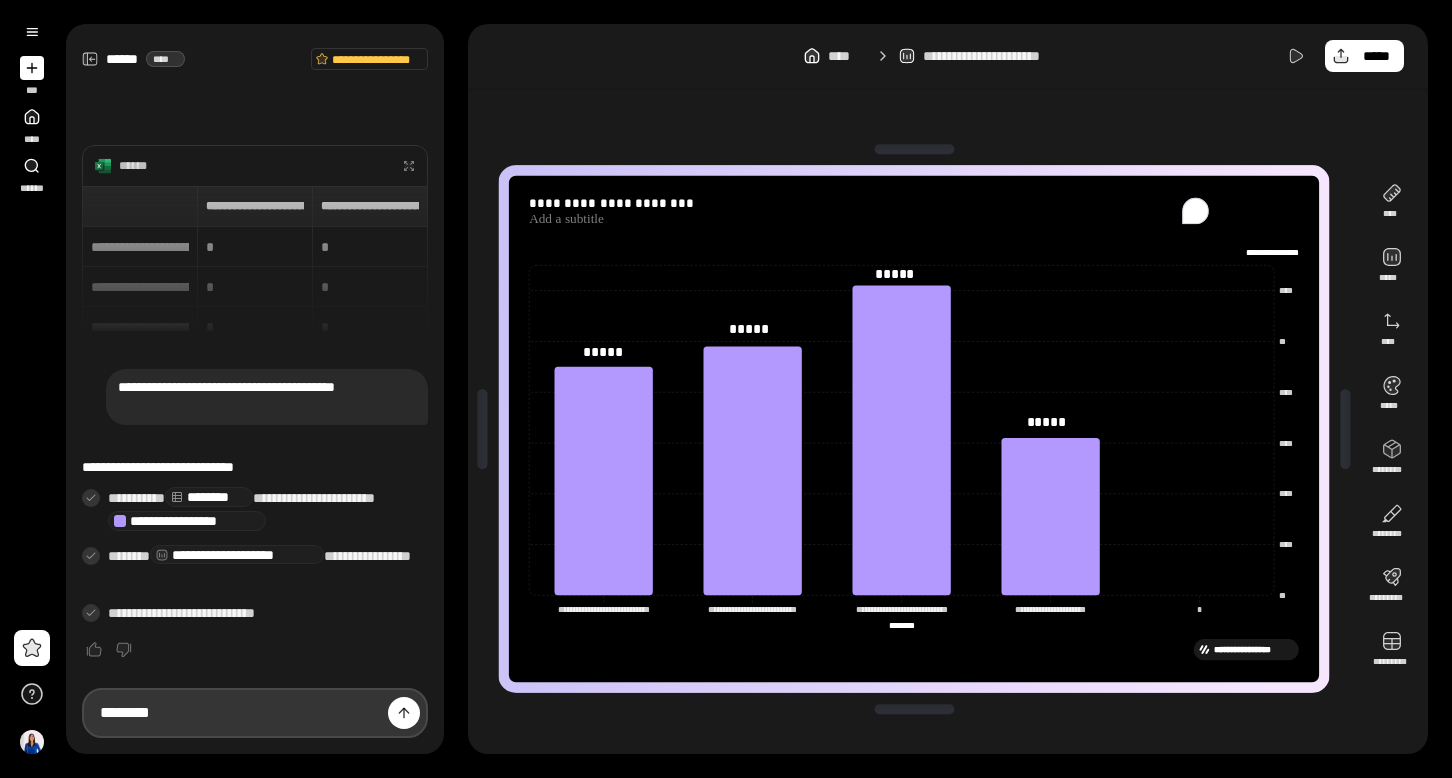 type on "********" 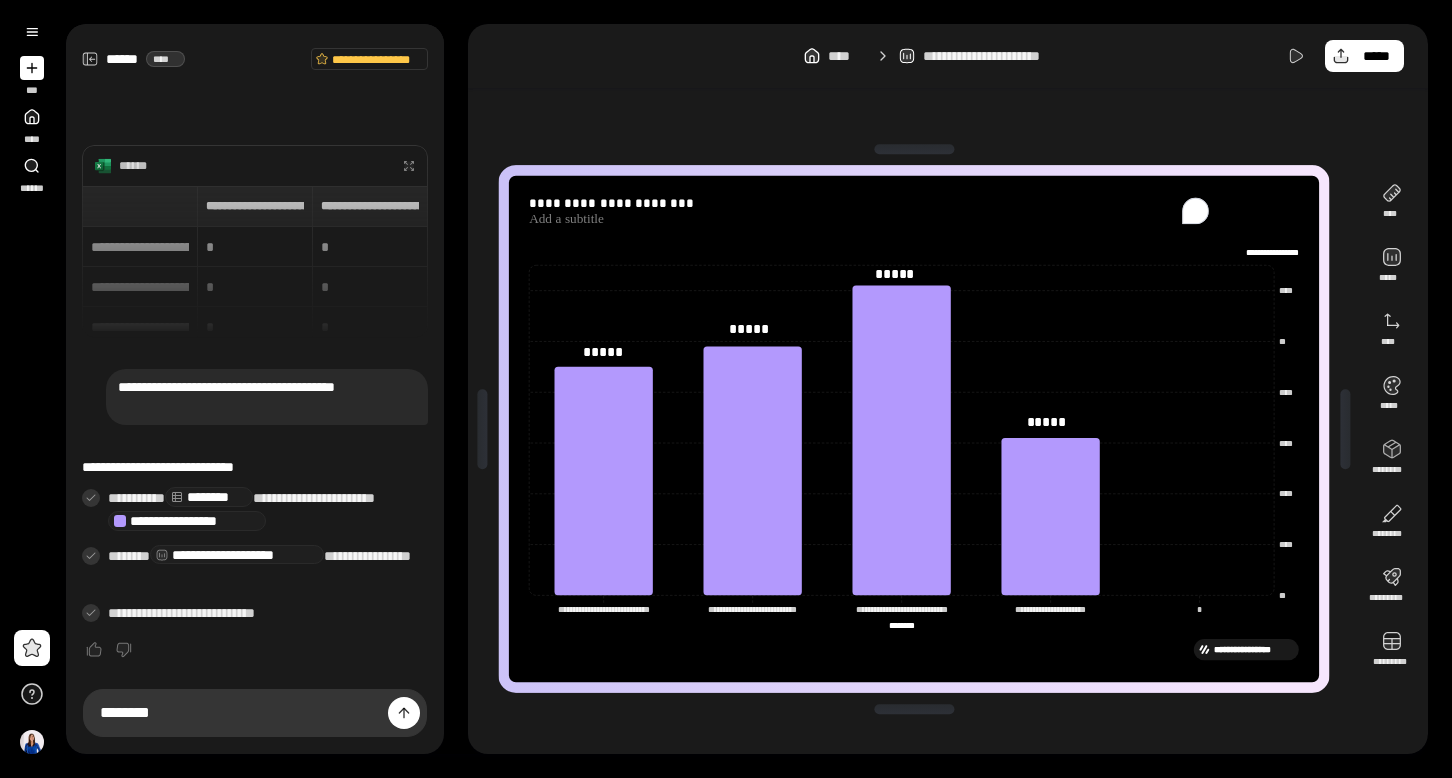 click on "**********" at bounding box center [914, 252] 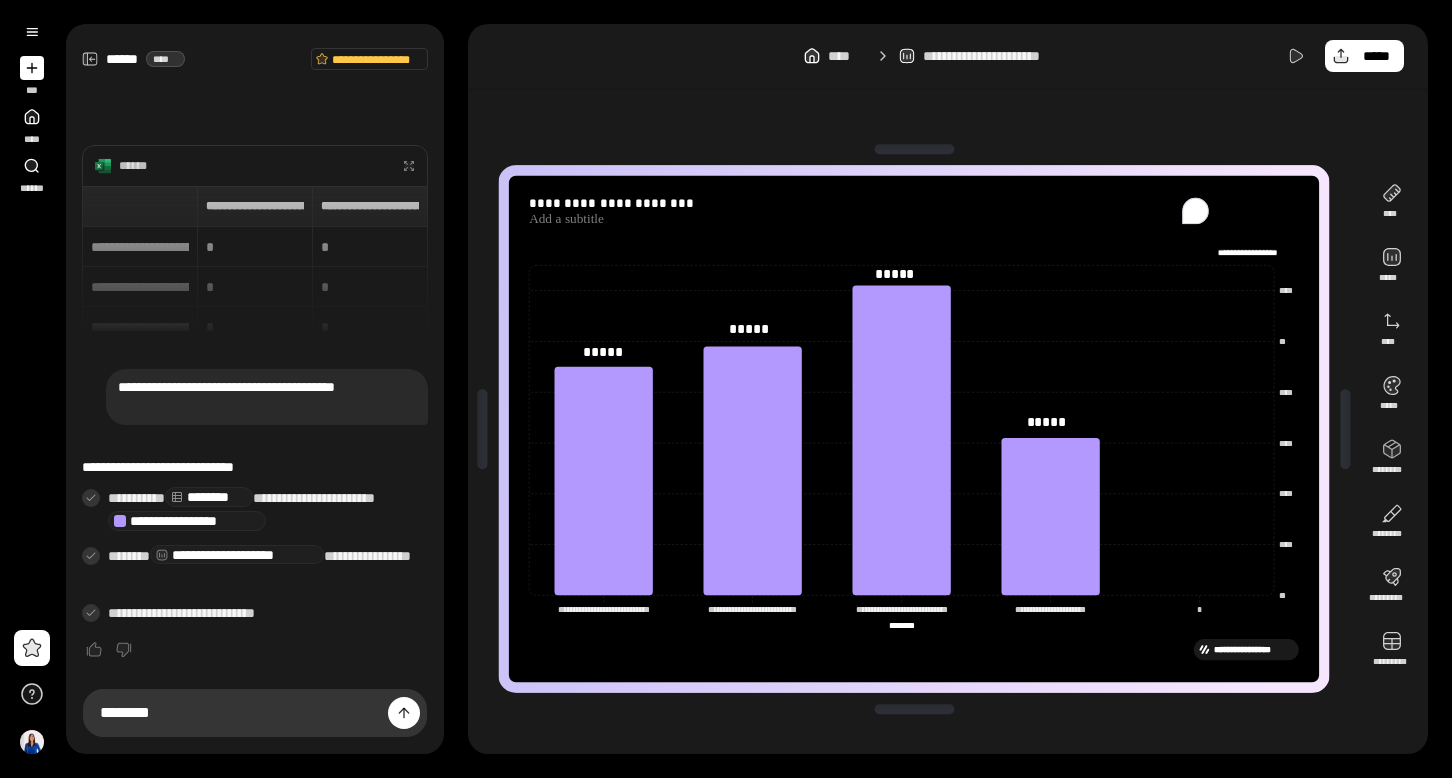 click on "**********" 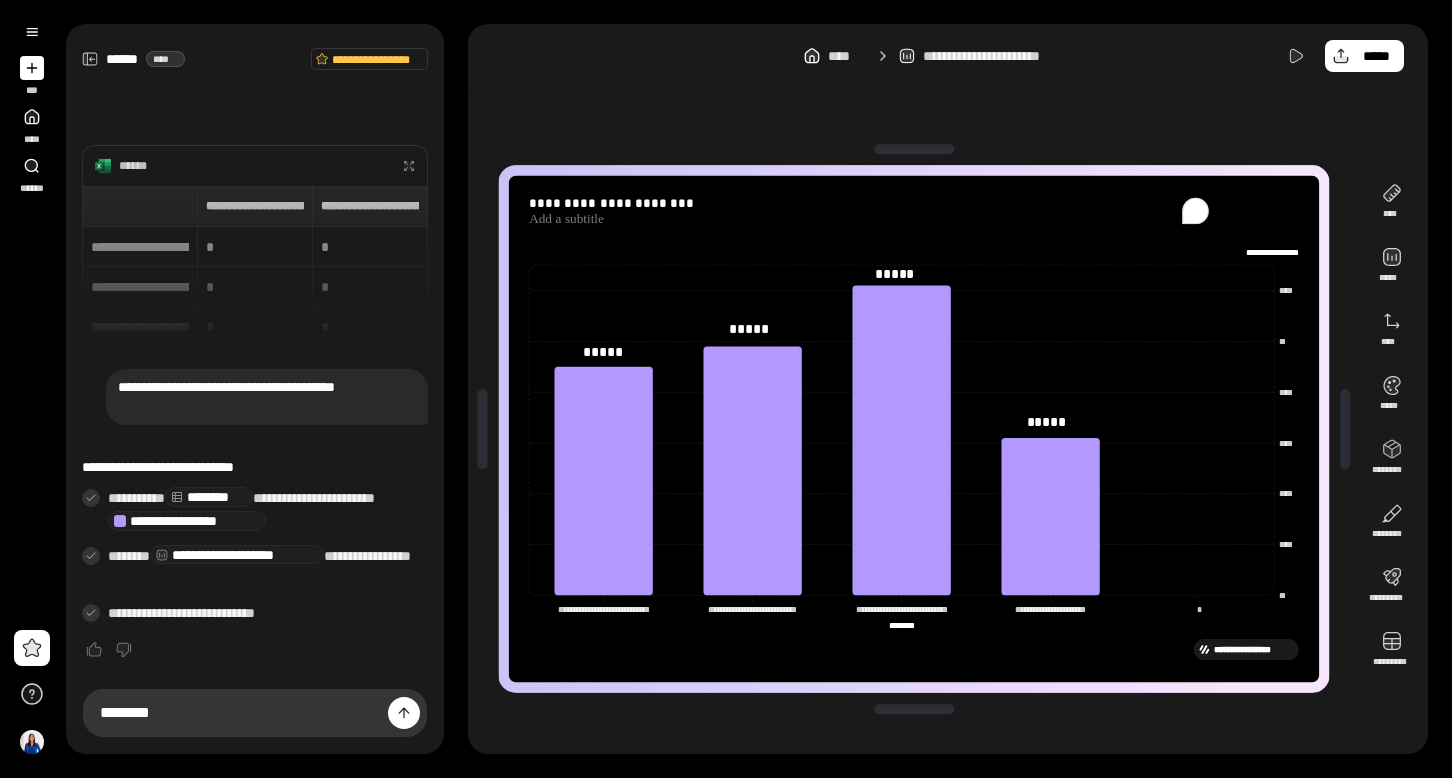 click on "***" at bounding box center [32, 76] 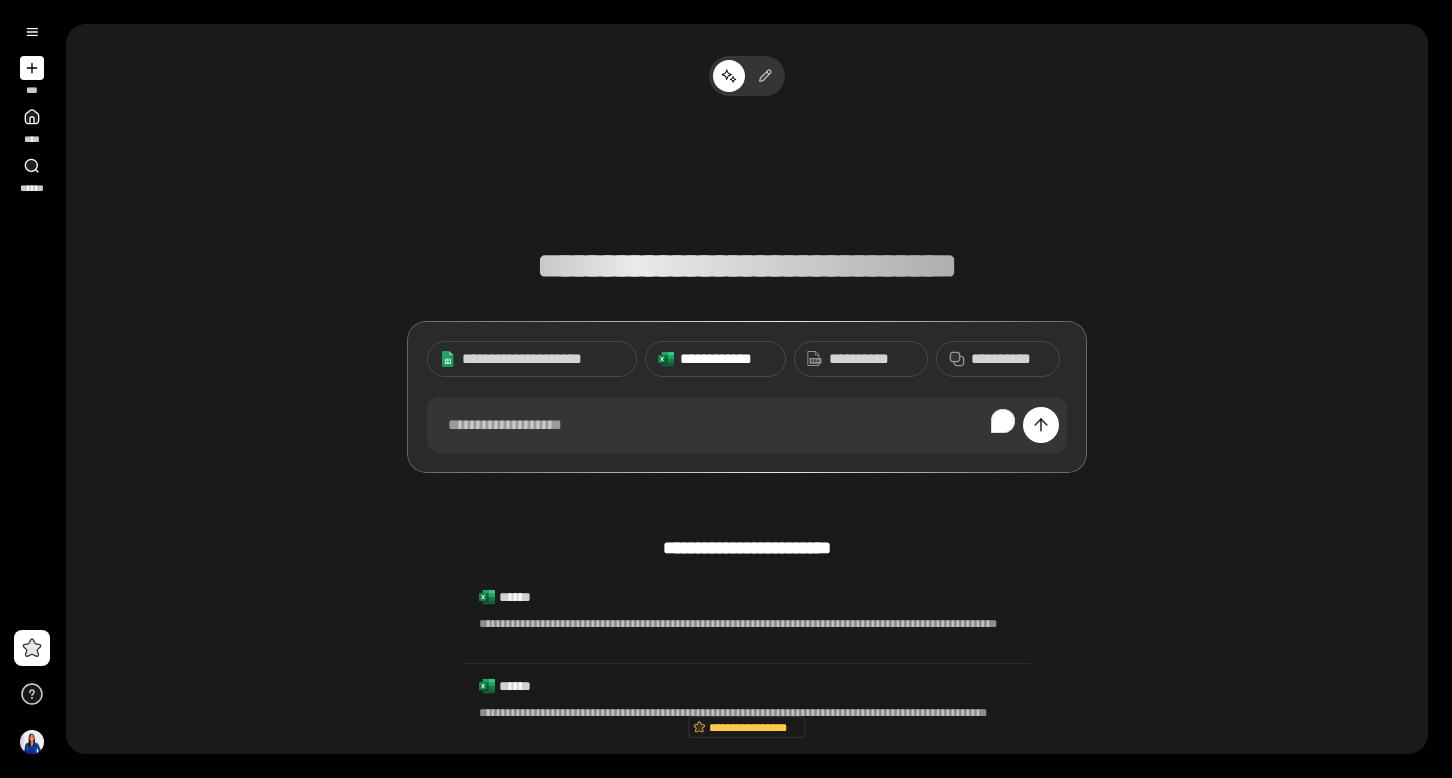 click on "**********" at bounding box center [715, 359] 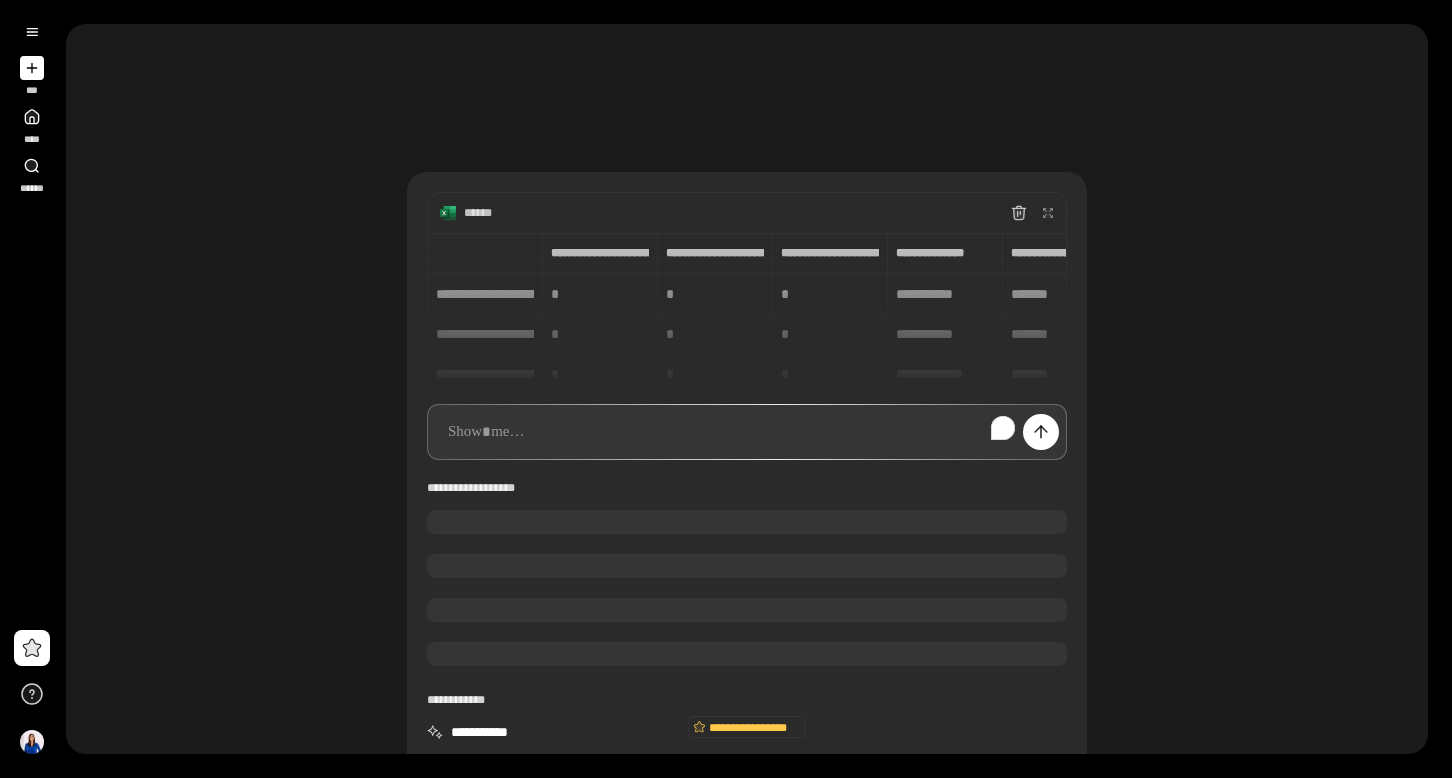 type 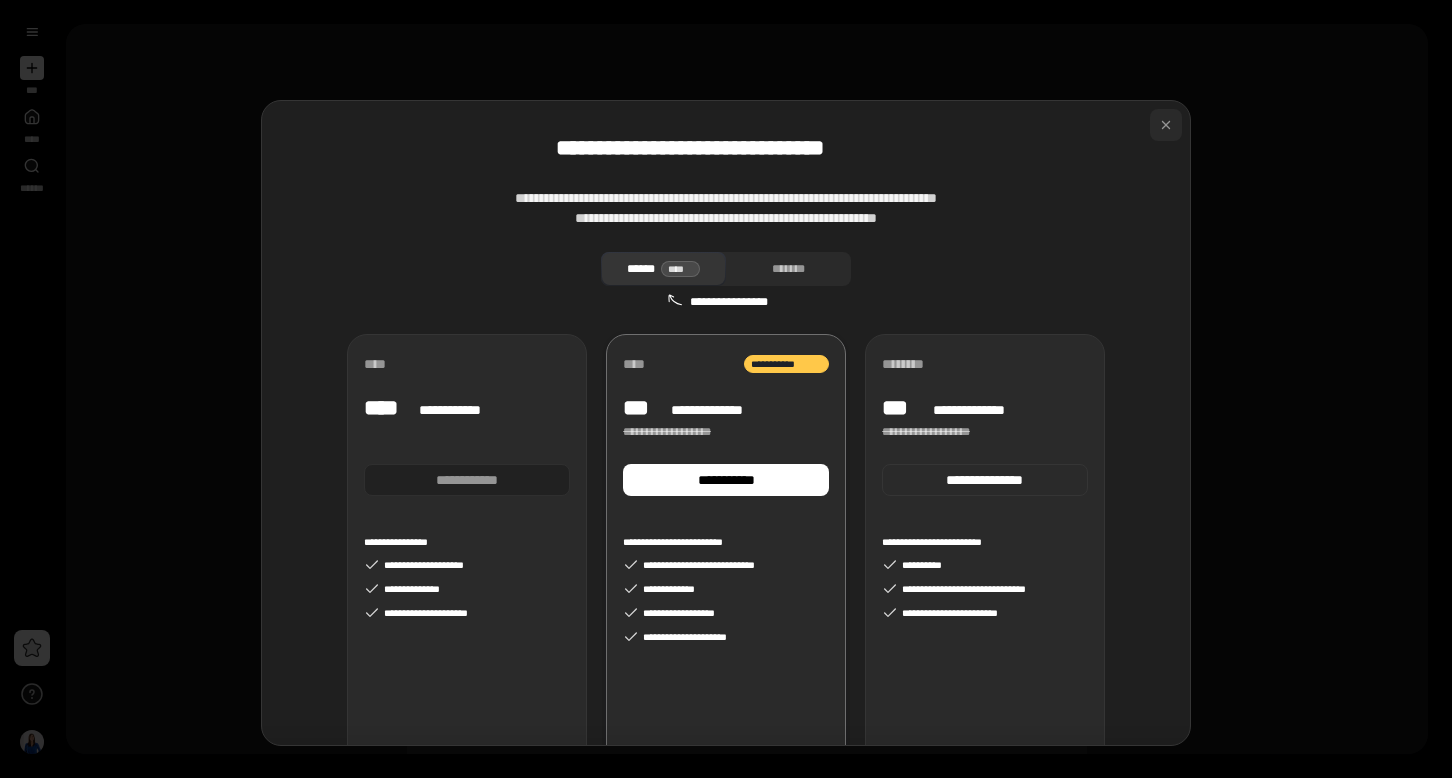click at bounding box center [1166, 125] 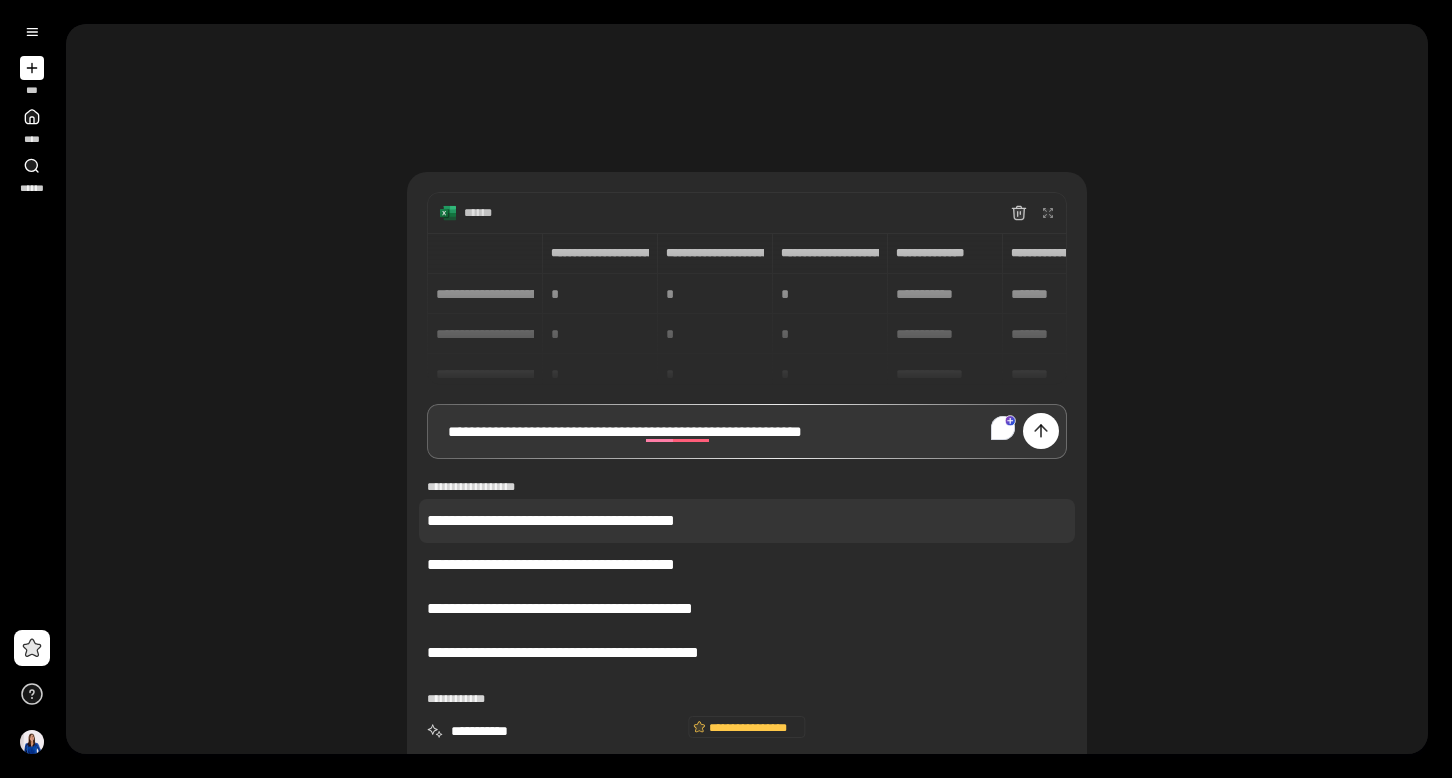 click on "**********" at bounding box center [747, 521] 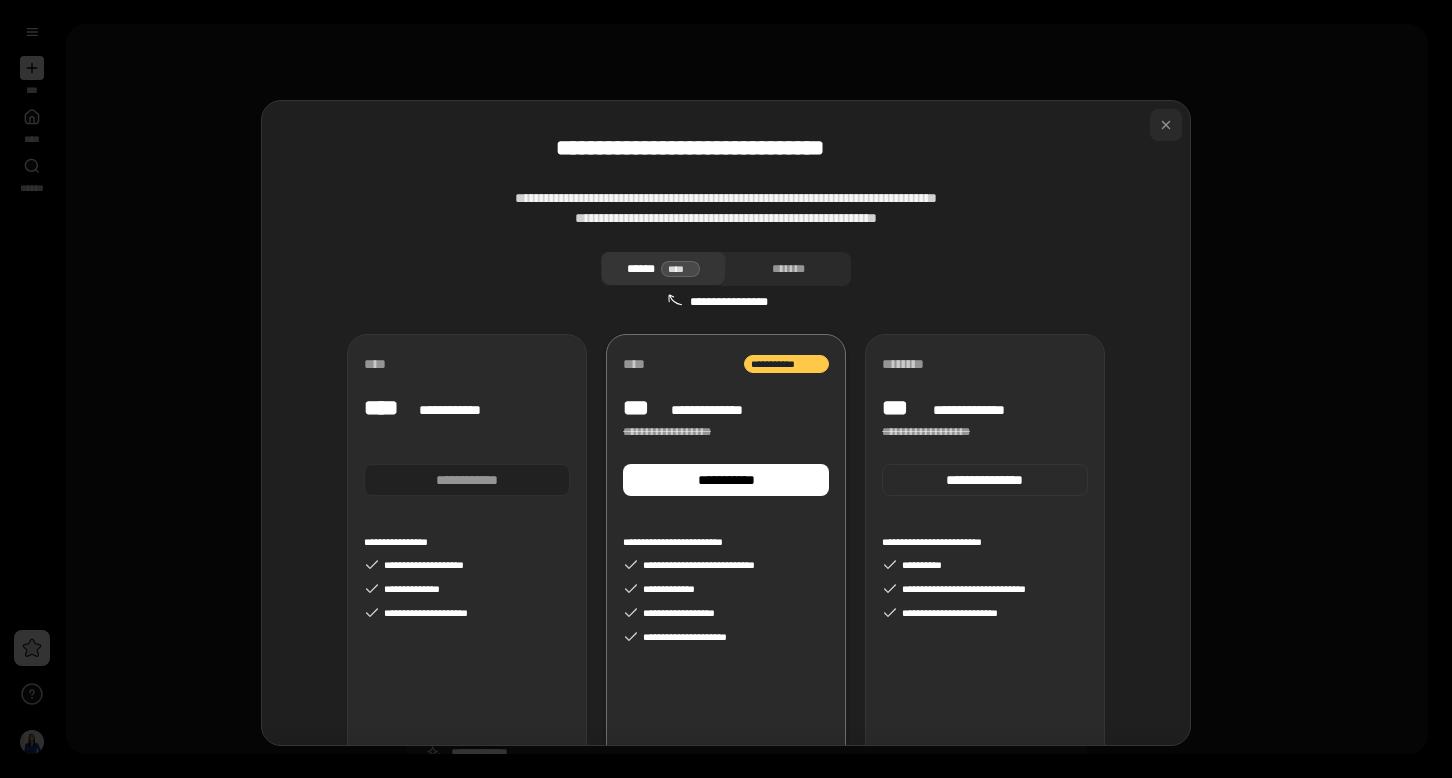 click at bounding box center (1166, 125) 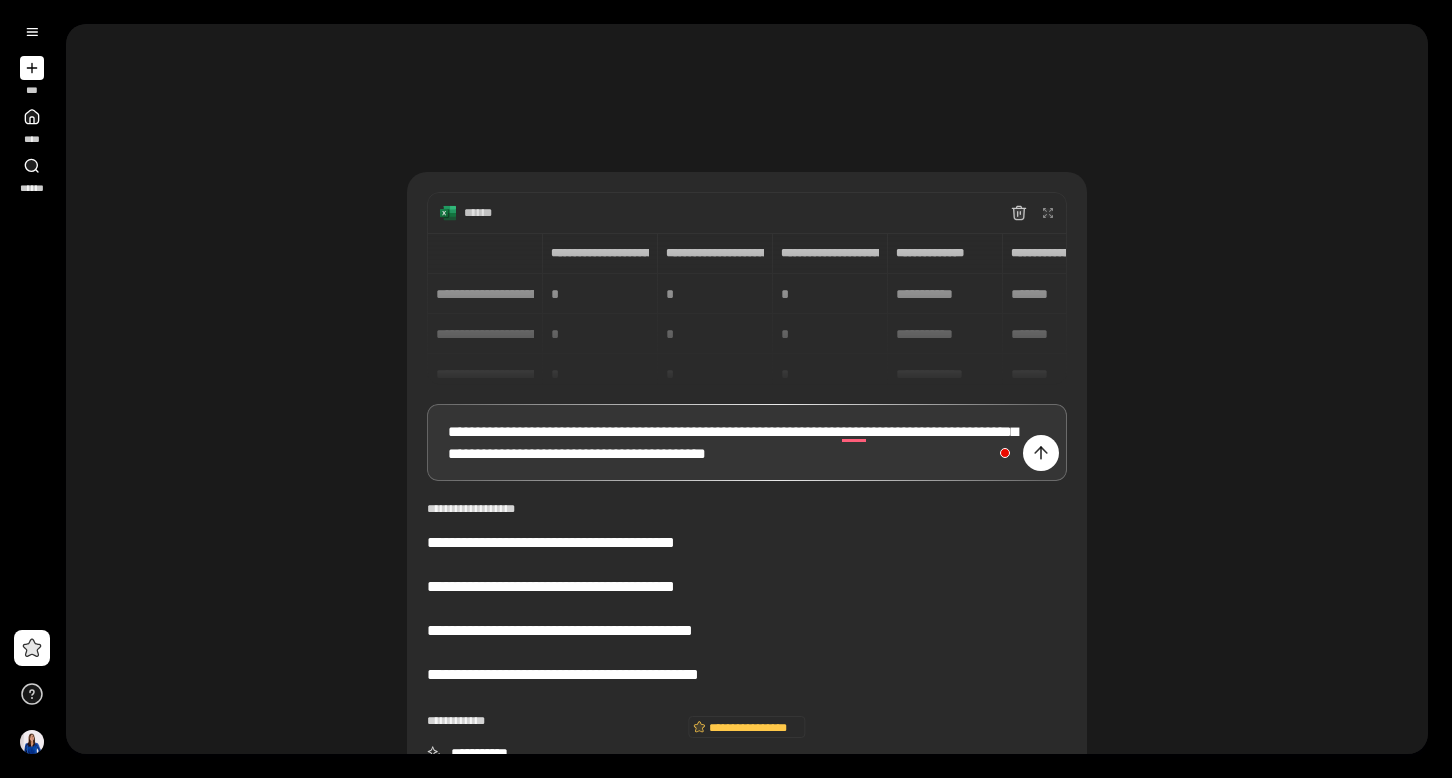 click at bounding box center [32, 68] 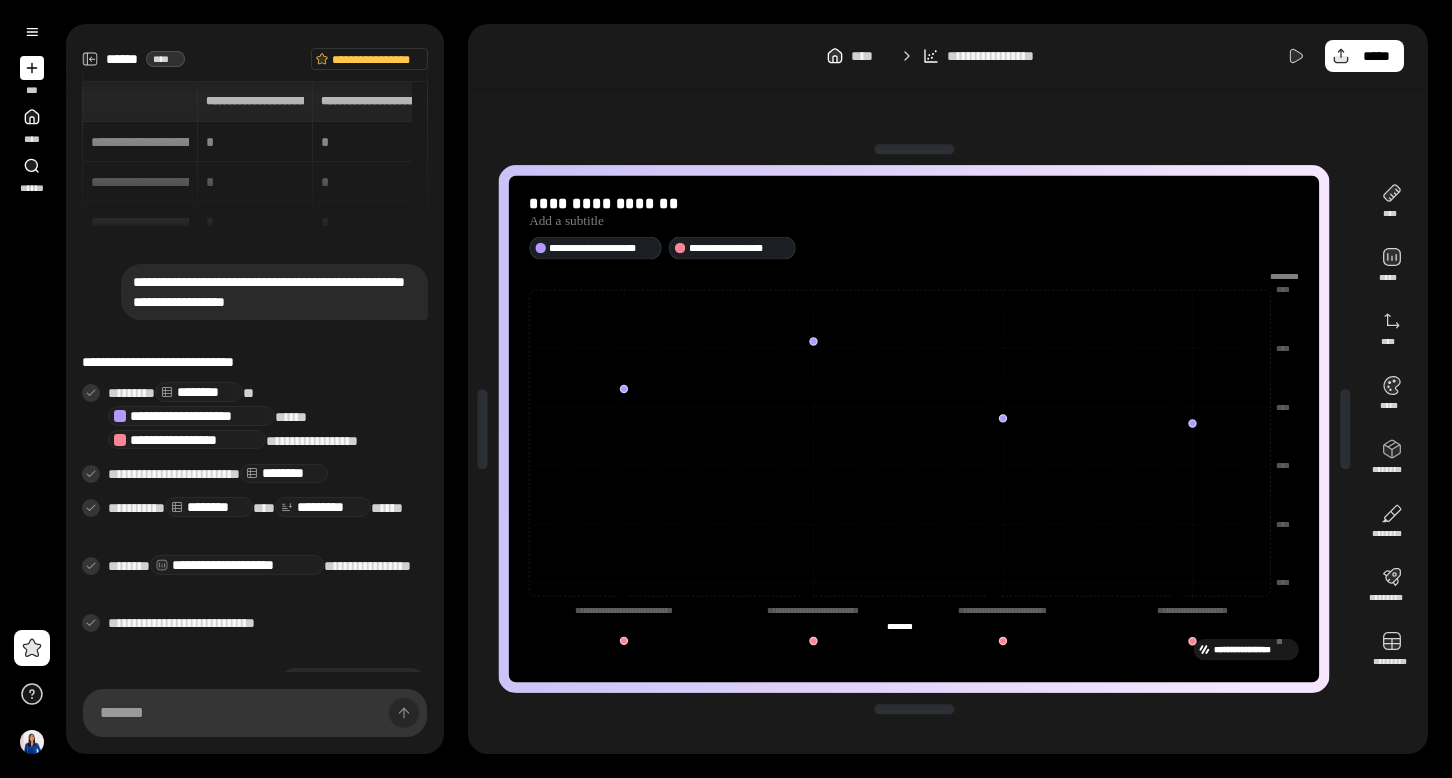 scroll, scrollTop: 452, scrollLeft: 0, axis: vertical 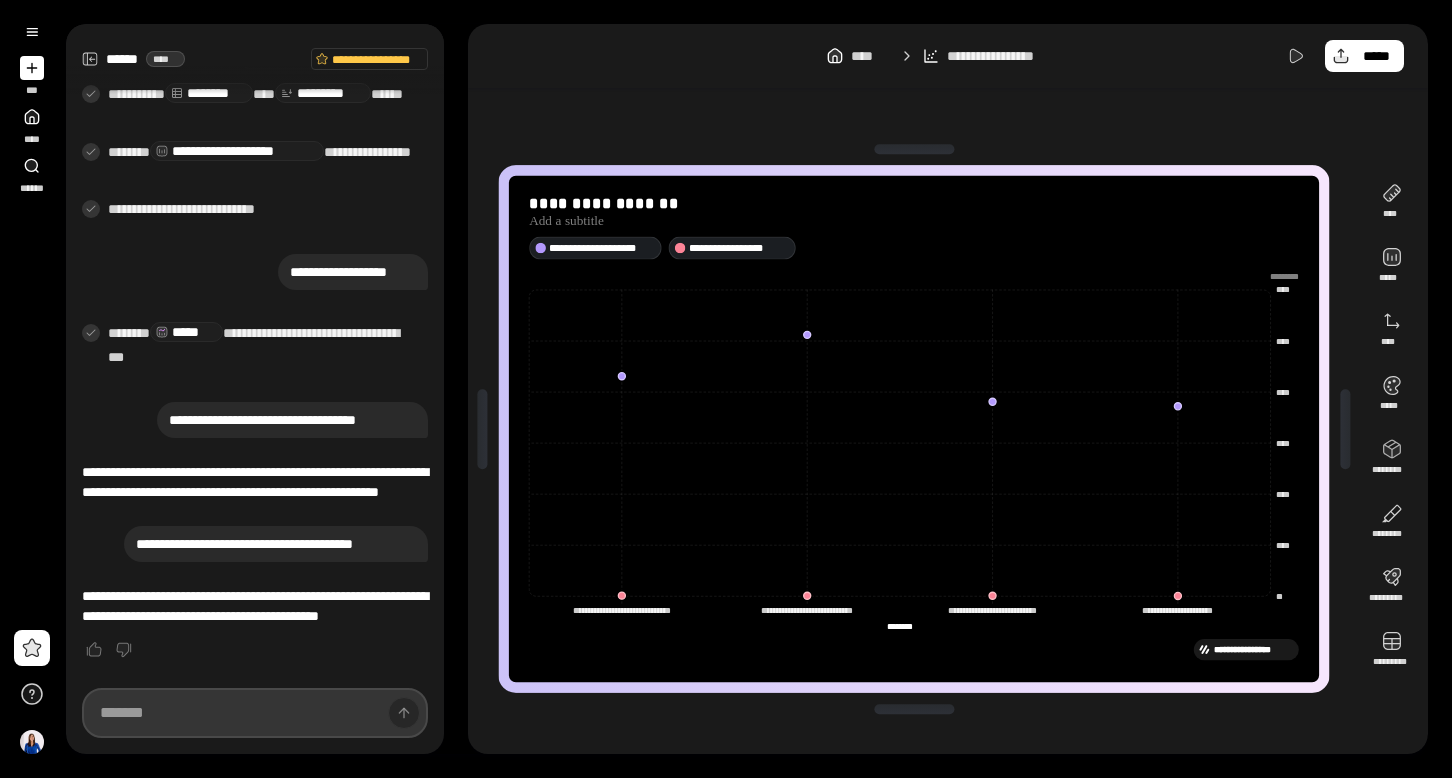 click at bounding box center (255, 713) 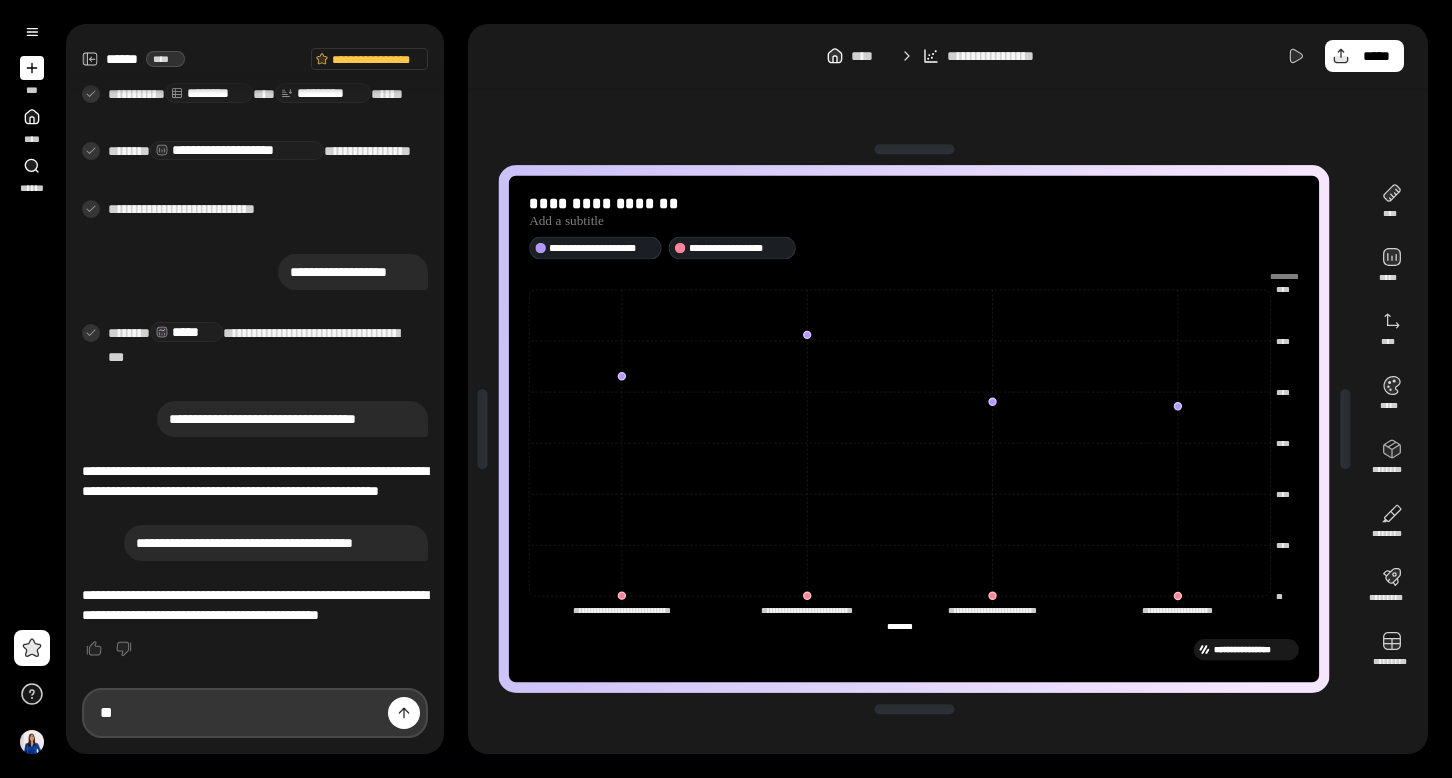 type on "*" 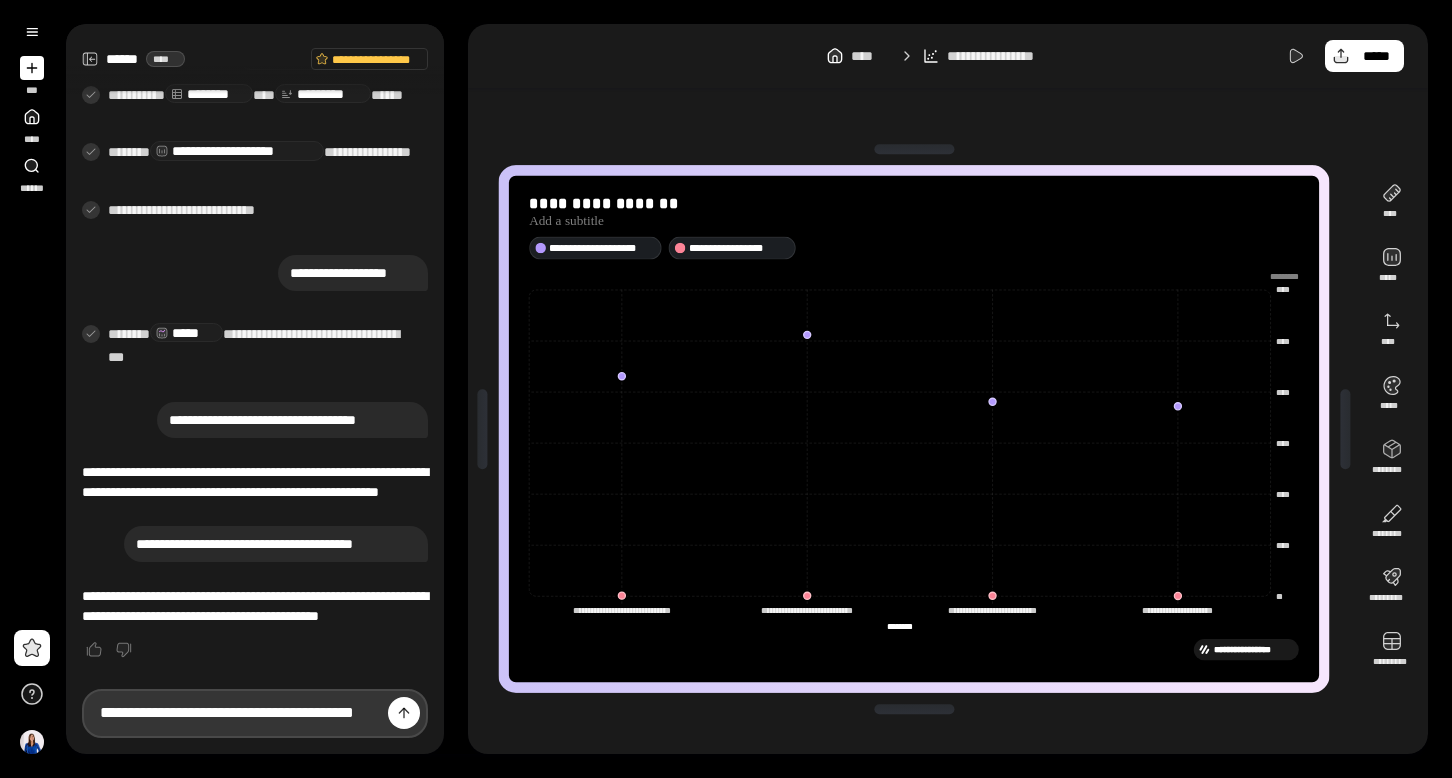 scroll, scrollTop: 0, scrollLeft: 48, axis: horizontal 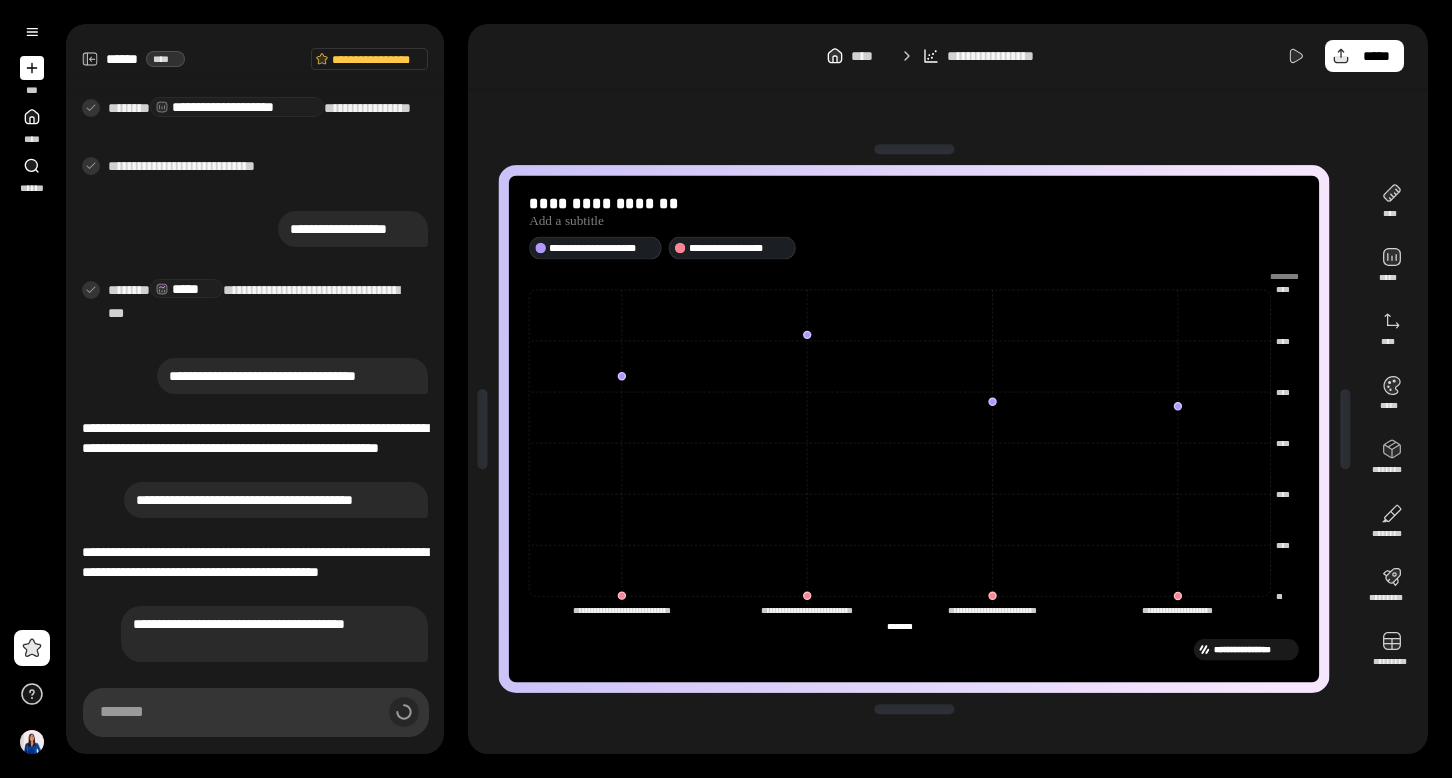 type on "**********" 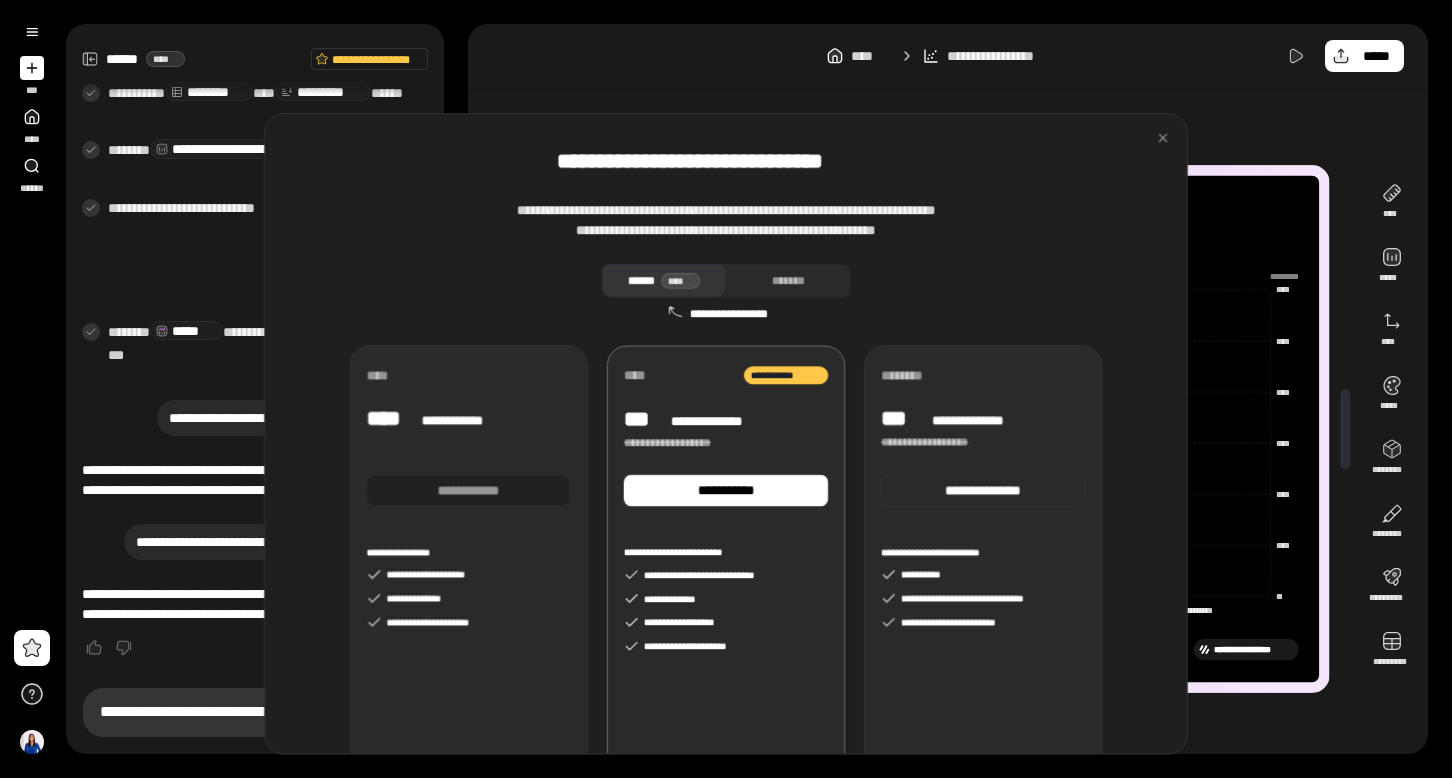 scroll, scrollTop: 452, scrollLeft: 0, axis: vertical 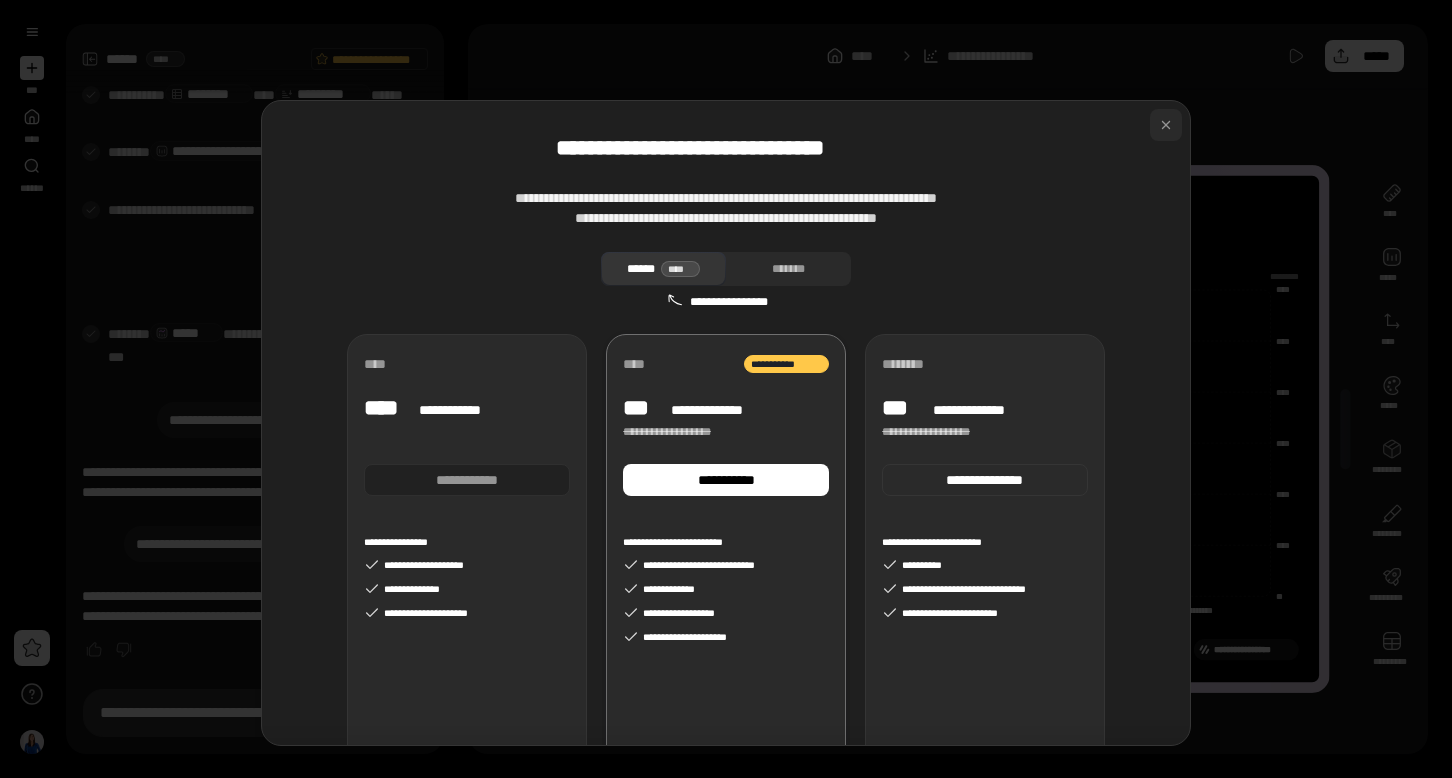 click at bounding box center (1166, 125) 